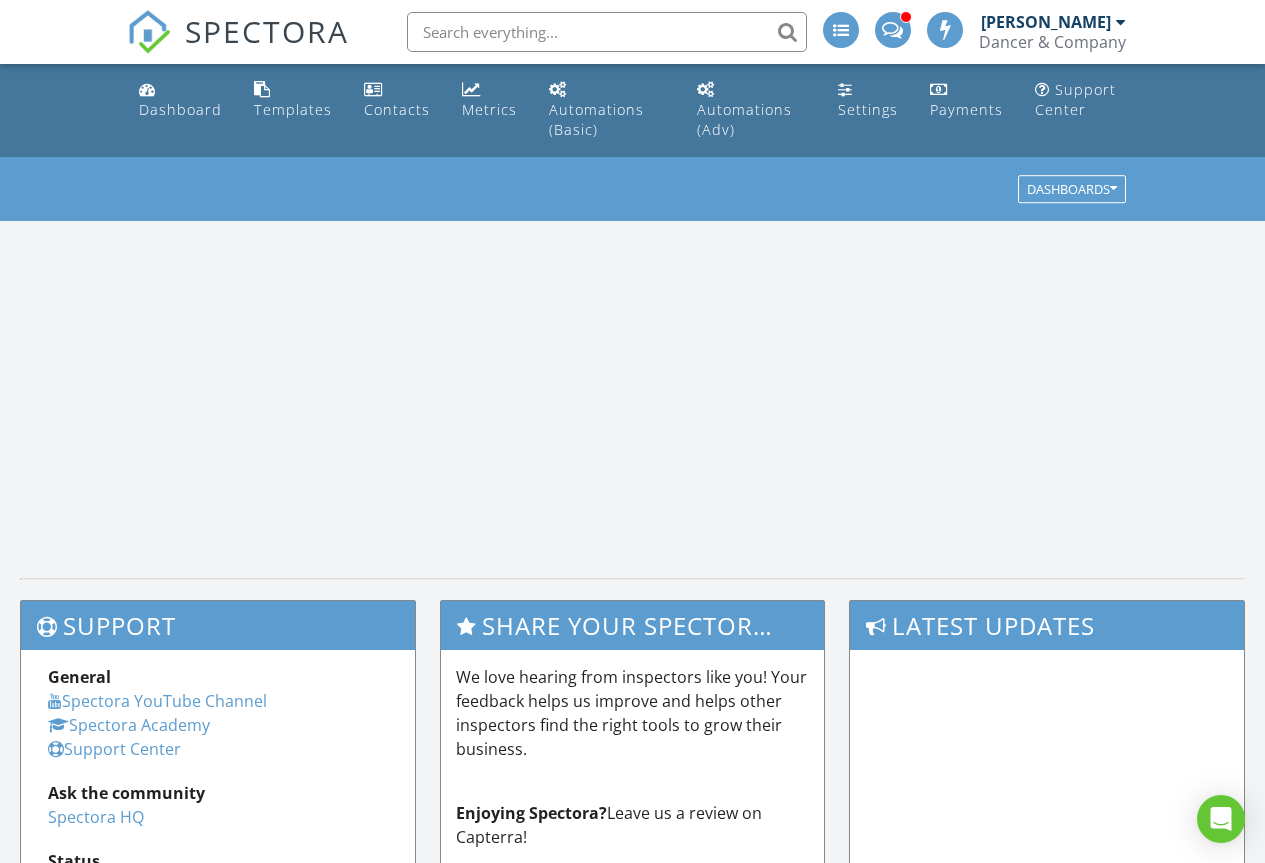 scroll, scrollTop: 0, scrollLeft: 0, axis: both 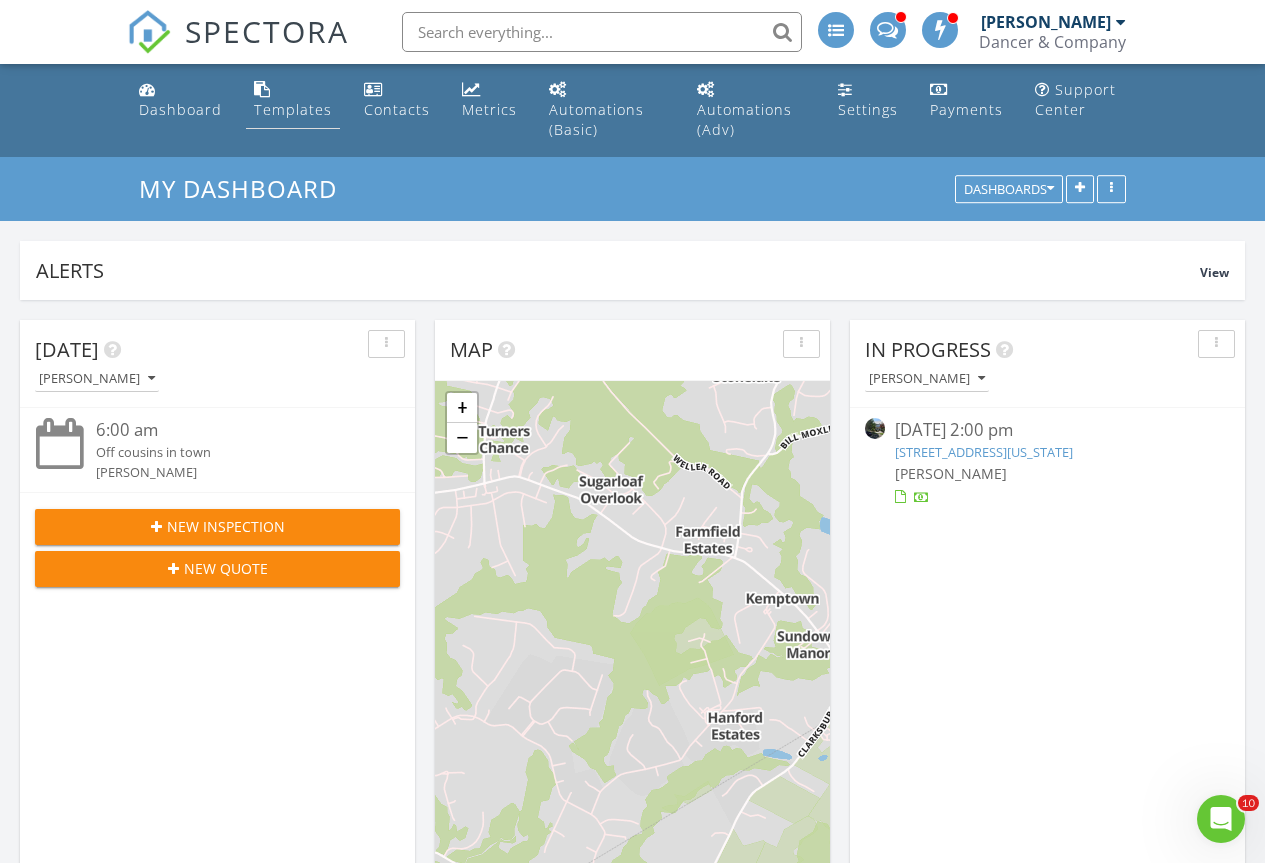 click on "Templates" at bounding box center [293, 100] 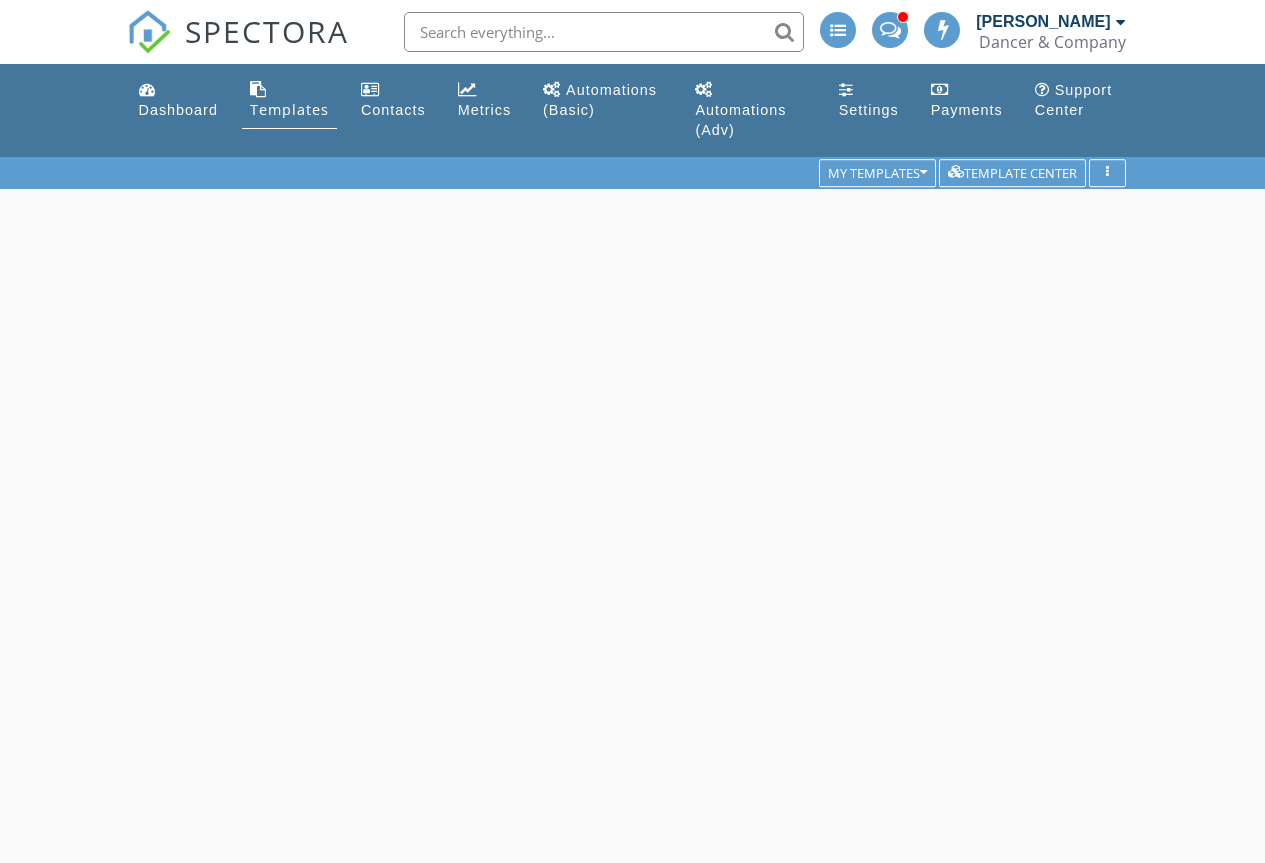 scroll, scrollTop: 0, scrollLeft: 0, axis: both 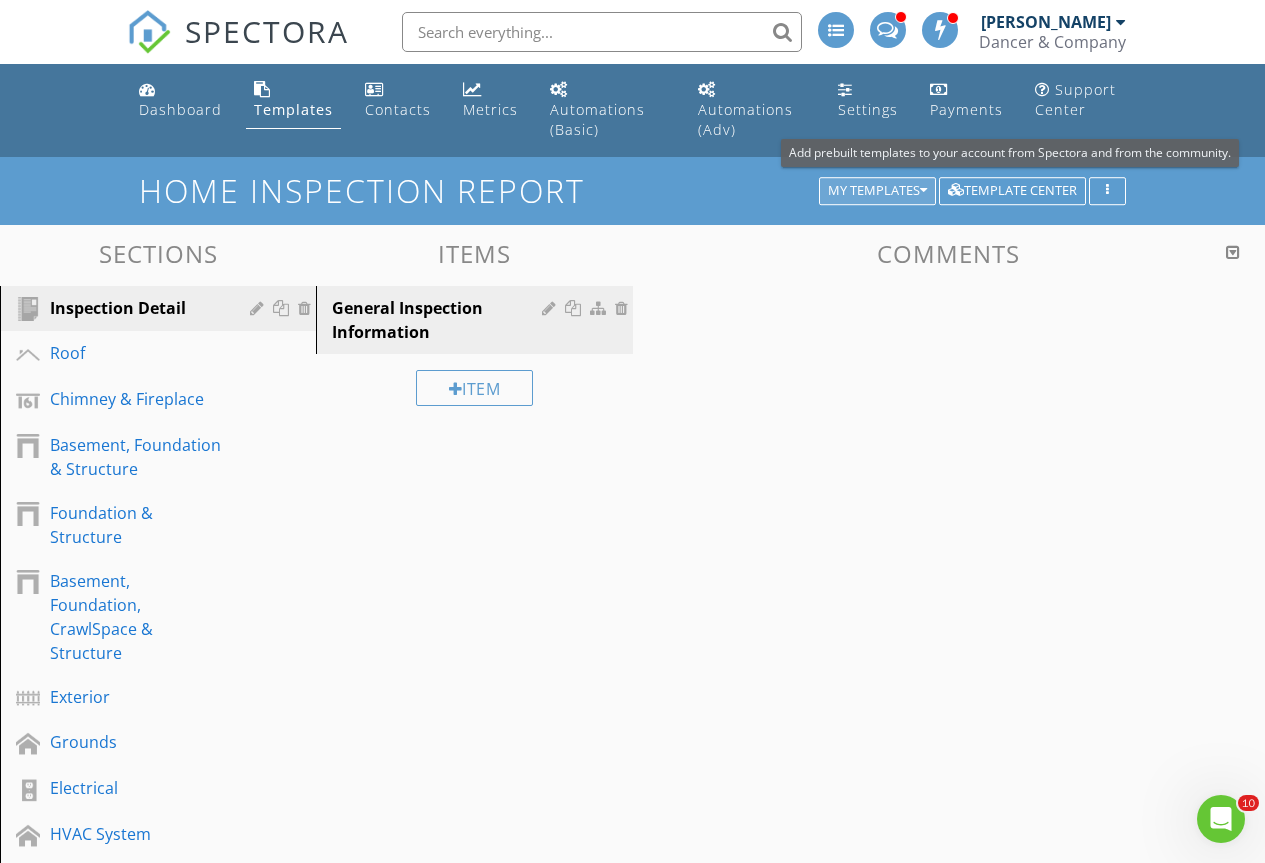 click on "My Templates" at bounding box center [877, 191] 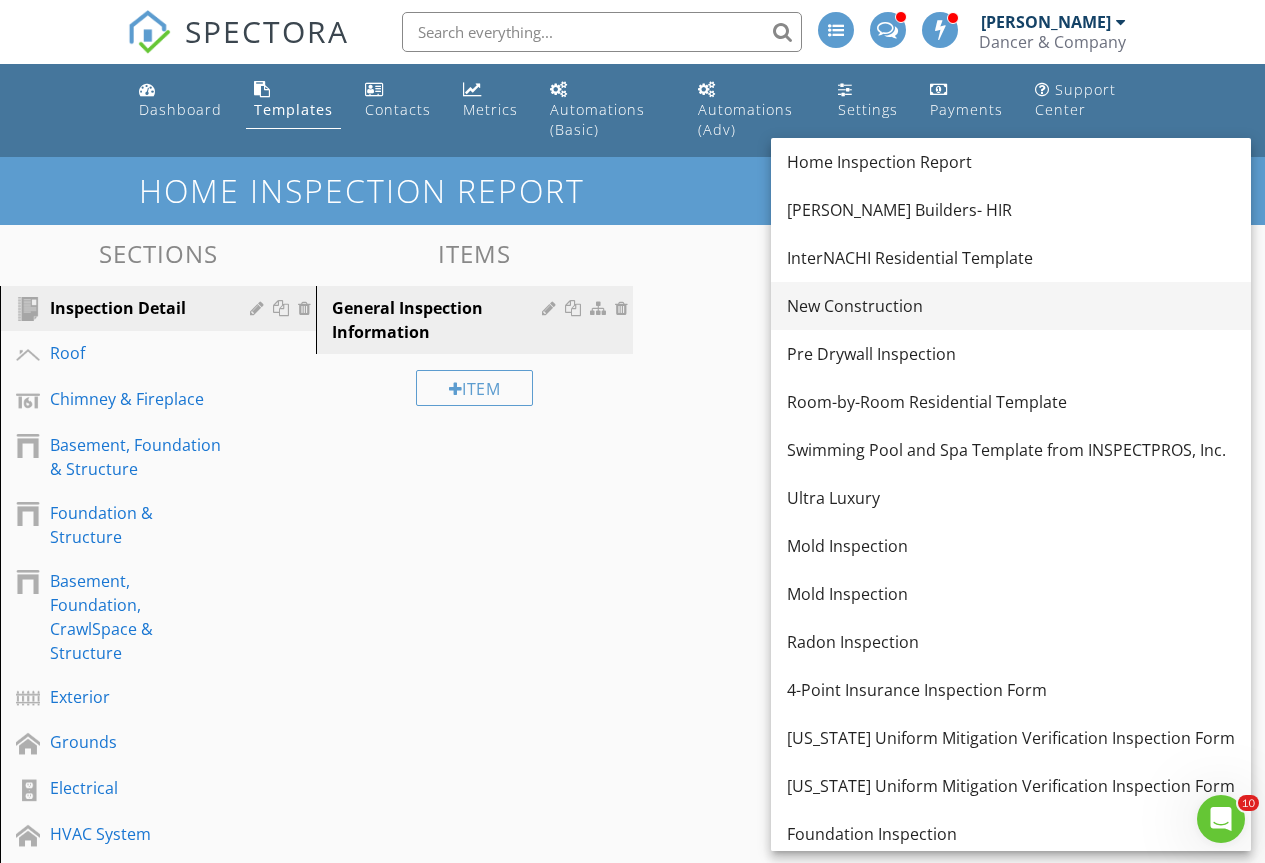 click on "New Construction" at bounding box center (1011, 306) 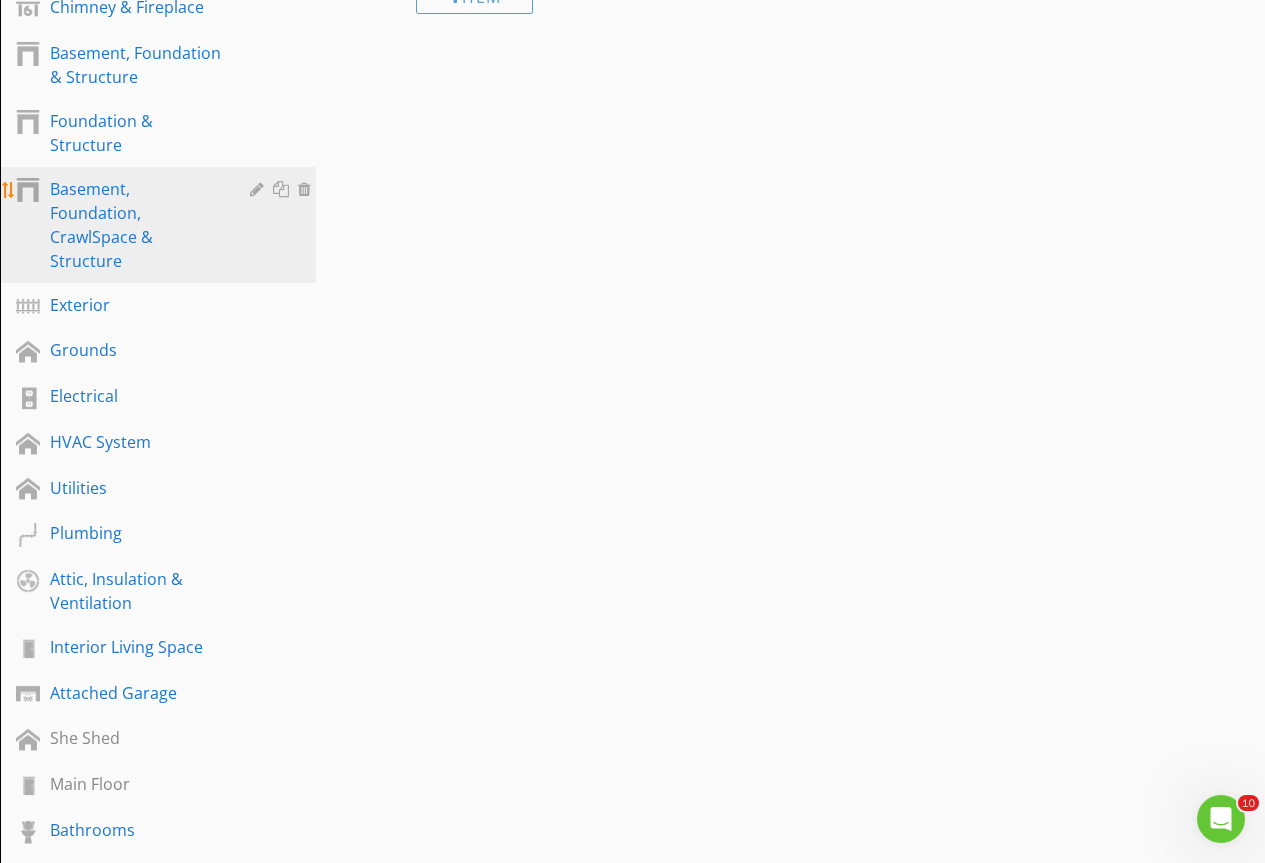 scroll, scrollTop: 400, scrollLeft: 0, axis: vertical 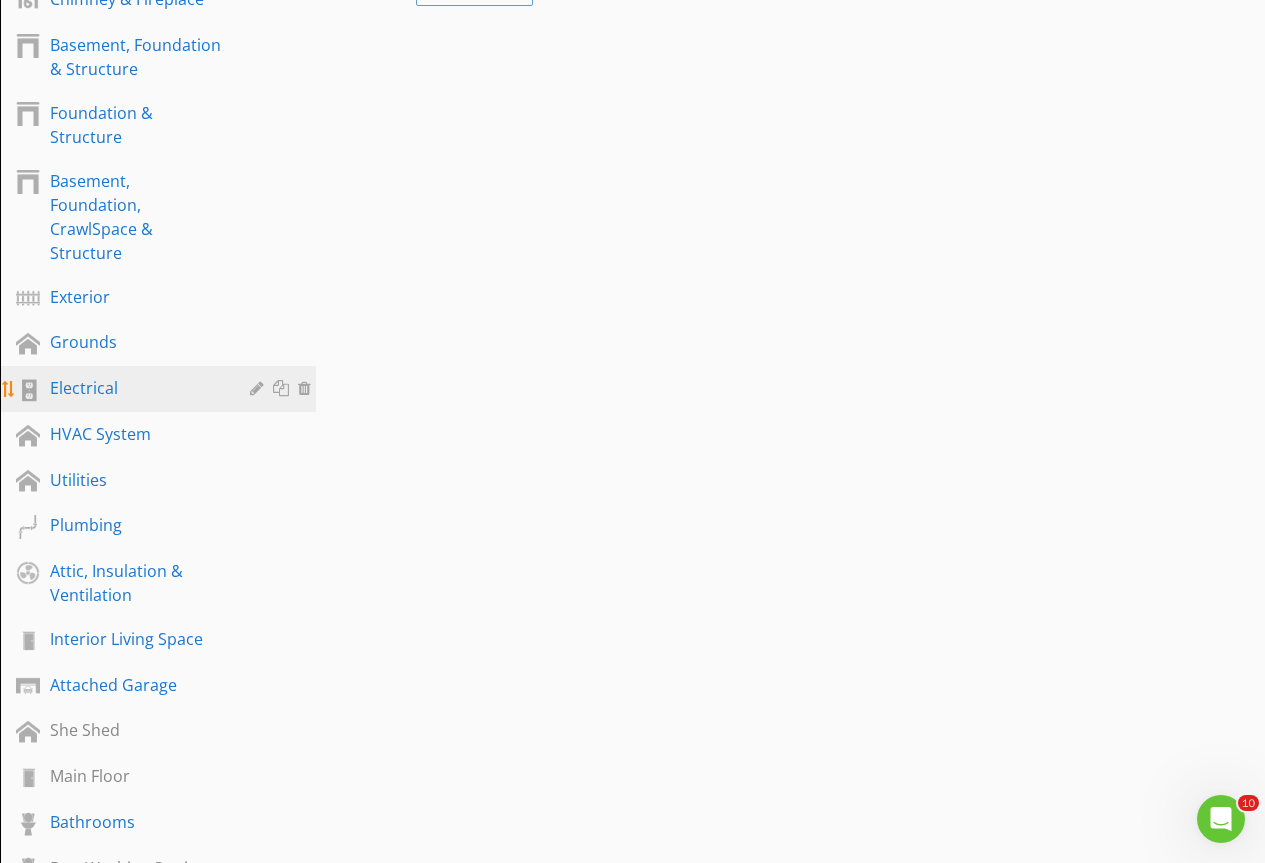 click on "Electrical" at bounding box center (161, 389) 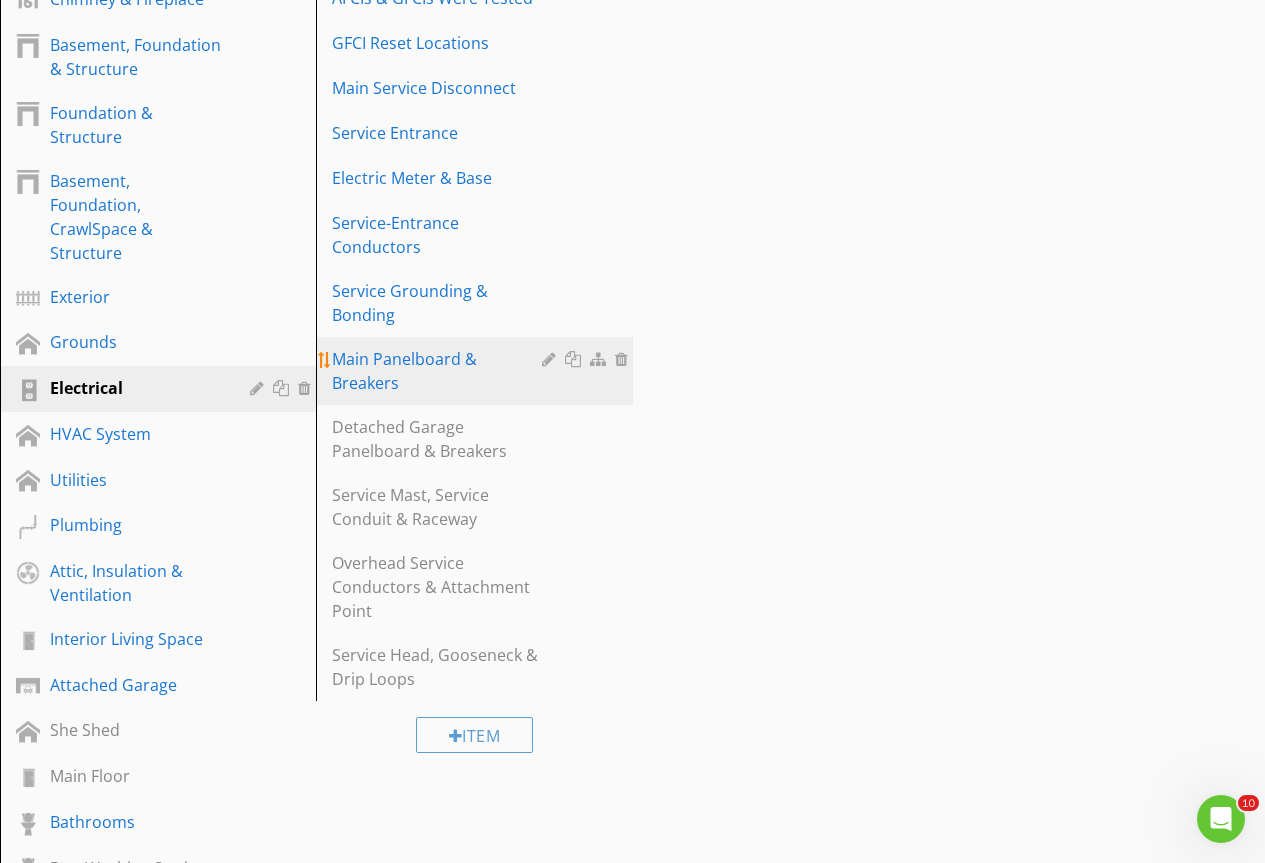 click on "Main Panelboard & Breakers" at bounding box center (439, 371) 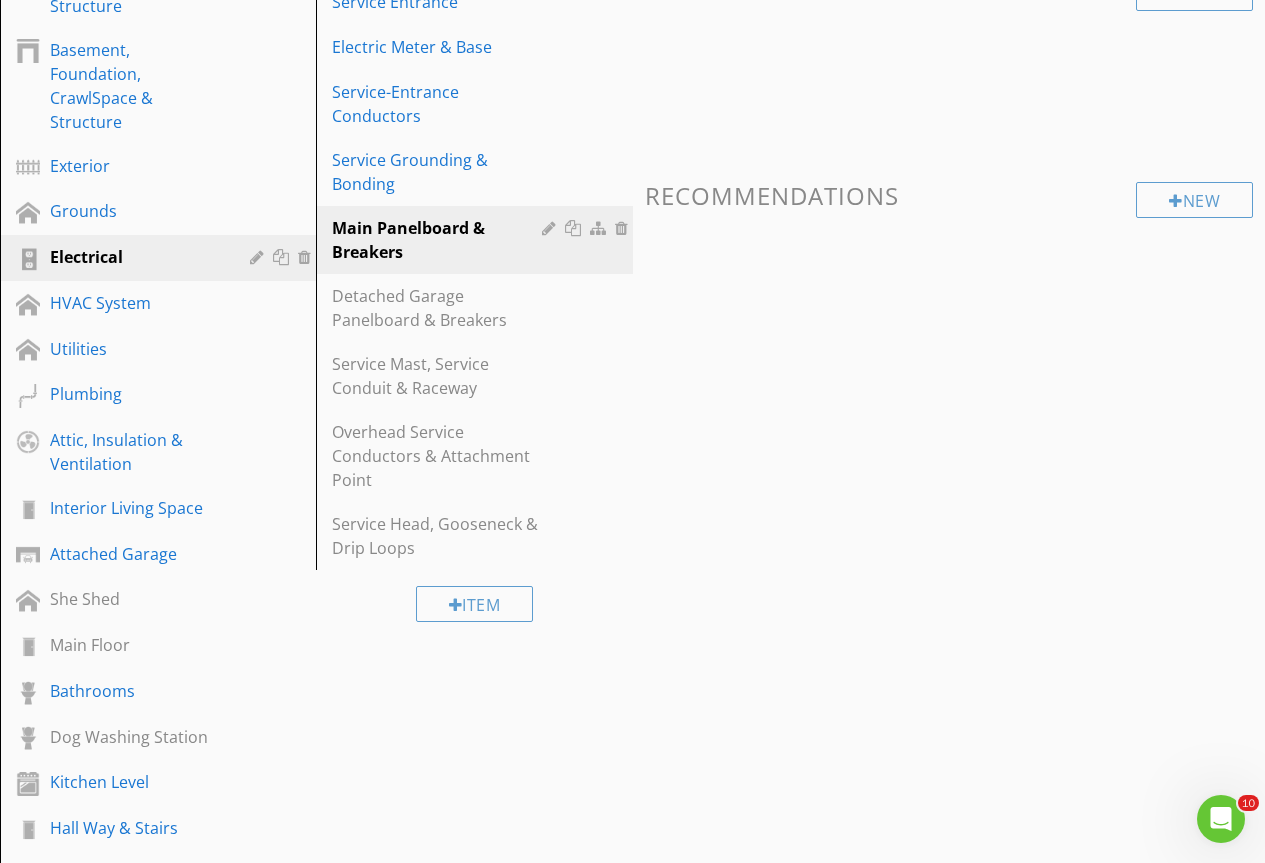 scroll, scrollTop: 100, scrollLeft: 0, axis: vertical 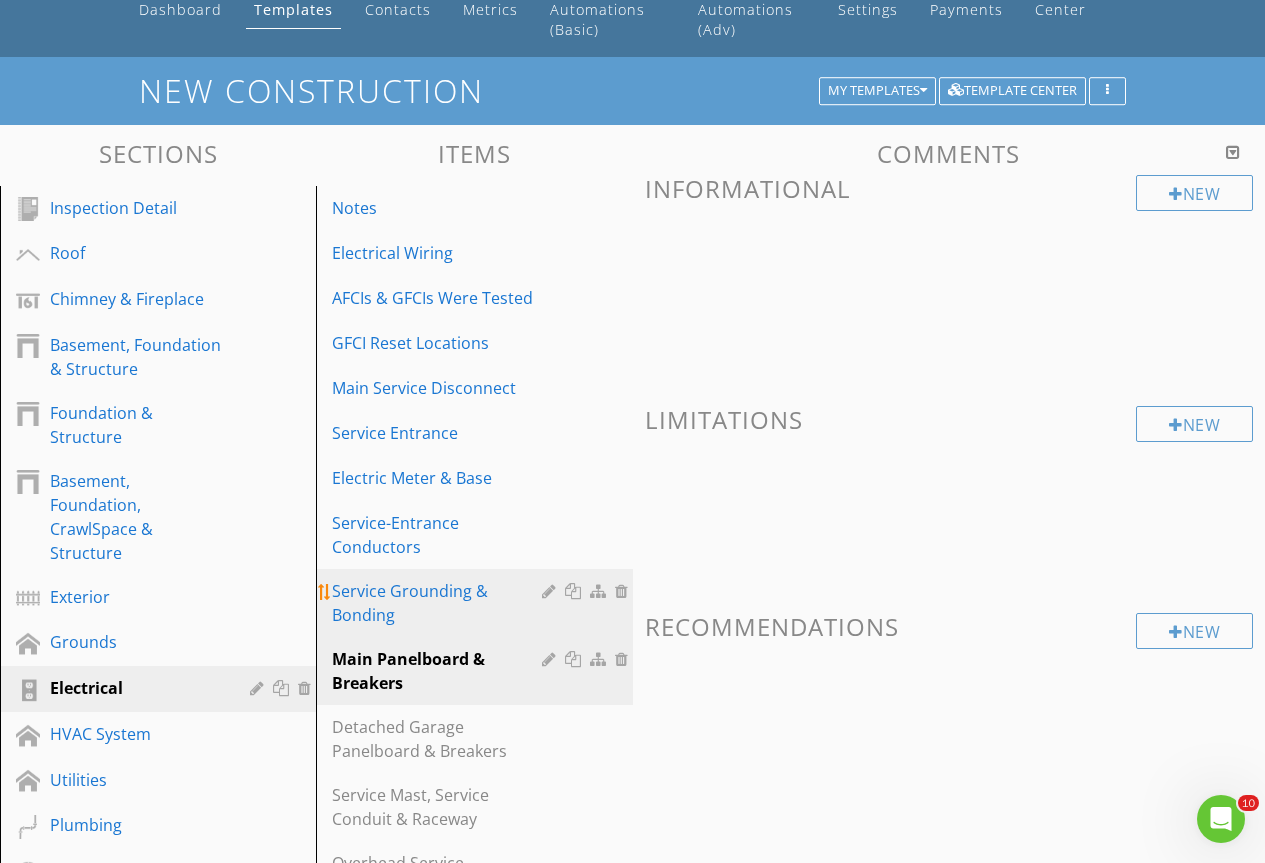 click on "Service Grounding & Bonding" at bounding box center (439, 603) 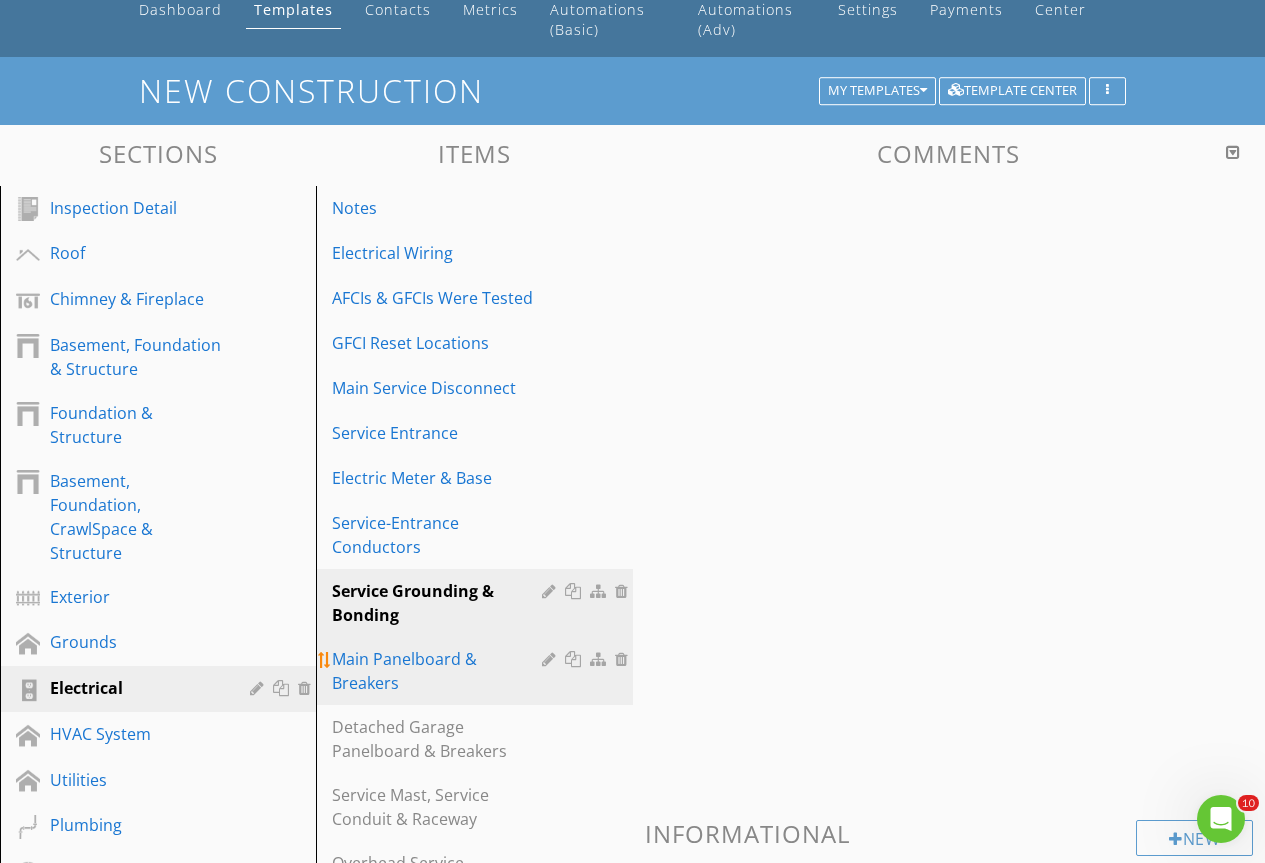 click on "Main Panelboard & Breakers" at bounding box center (439, 671) 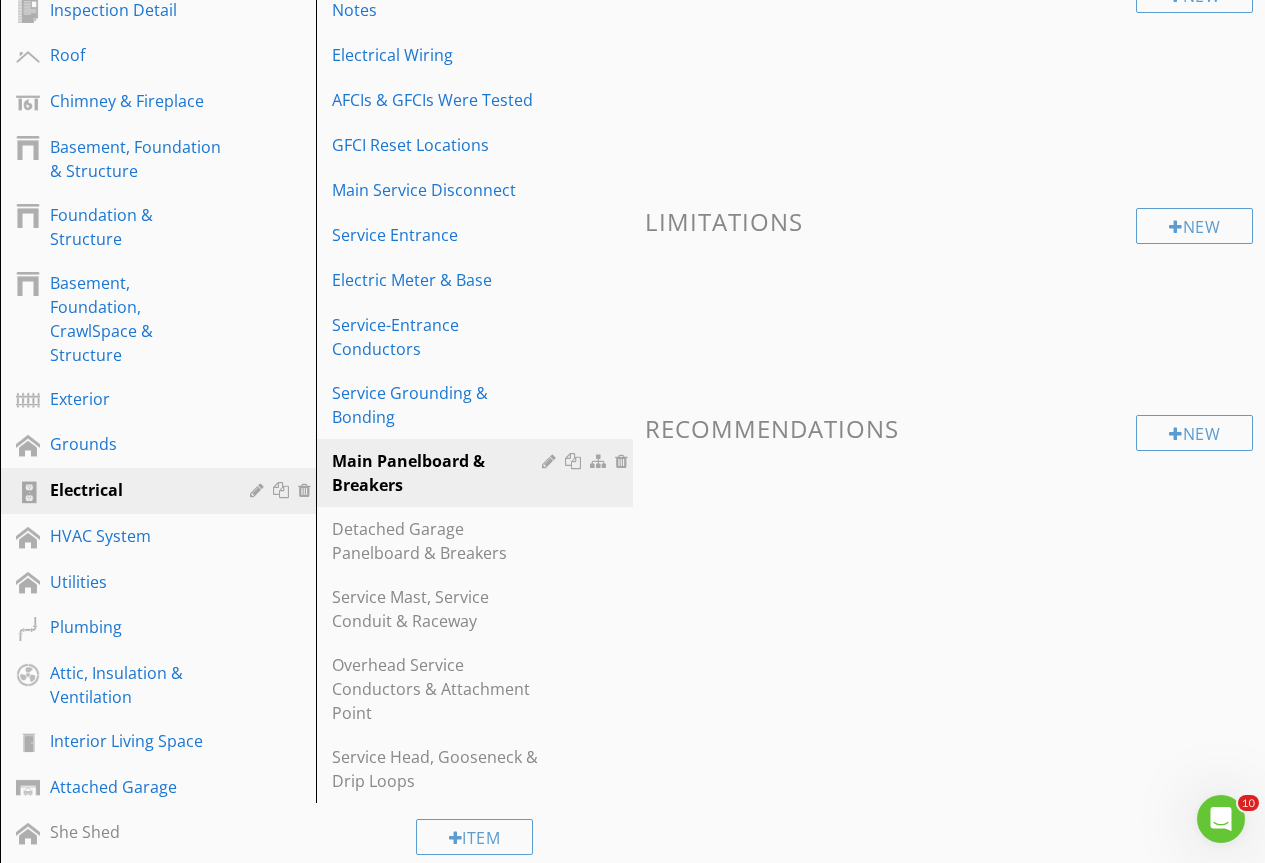 scroll, scrollTop: 306, scrollLeft: 0, axis: vertical 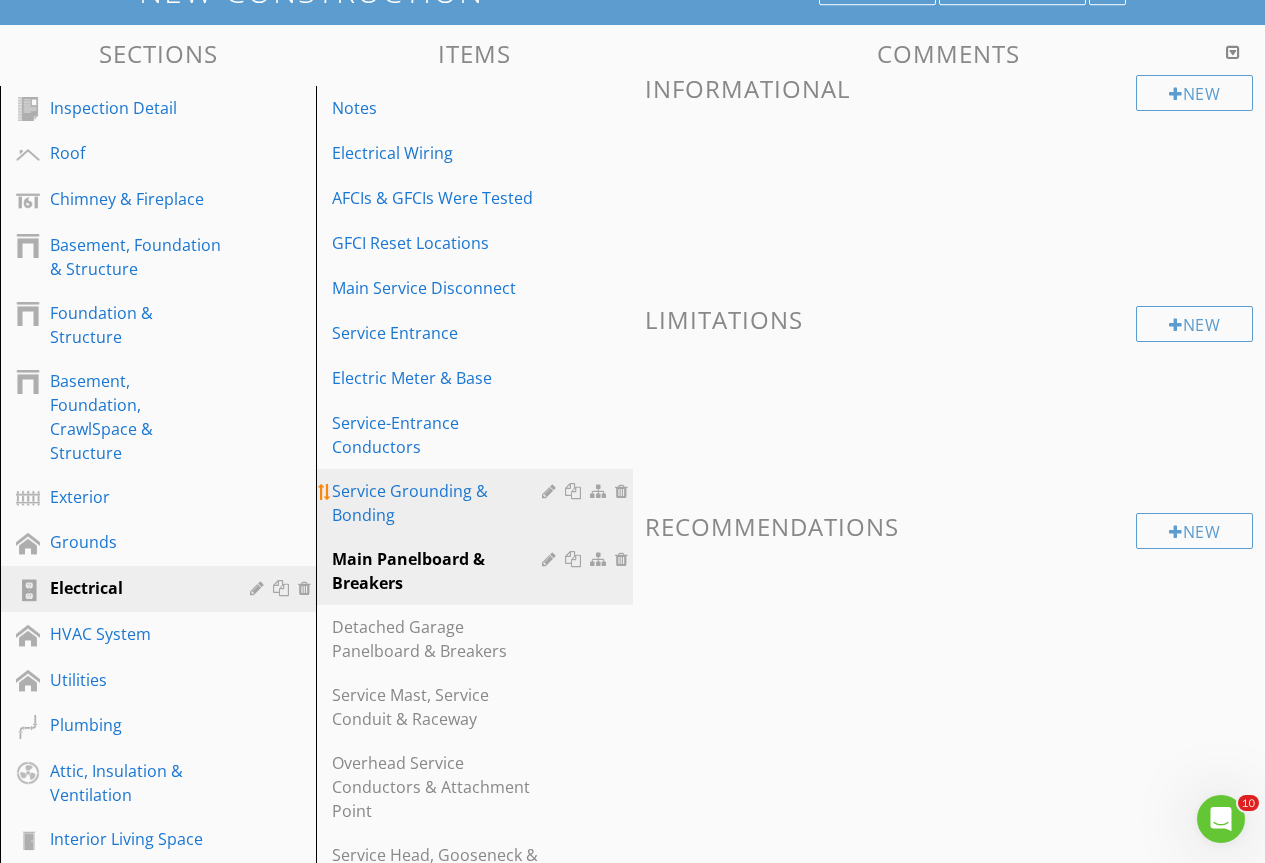 click on "Service Grounding & Bonding" at bounding box center (439, 503) 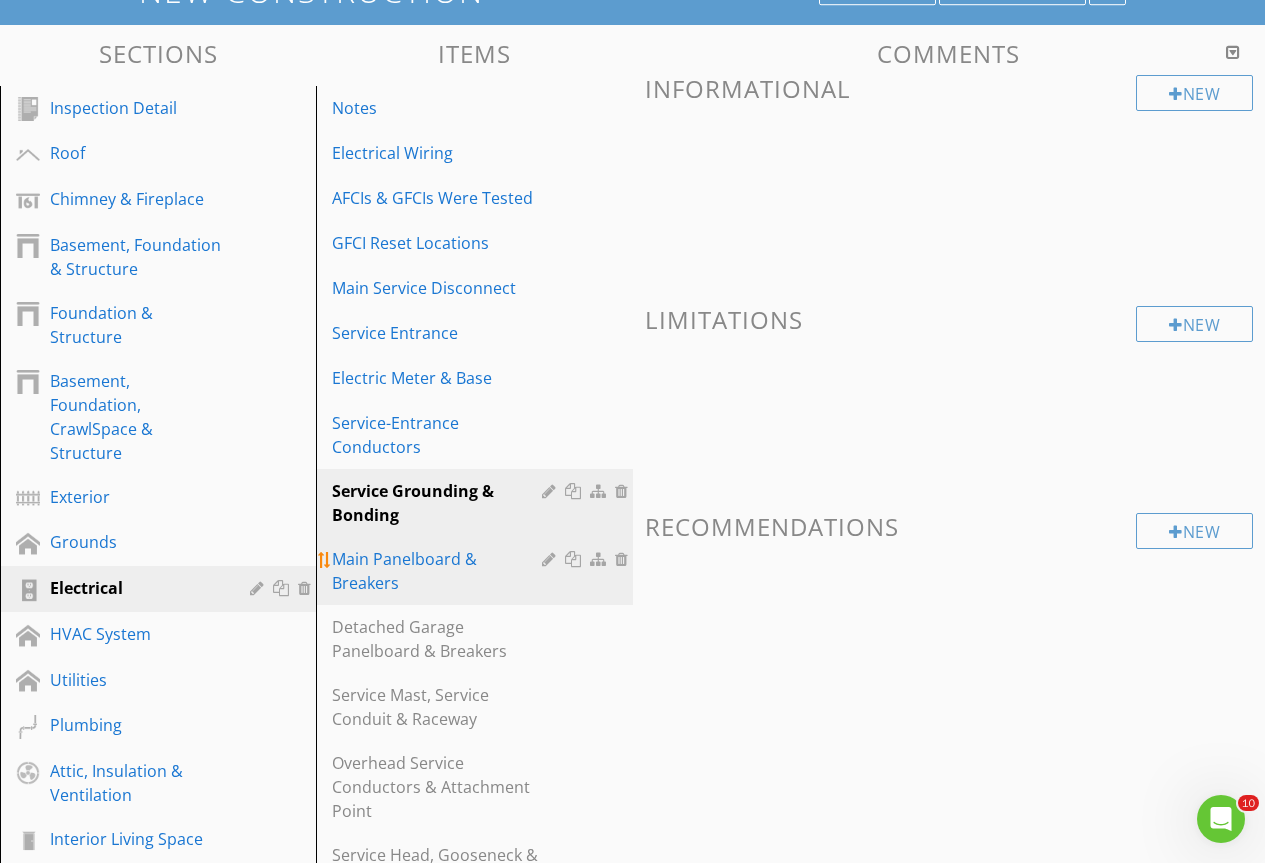 click on "Main Panelboard & Breakers" at bounding box center (439, 571) 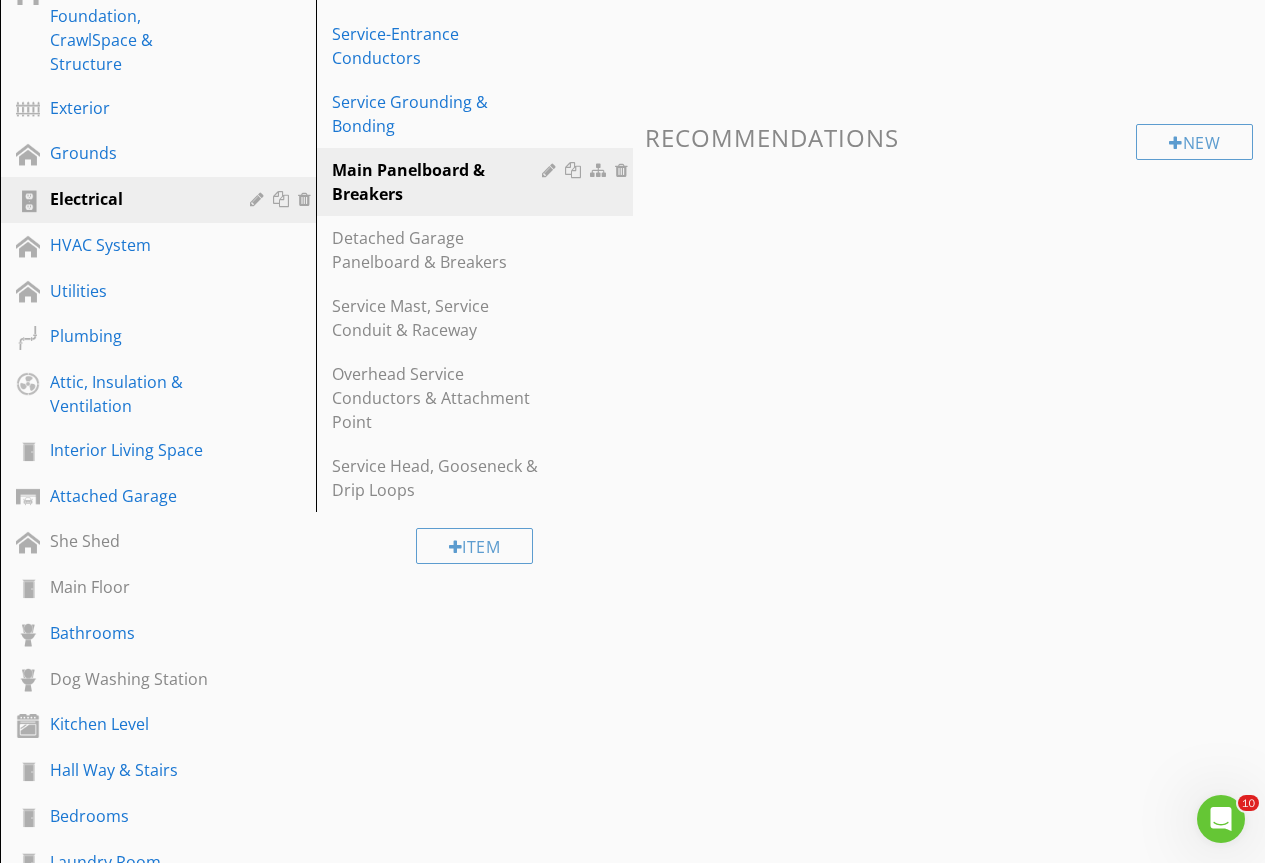 scroll, scrollTop: 300, scrollLeft: 0, axis: vertical 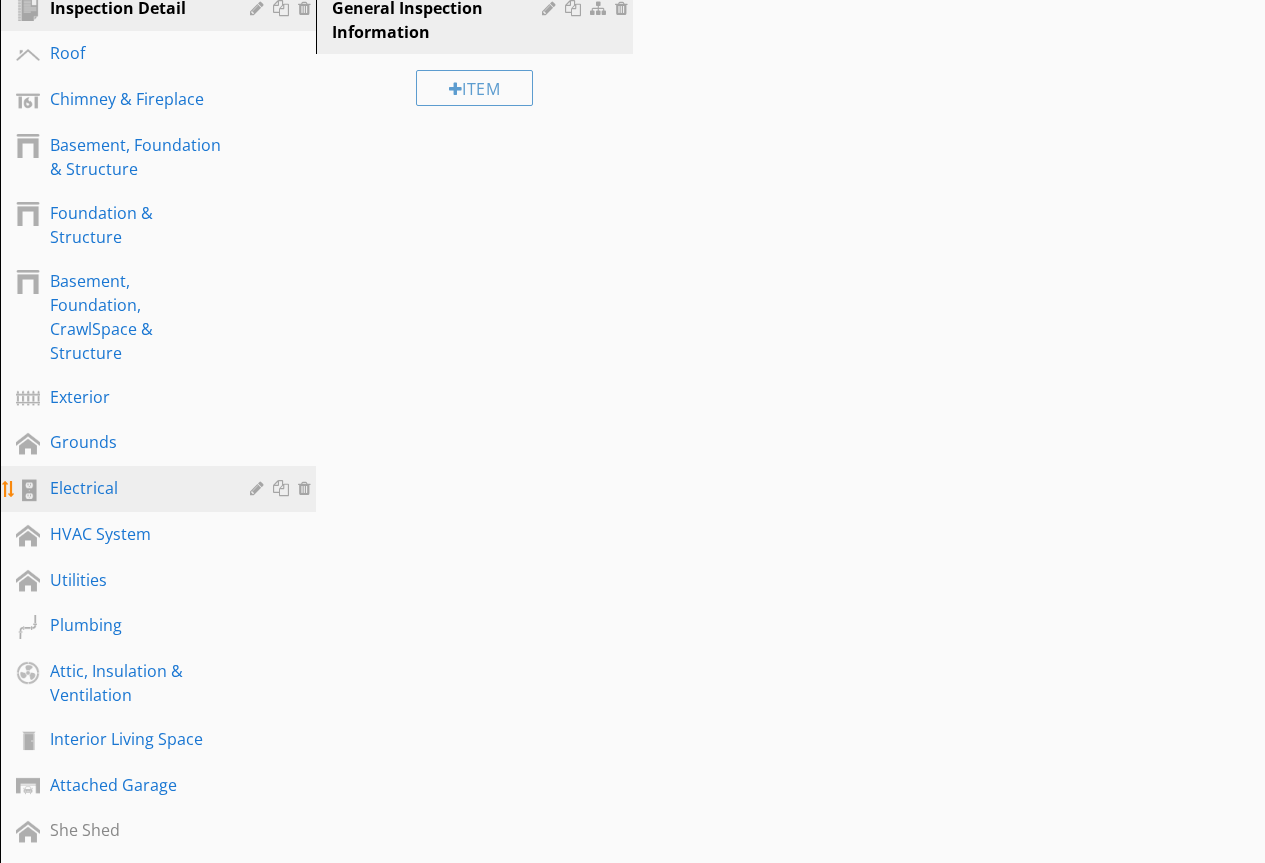 click on "Electrical" at bounding box center (161, 489) 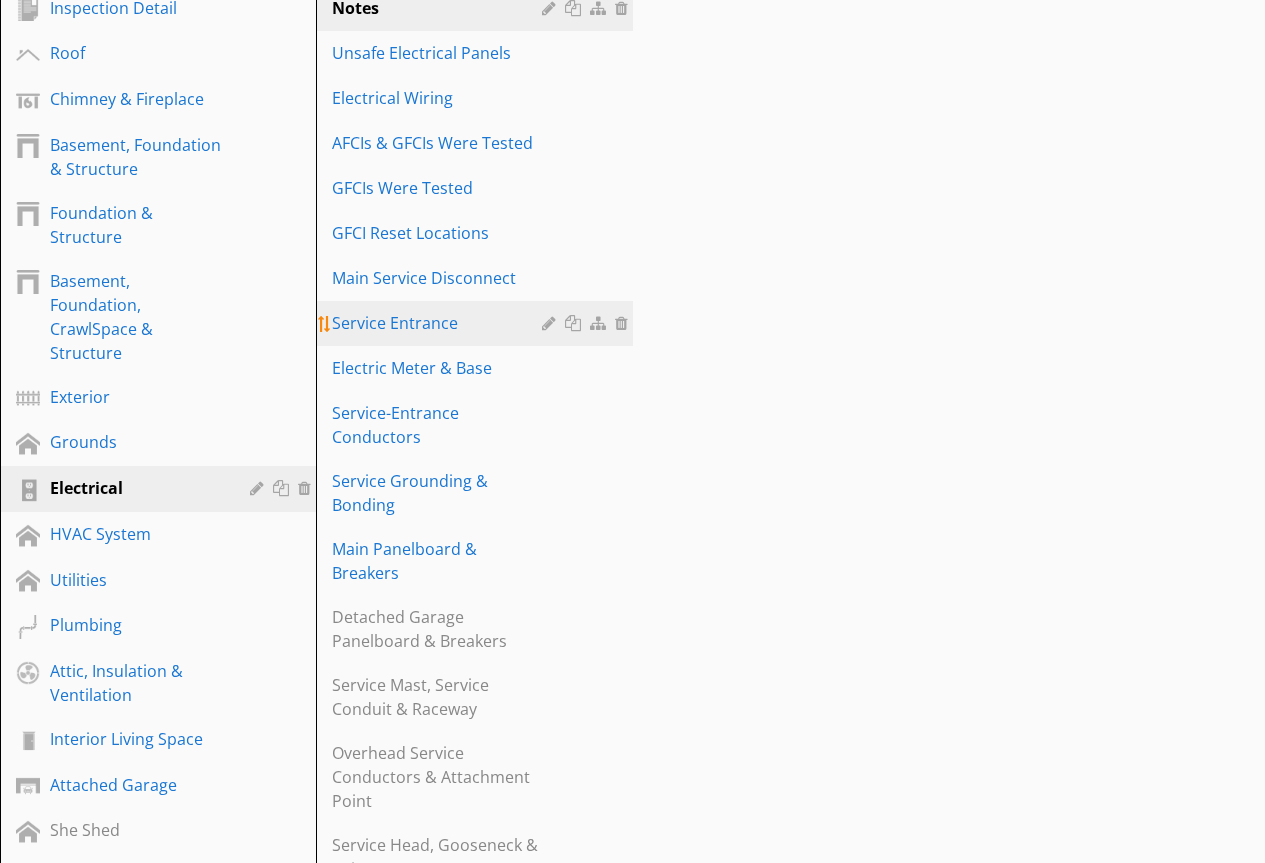 click on "Main Panelboard & Breakers" at bounding box center [439, 561] 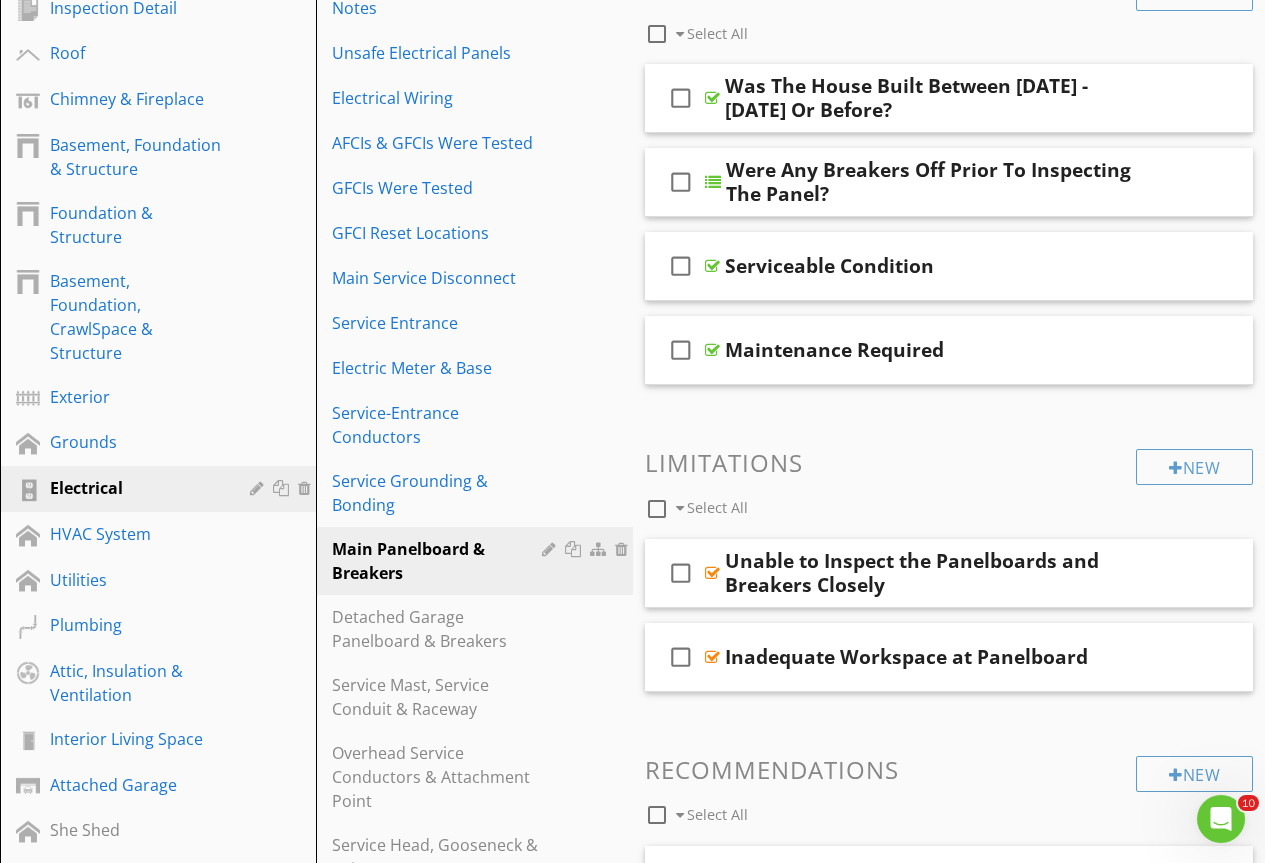 scroll, scrollTop: 0, scrollLeft: 0, axis: both 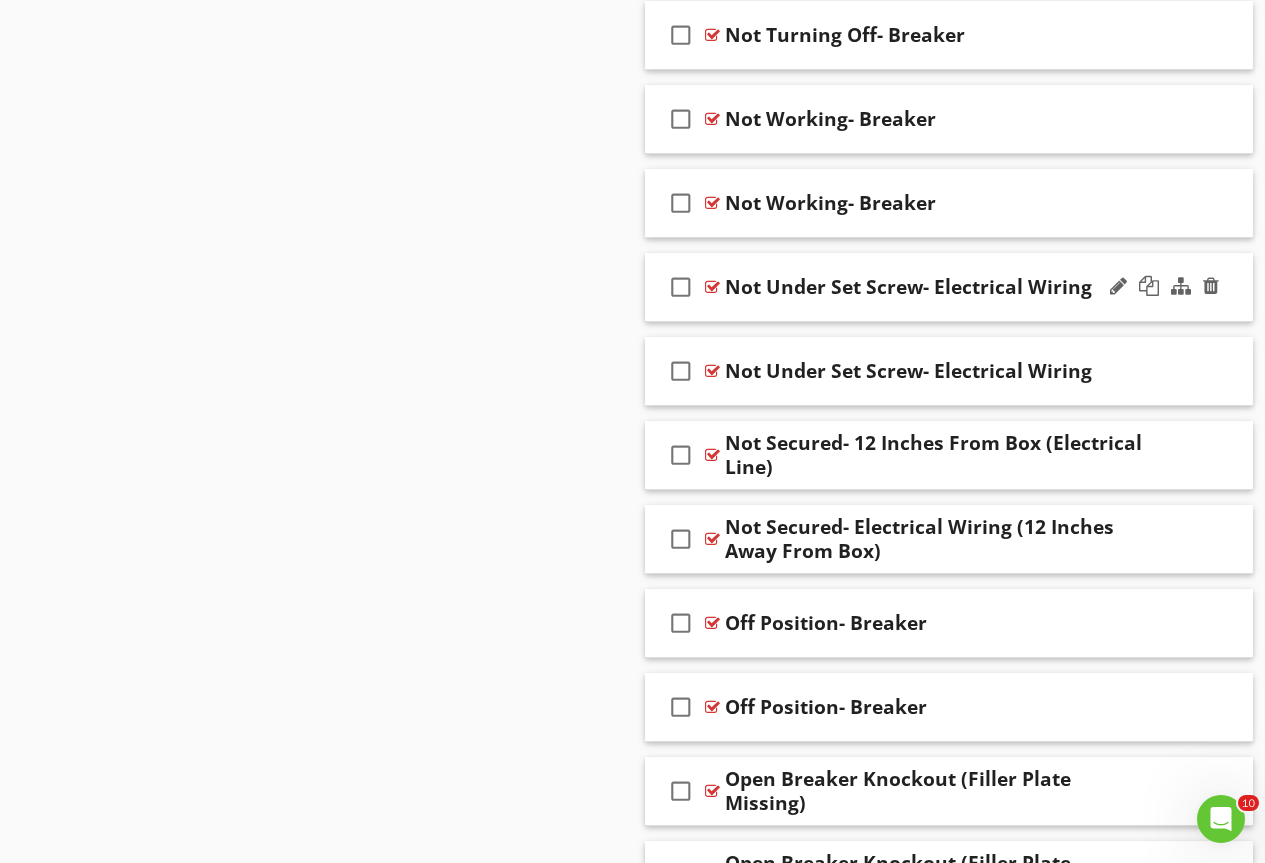 click at bounding box center [712, 287] 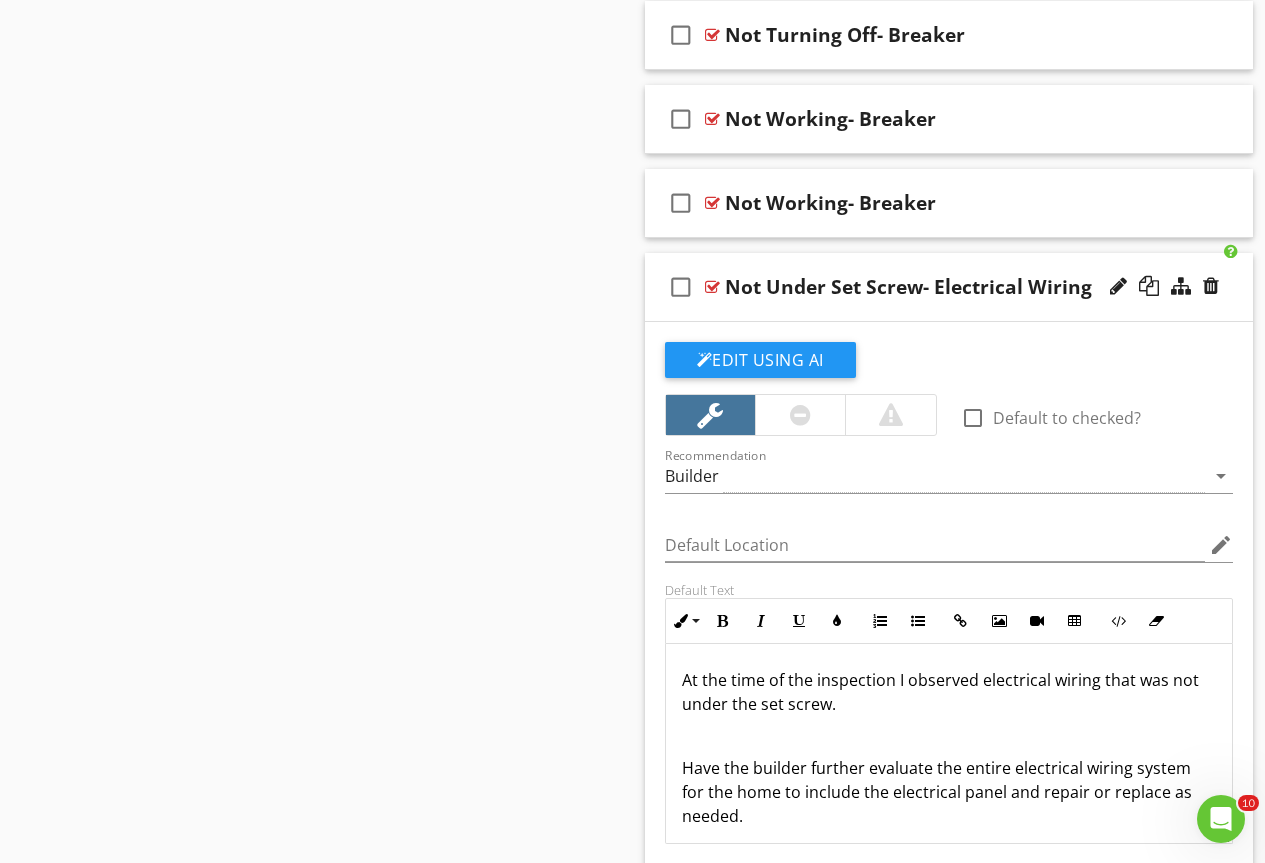 click at bounding box center (712, 287) 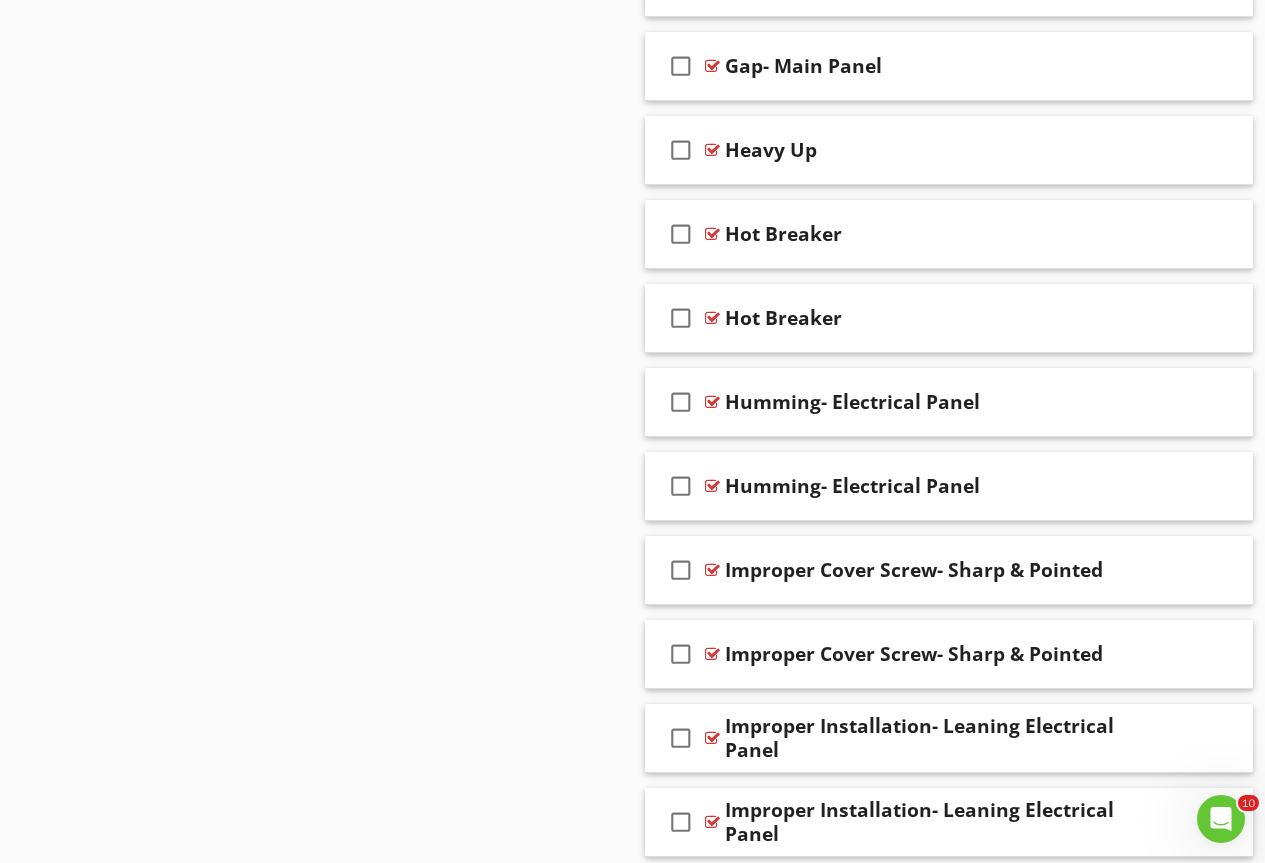 scroll, scrollTop: 0, scrollLeft: 0, axis: both 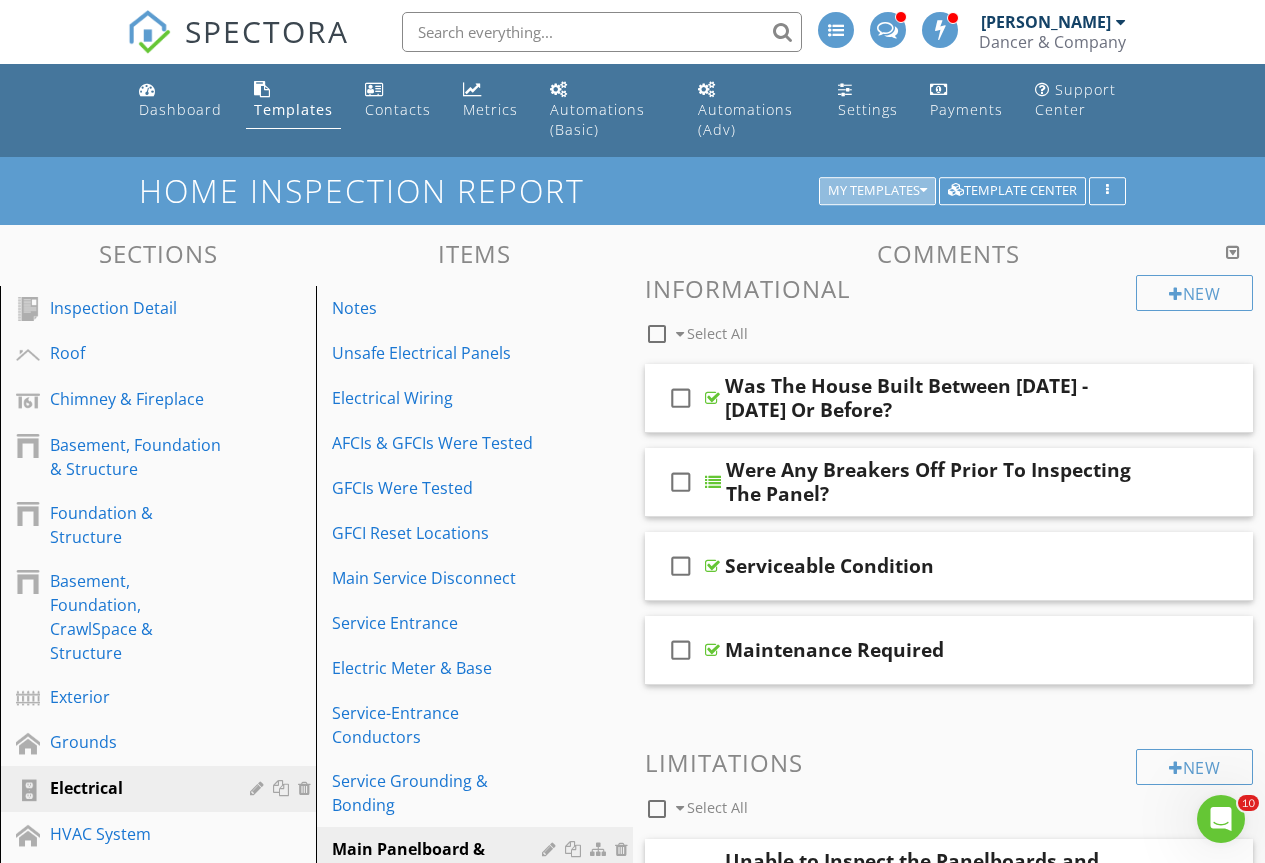 click on "My Templates" at bounding box center (877, 191) 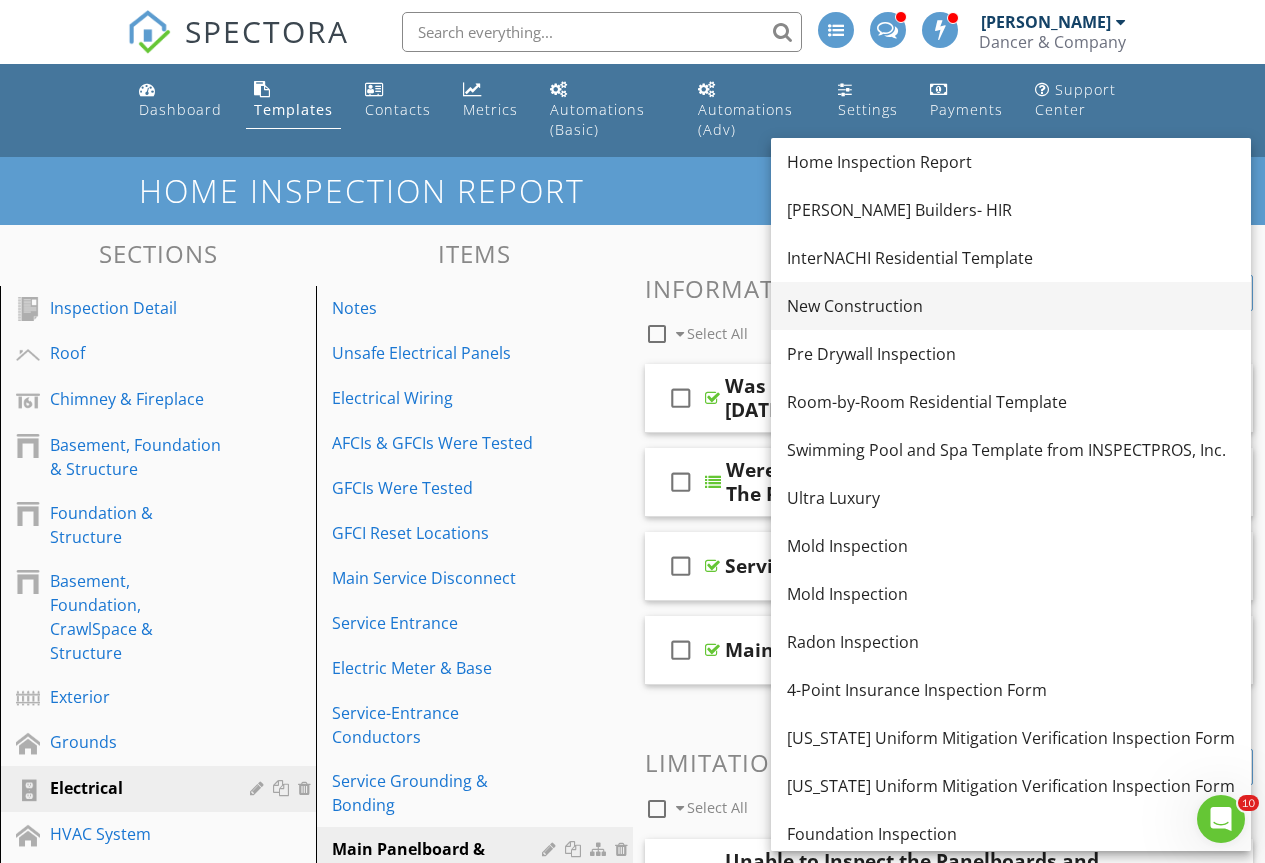 click on "New Construction" at bounding box center [1011, 306] 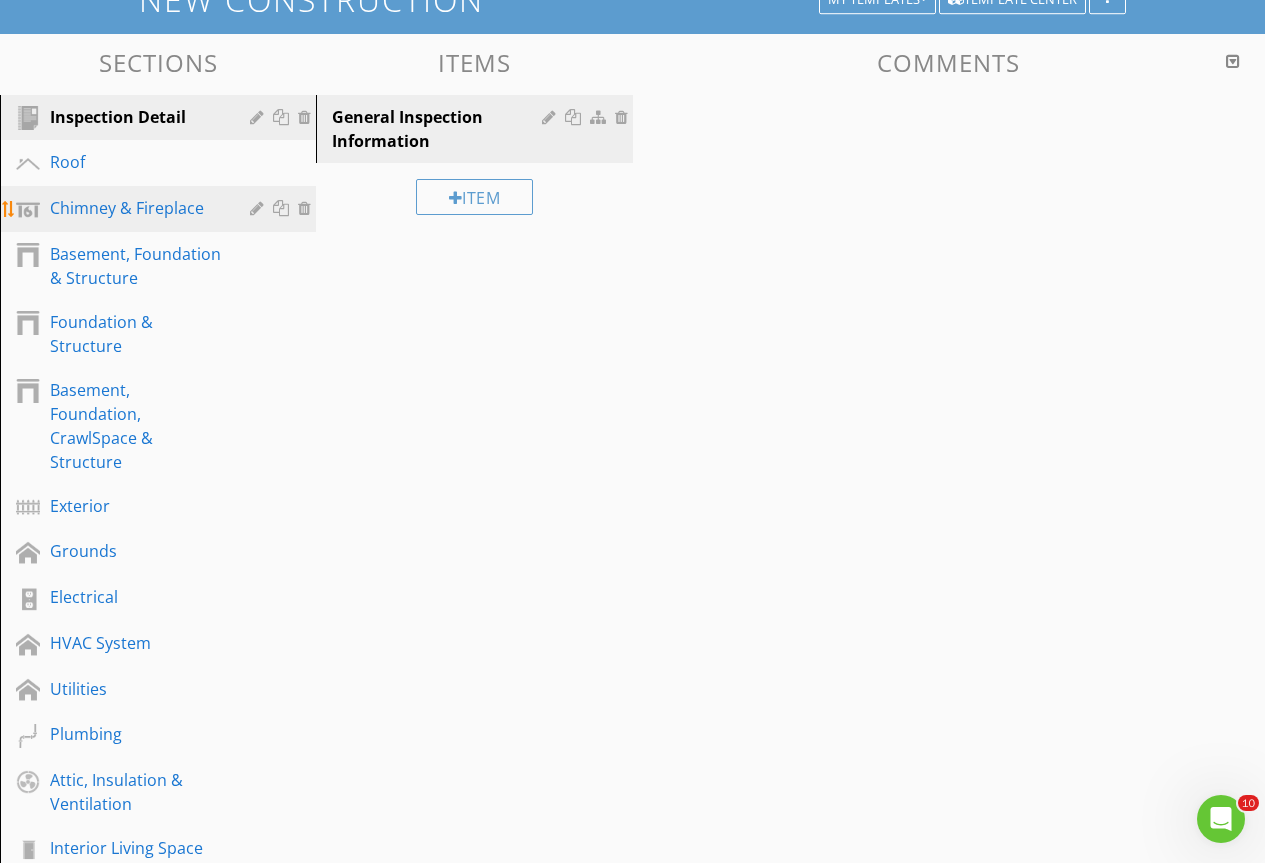 scroll, scrollTop: 500, scrollLeft: 0, axis: vertical 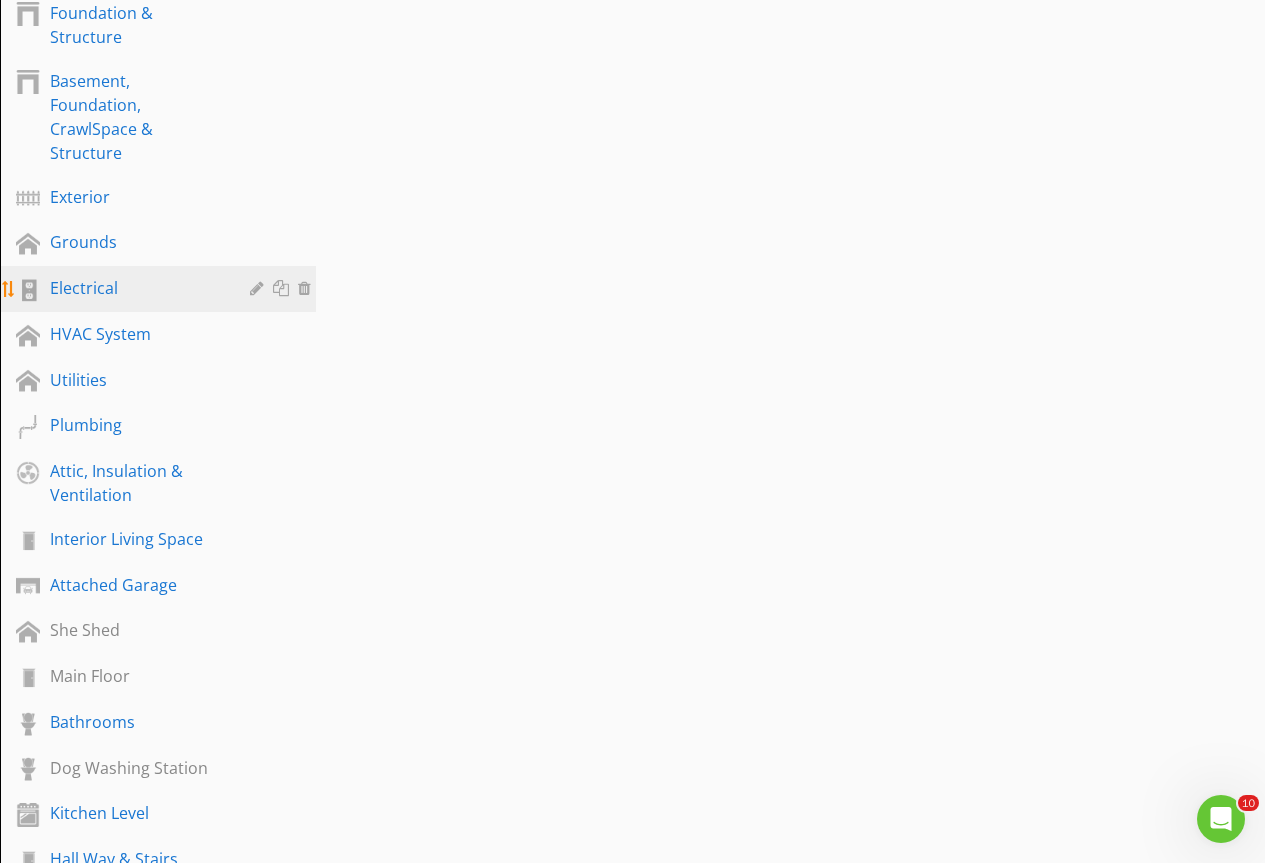 click on "Electrical" at bounding box center (135, 288) 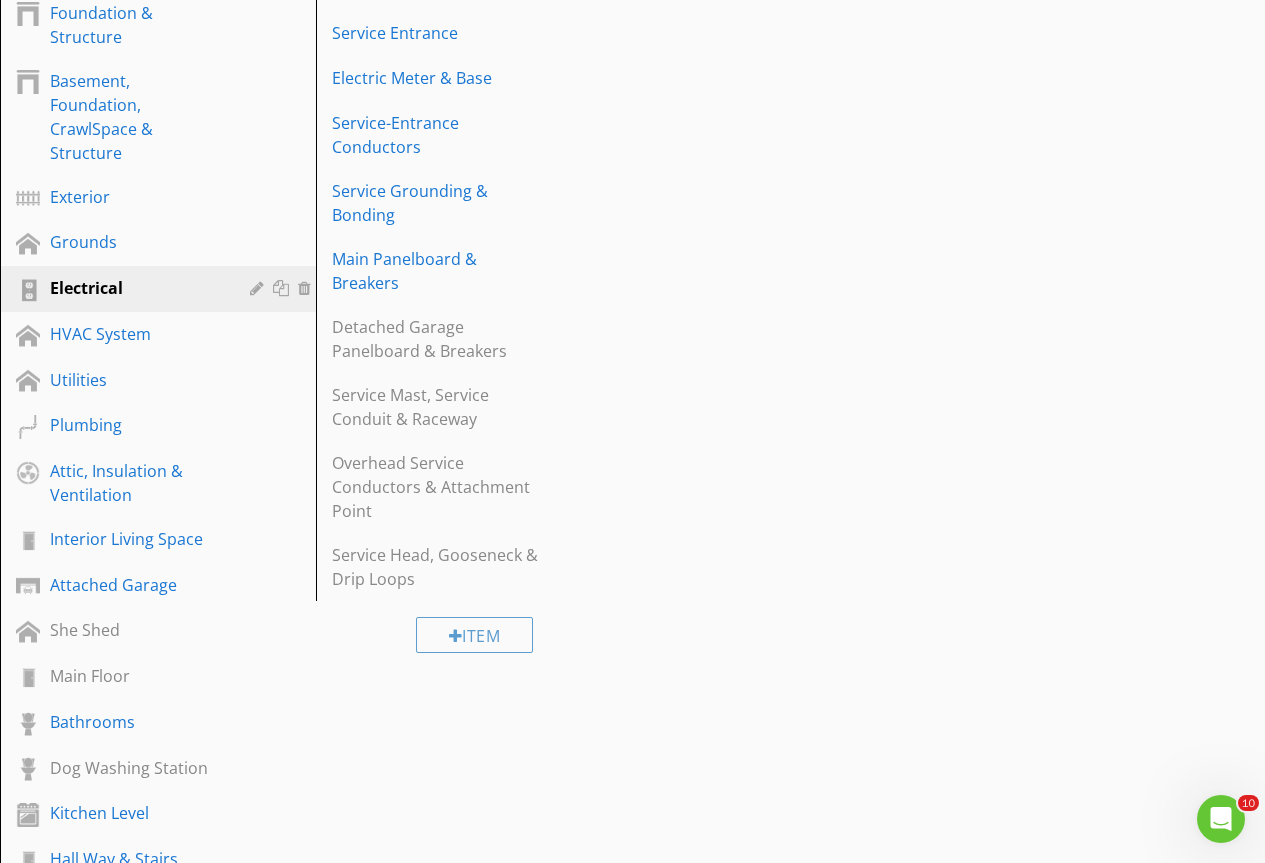 click on "Main Panelboard & Breakers" at bounding box center [439, 271] 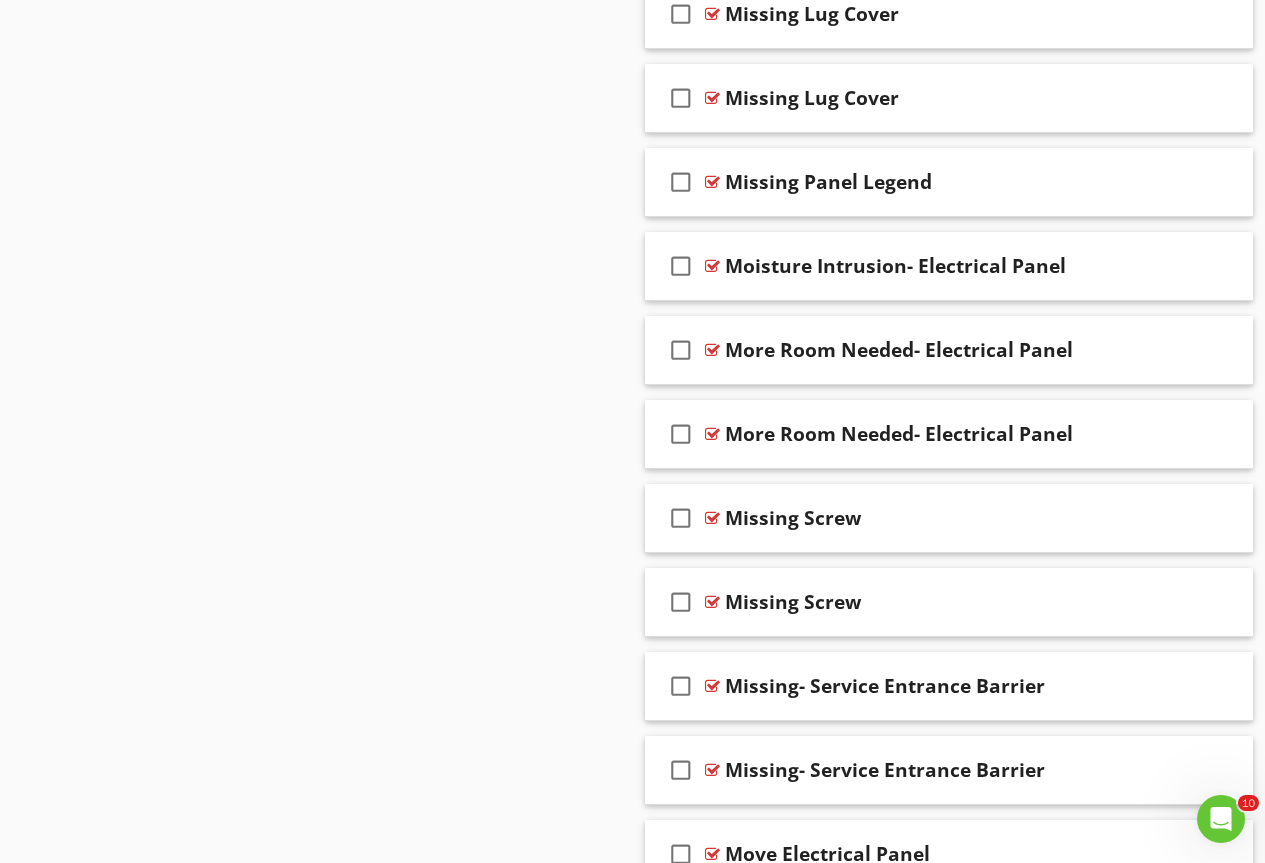 scroll, scrollTop: 13913, scrollLeft: 0, axis: vertical 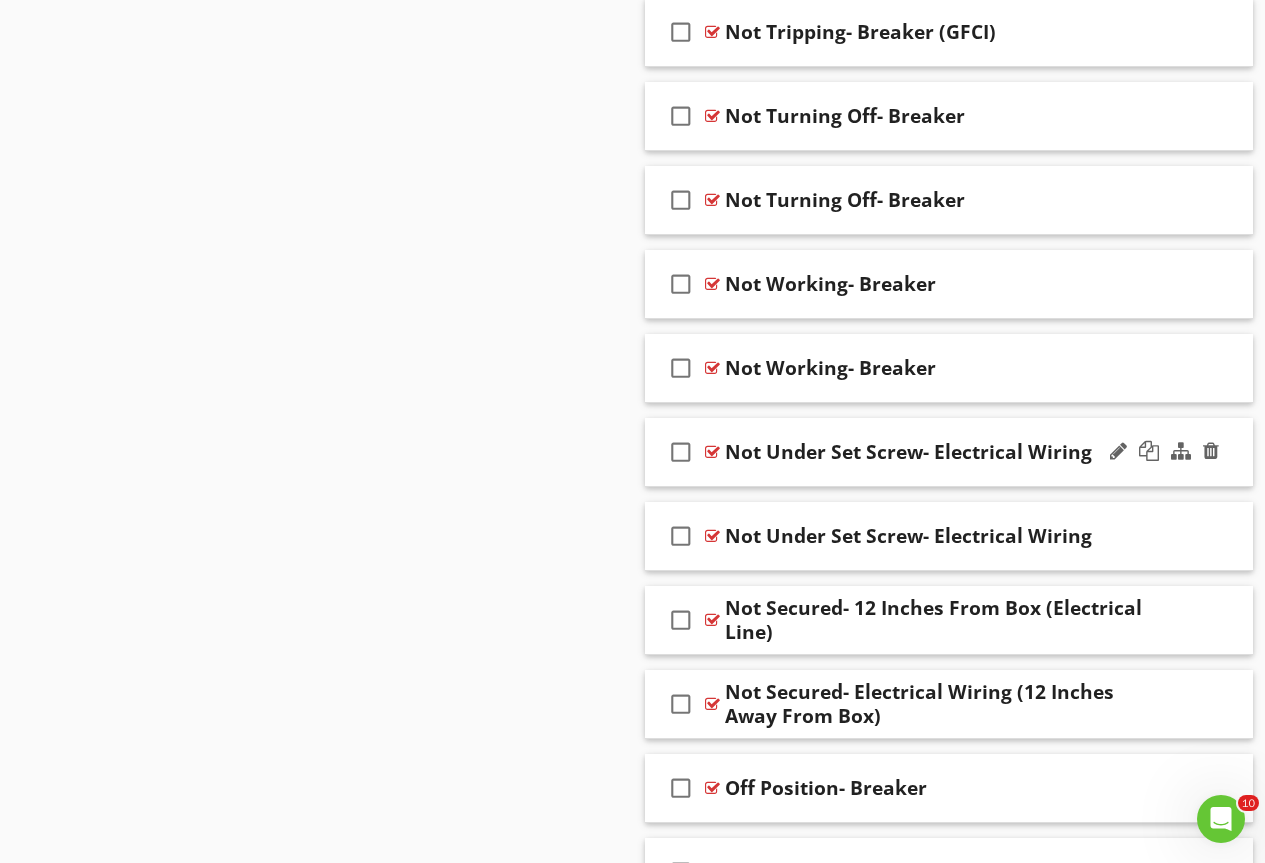 click at bounding box center (712, 452) 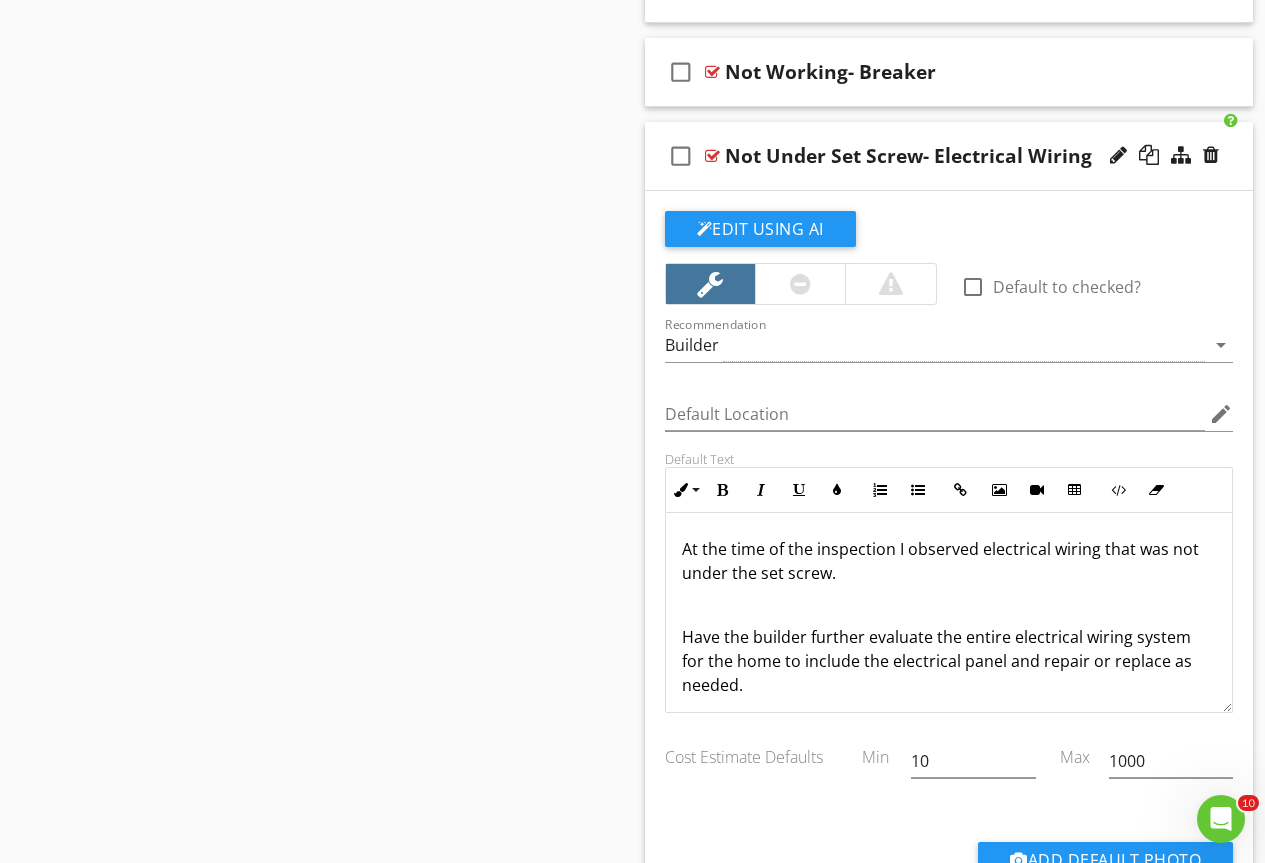 scroll, scrollTop: 16736, scrollLeft: 0, axis: vertical 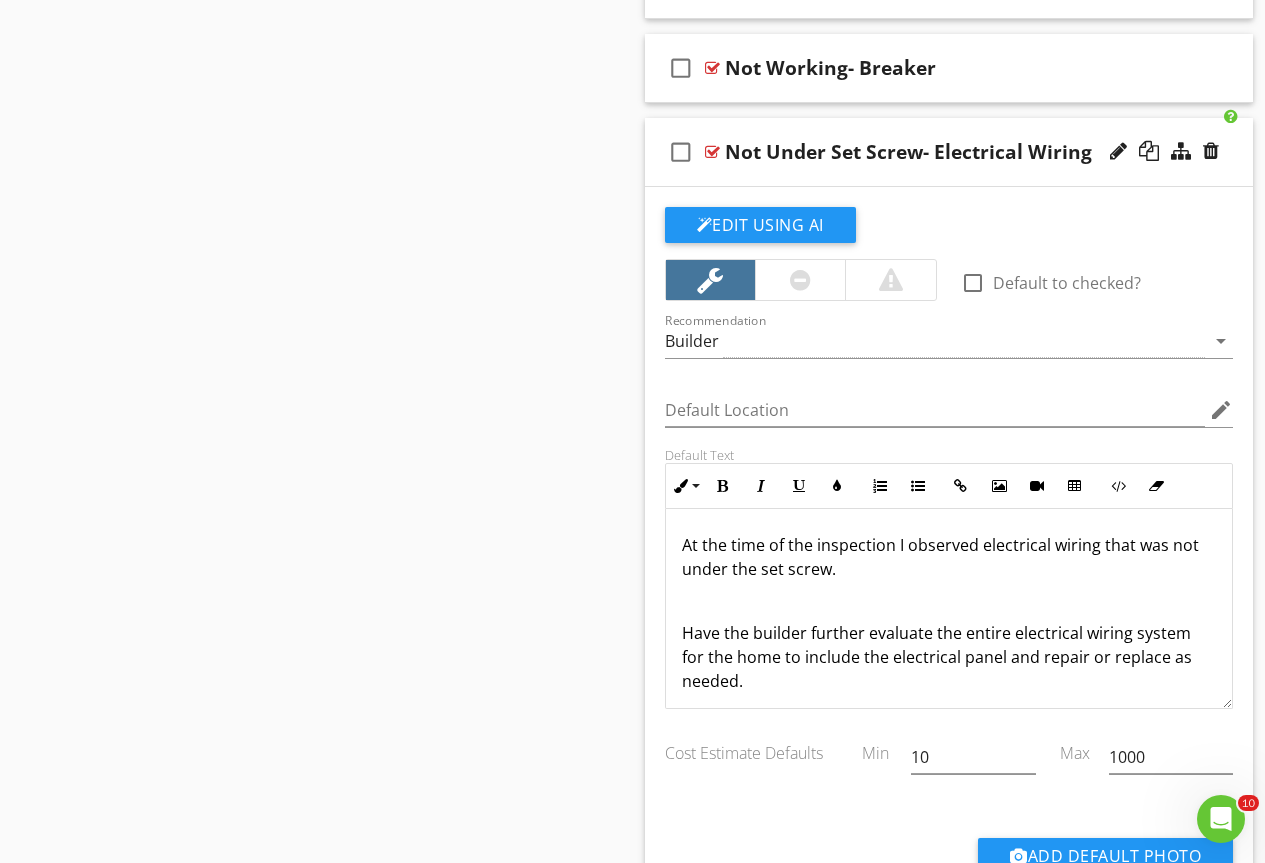 click at bounding box center (712, 152) 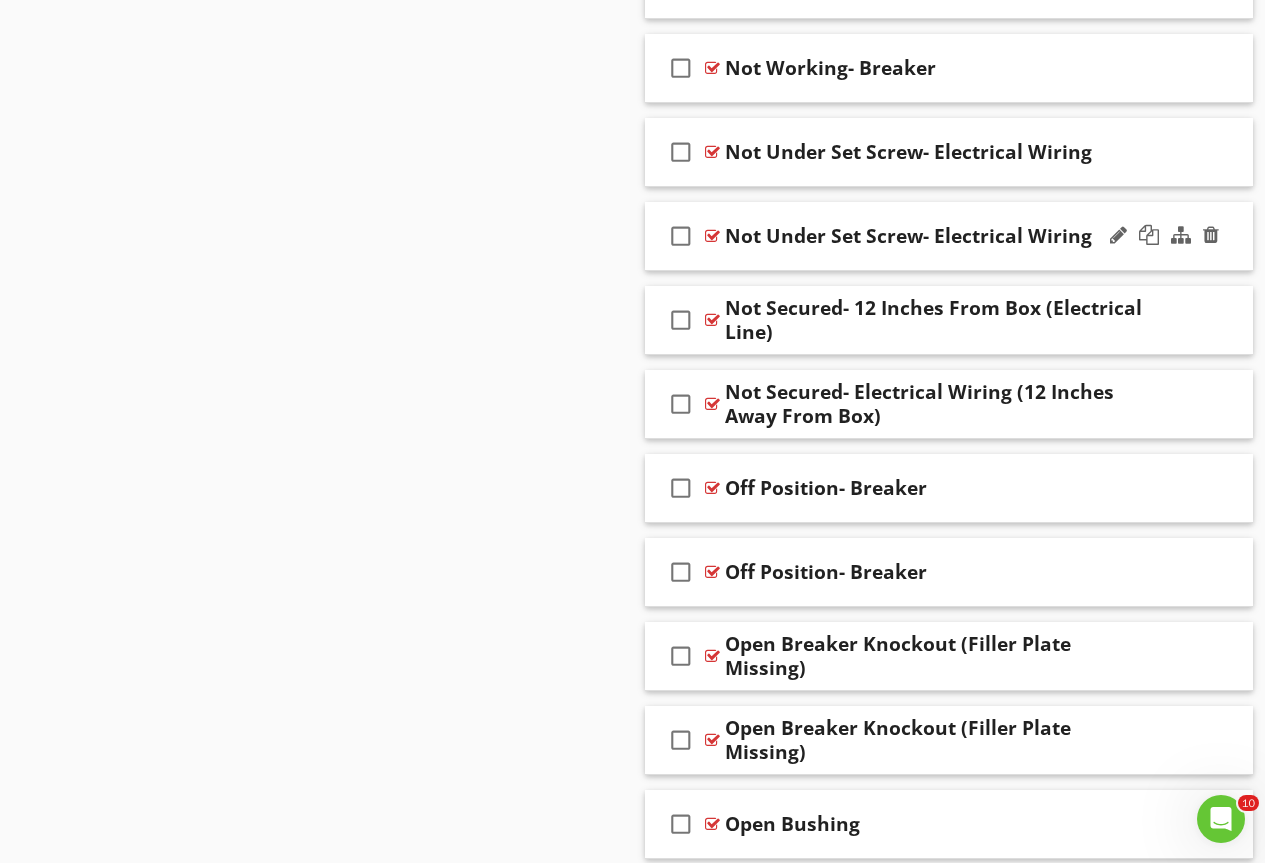 click at bounding box center [712, 236] 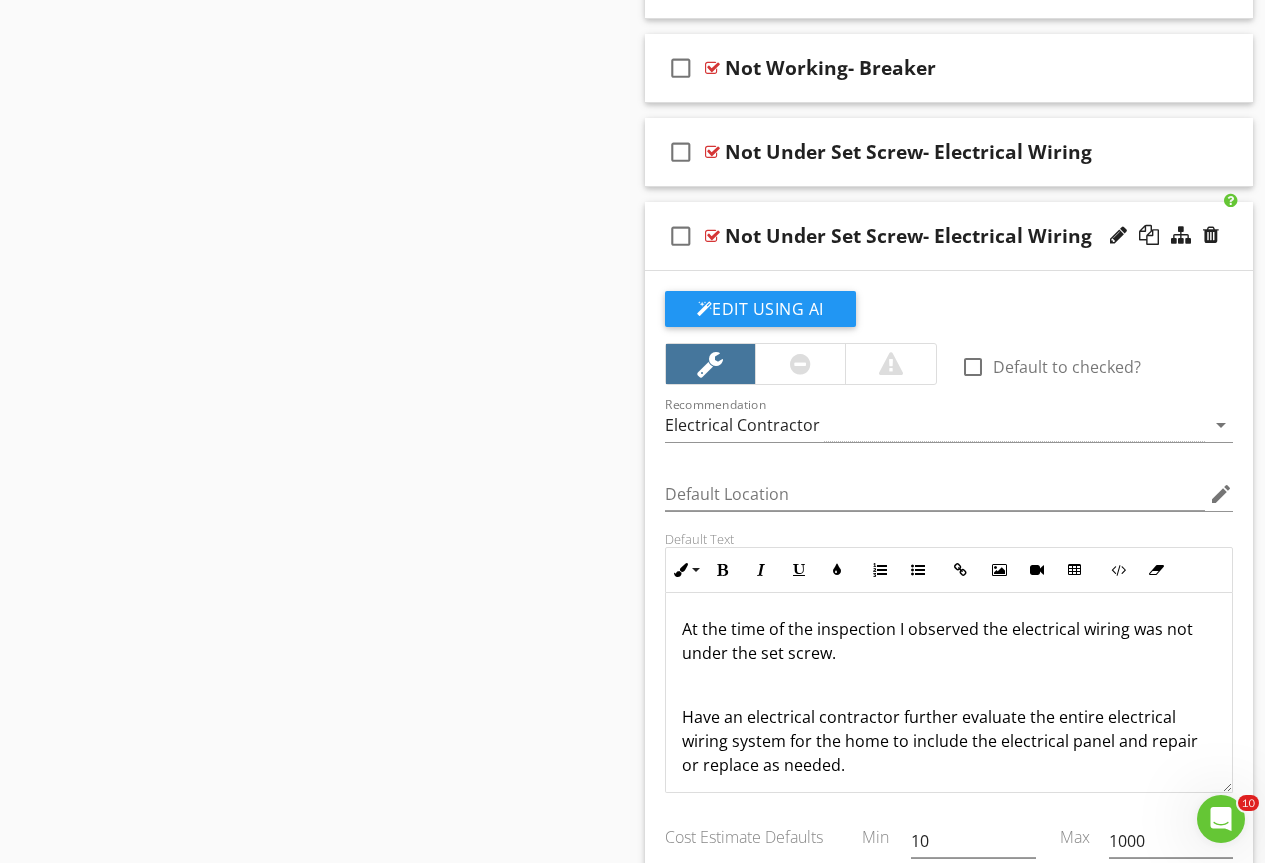 scroll, scrollTop: 0, scrollLeft: 0, axis: both 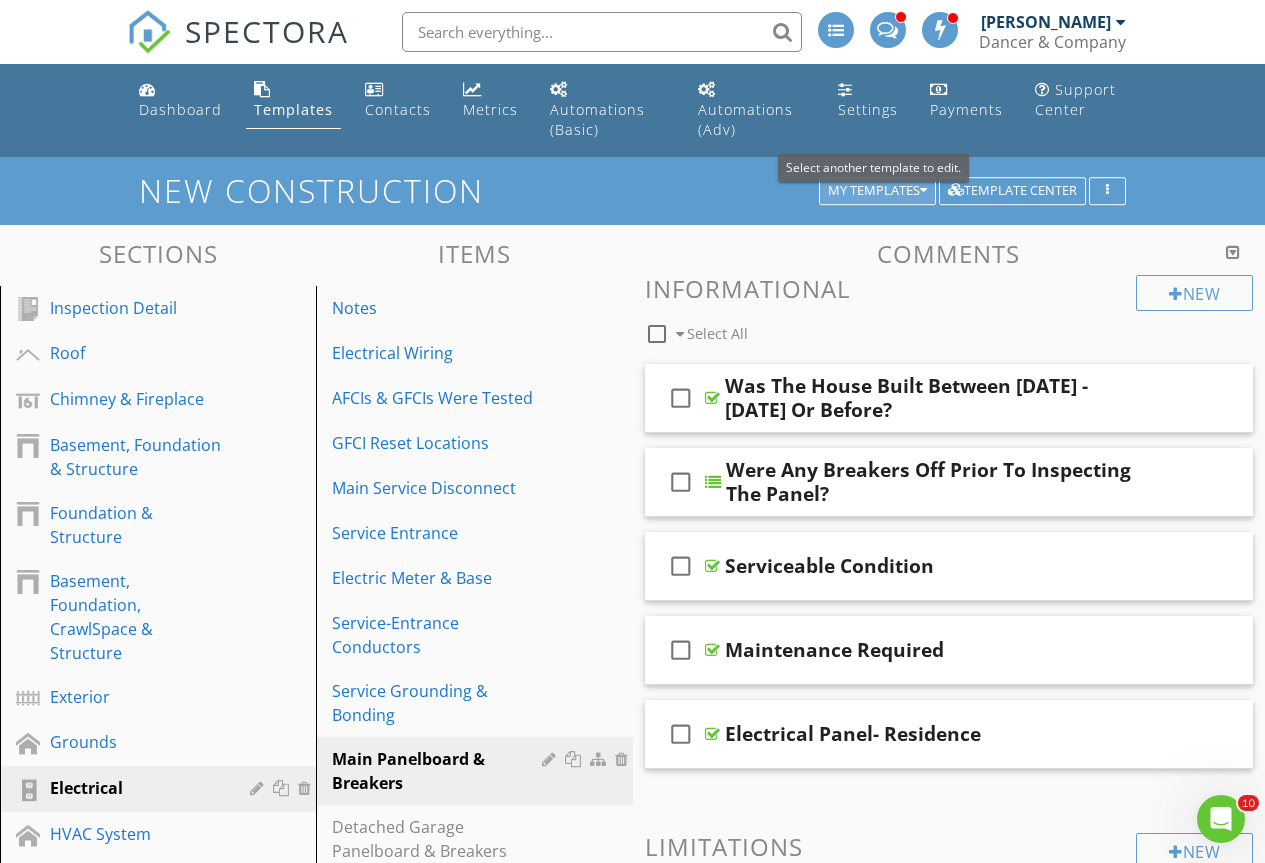 click on "My Templates" at bounding box center (877, 191) 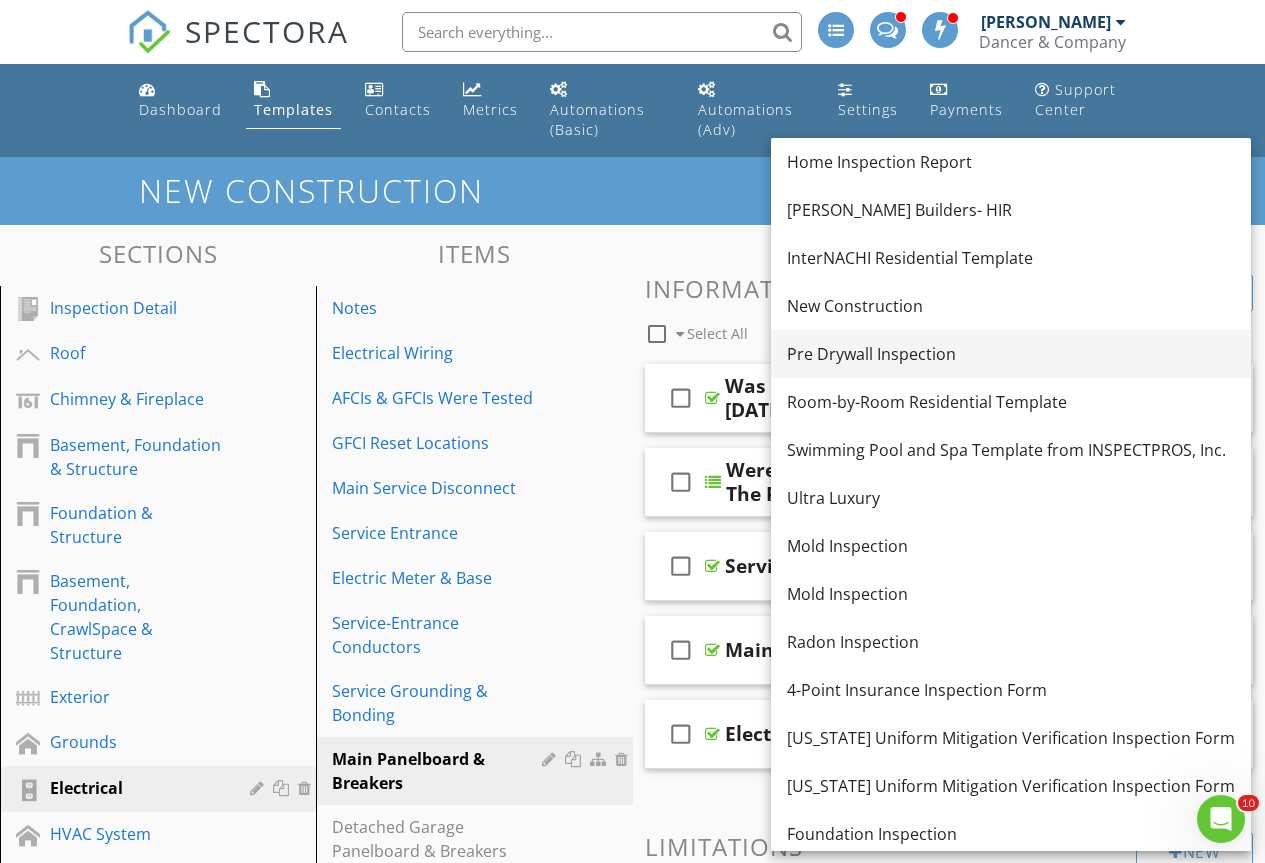 click on "Pre Drywall Inspection" at bounding box center [1011, 354] 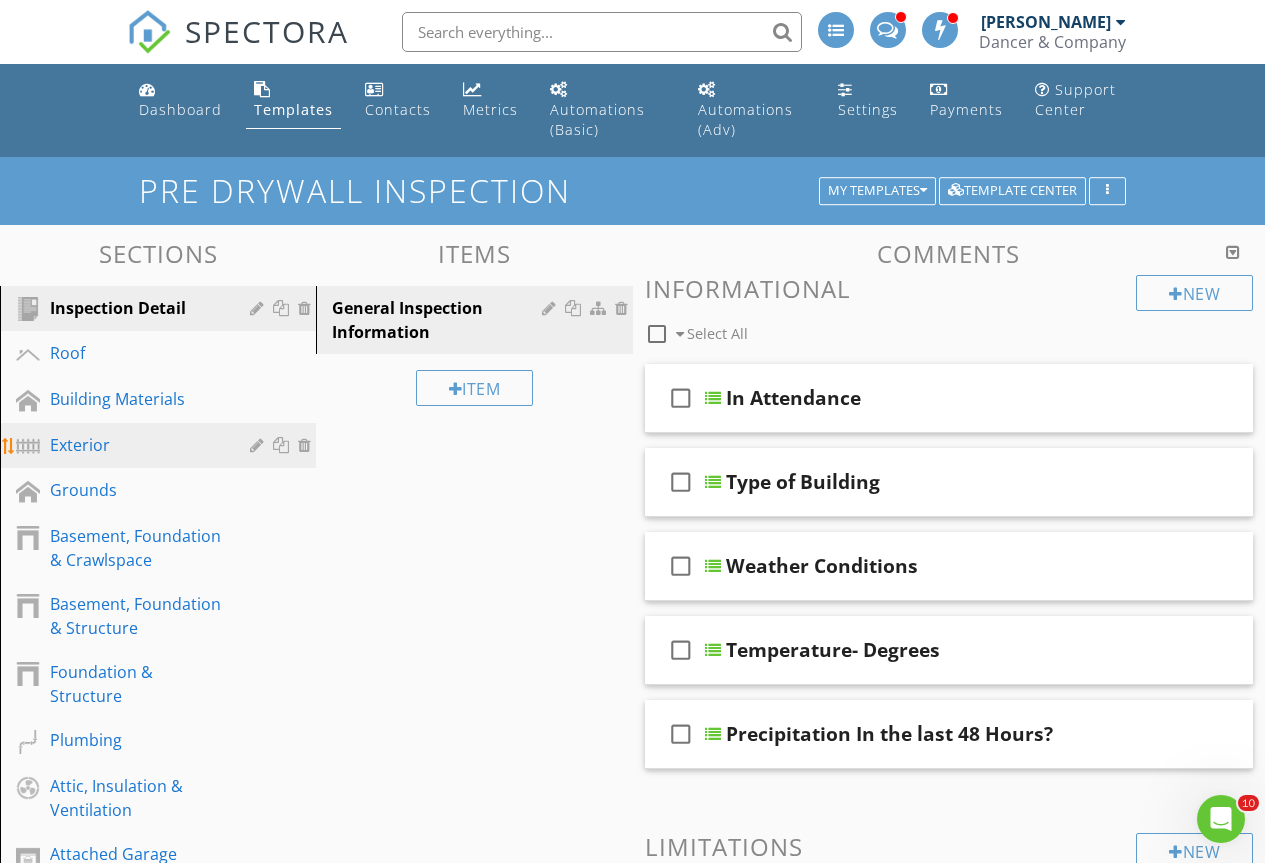click on "Exterior" at bounding box center [135, 445] 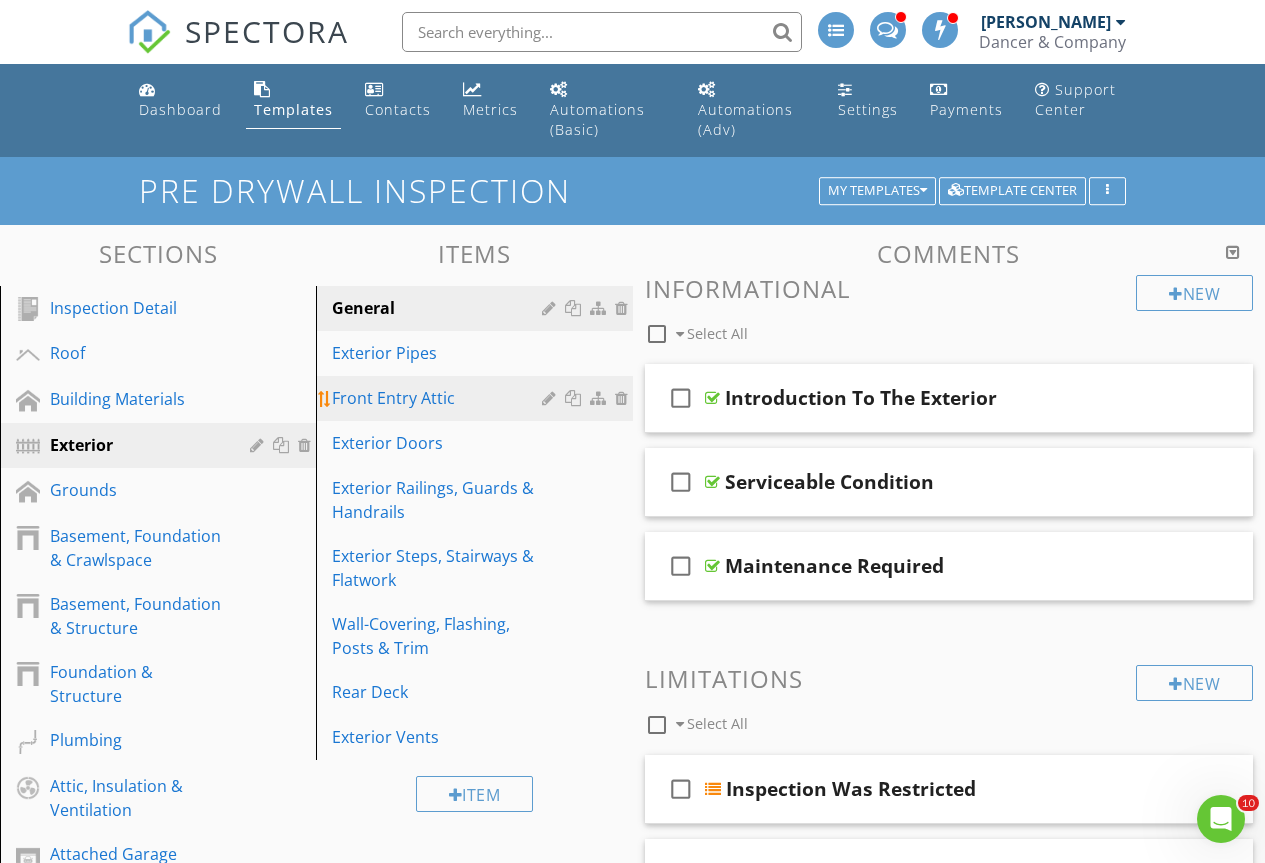 click on "Front Entry Attic" at bounding box center (439, 398) 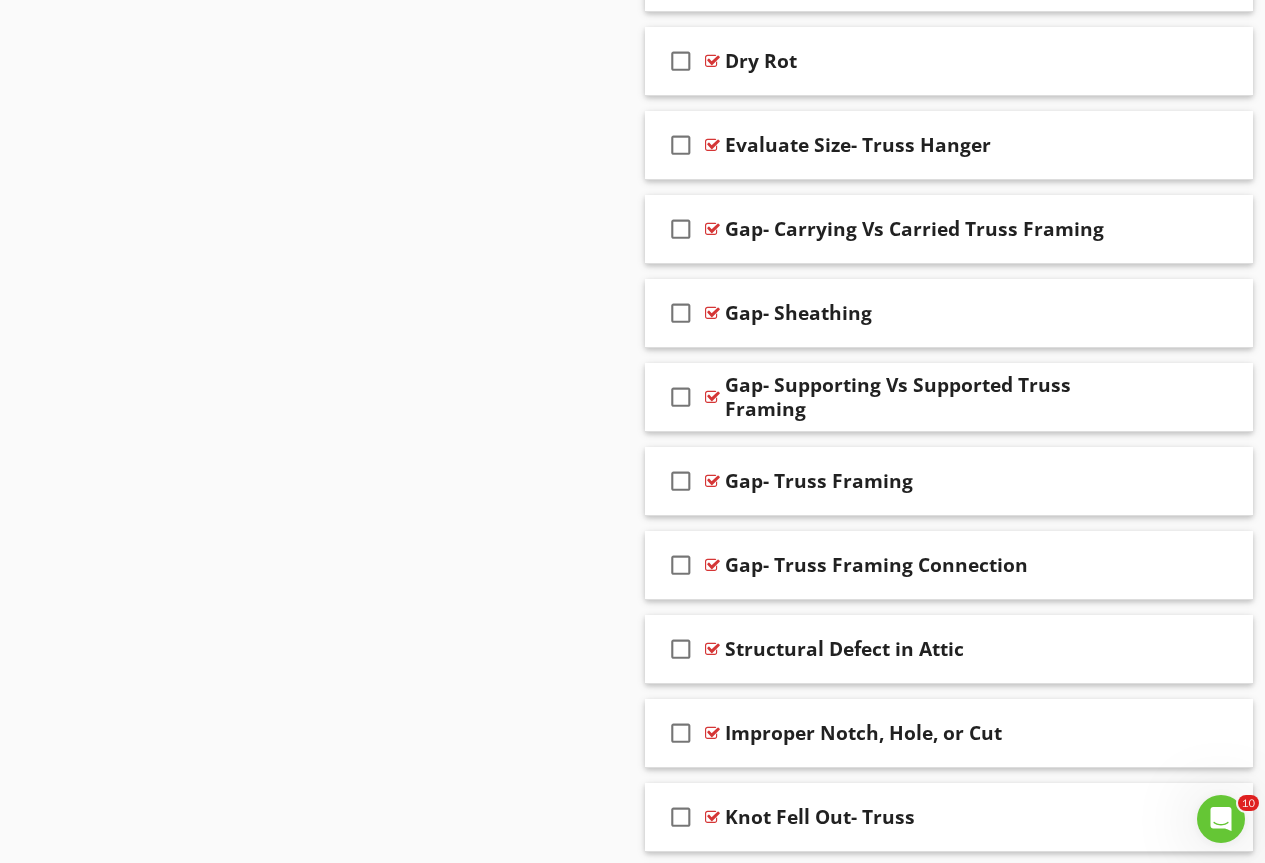 scroll, scrollTop: 5235, scrollLeft: 0, axis: vertical 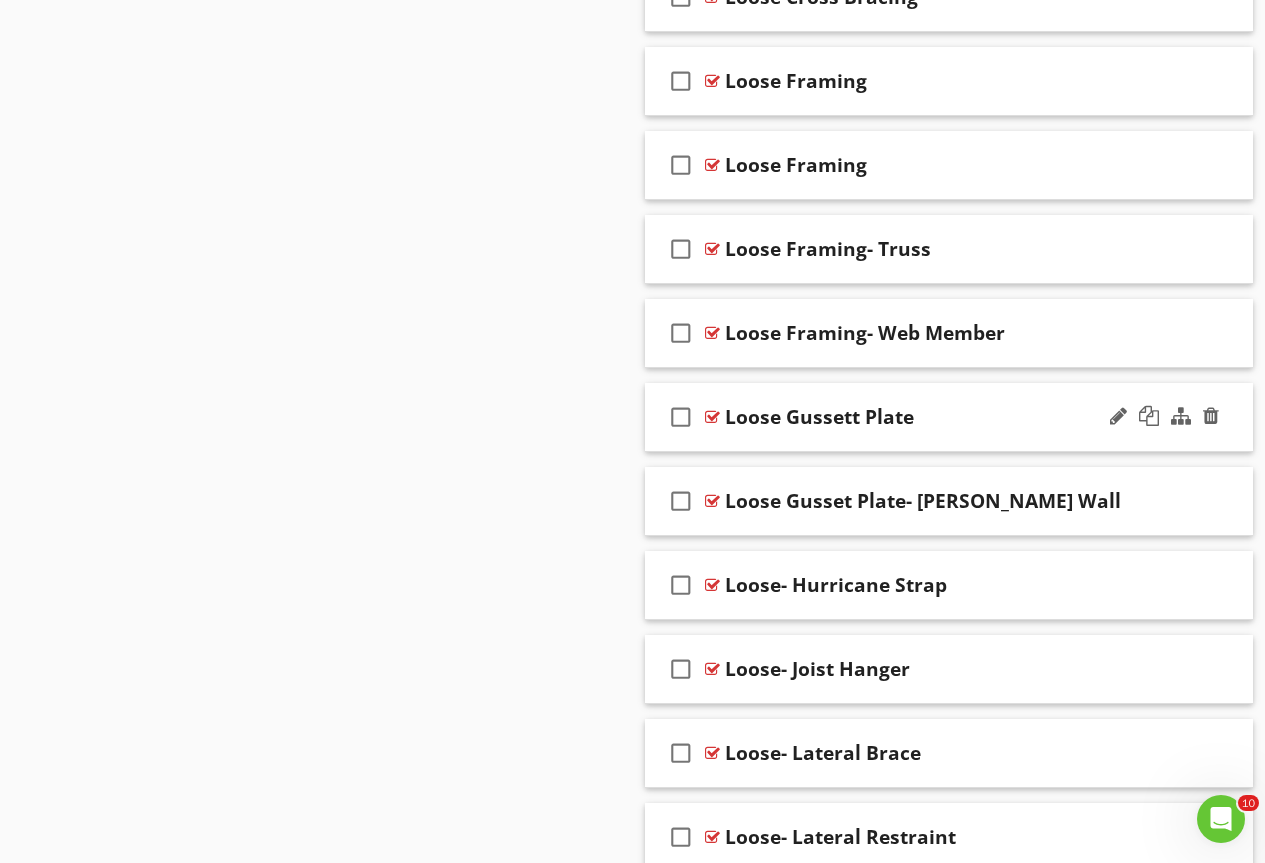 click at bounding box center [712, 417] 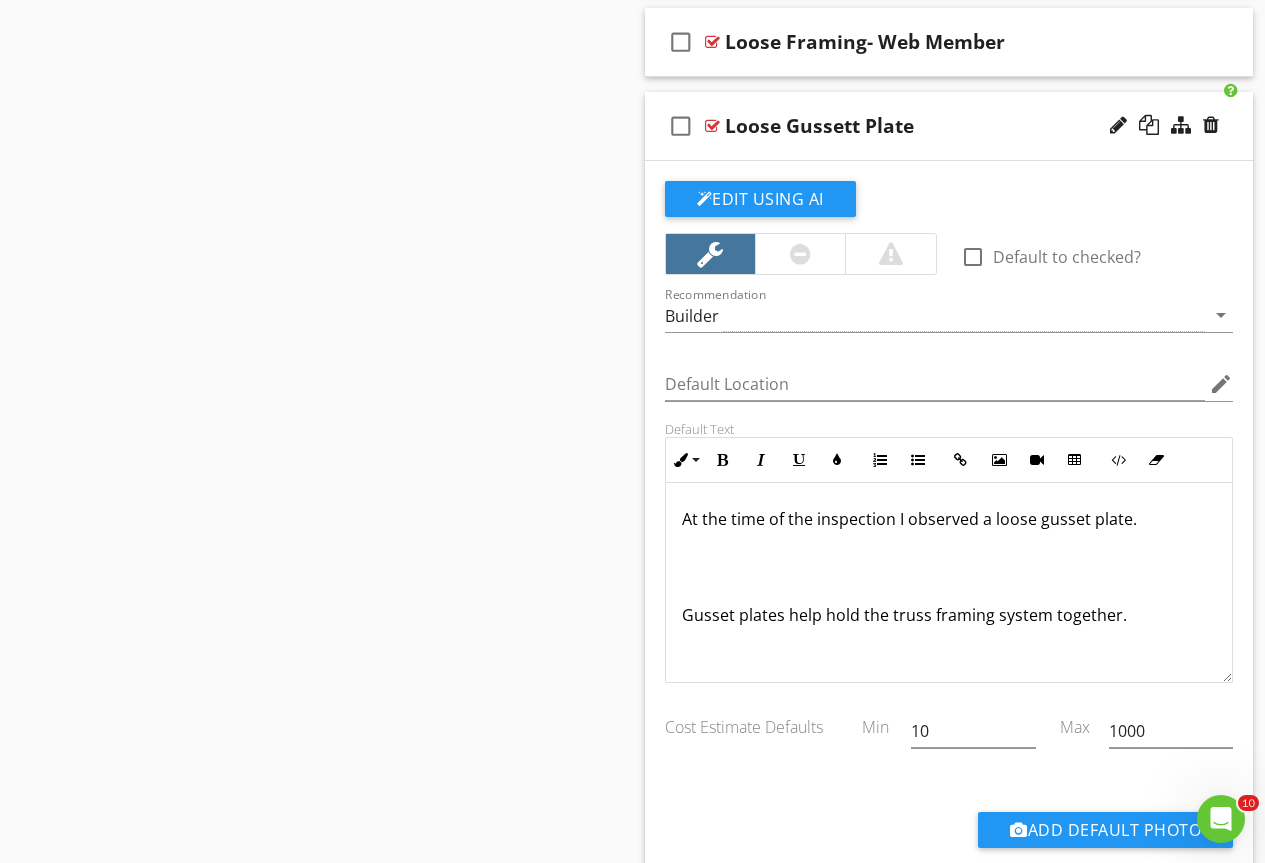 scroll, scrollTop: 5835, scrollLeft: 0, axis: vertical 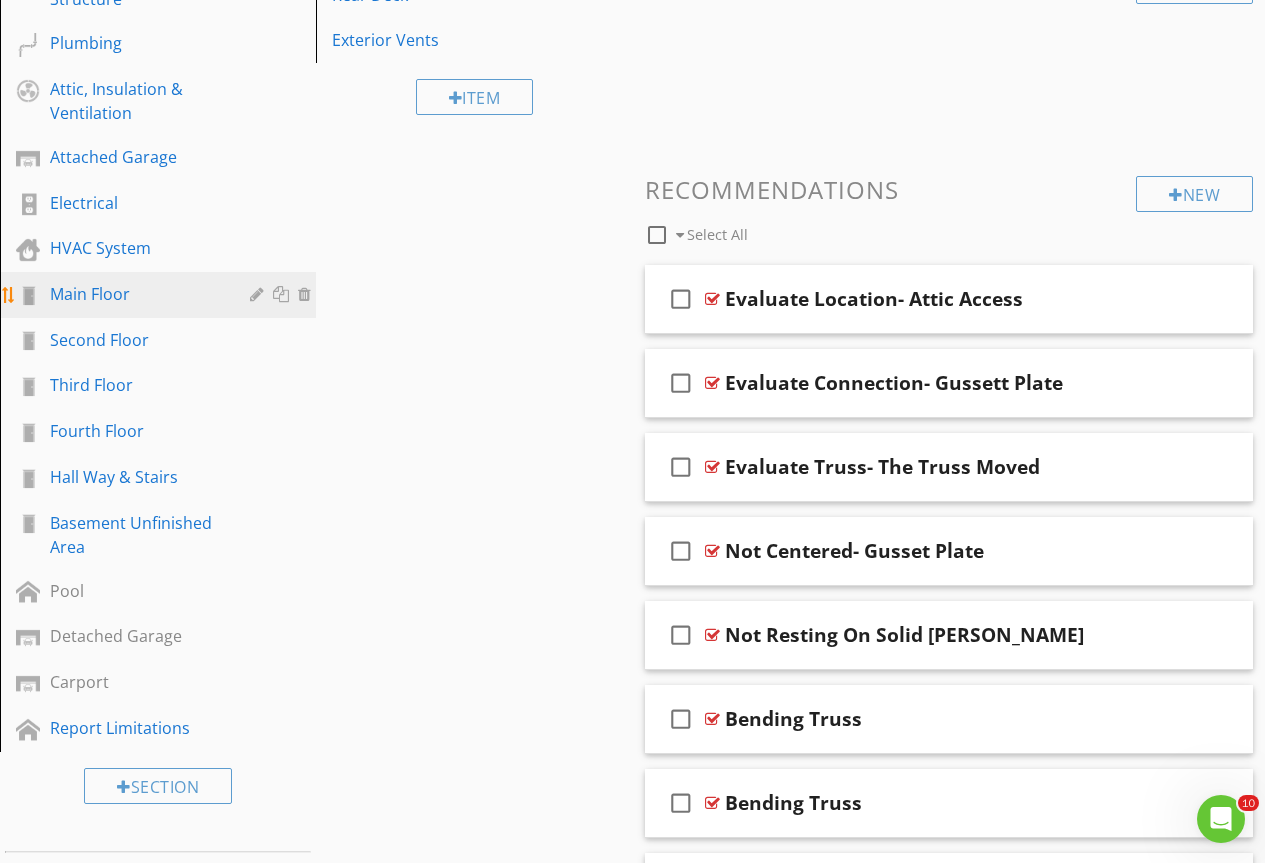 click on "Main Floor" at bounding box center [161, 295] 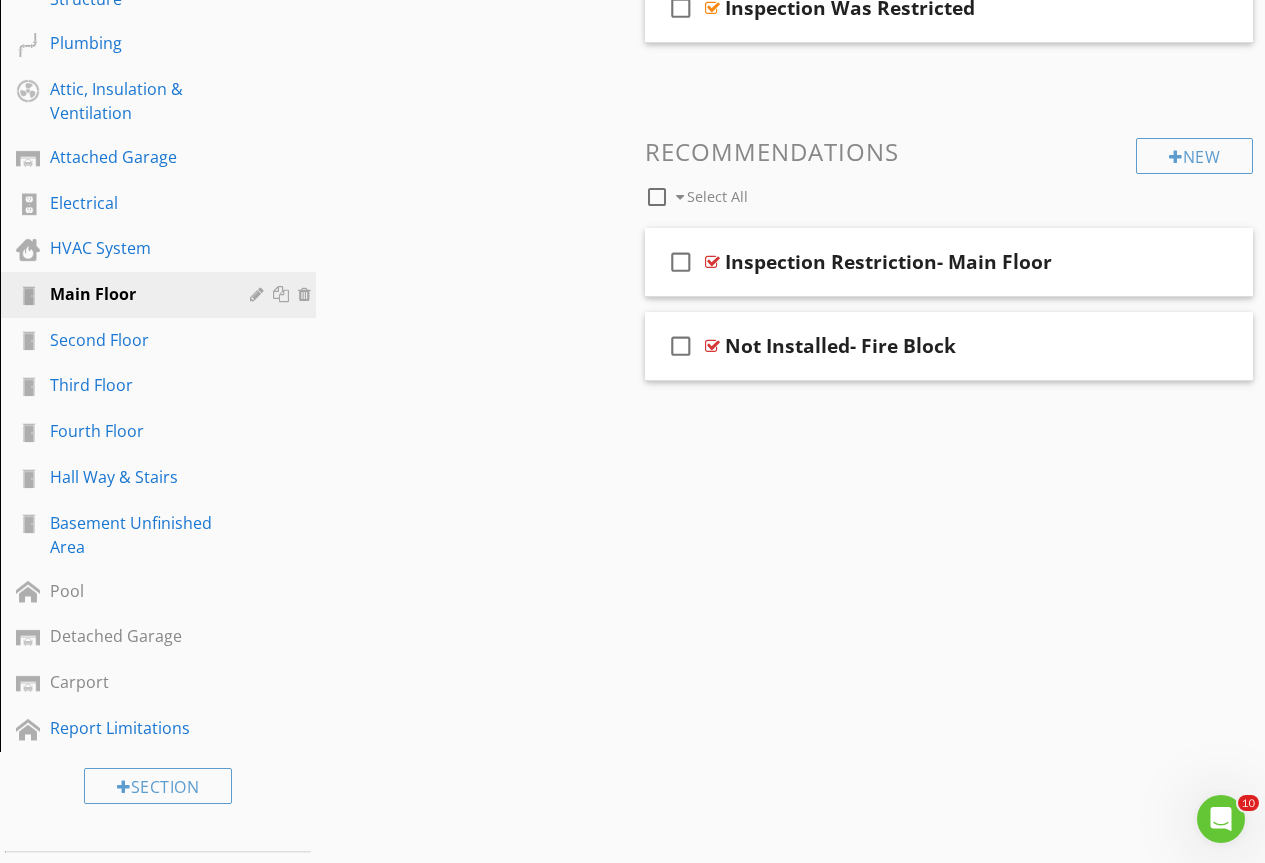 scroll, scrollTop: 197, scrollLeft: 0, axis: vertical 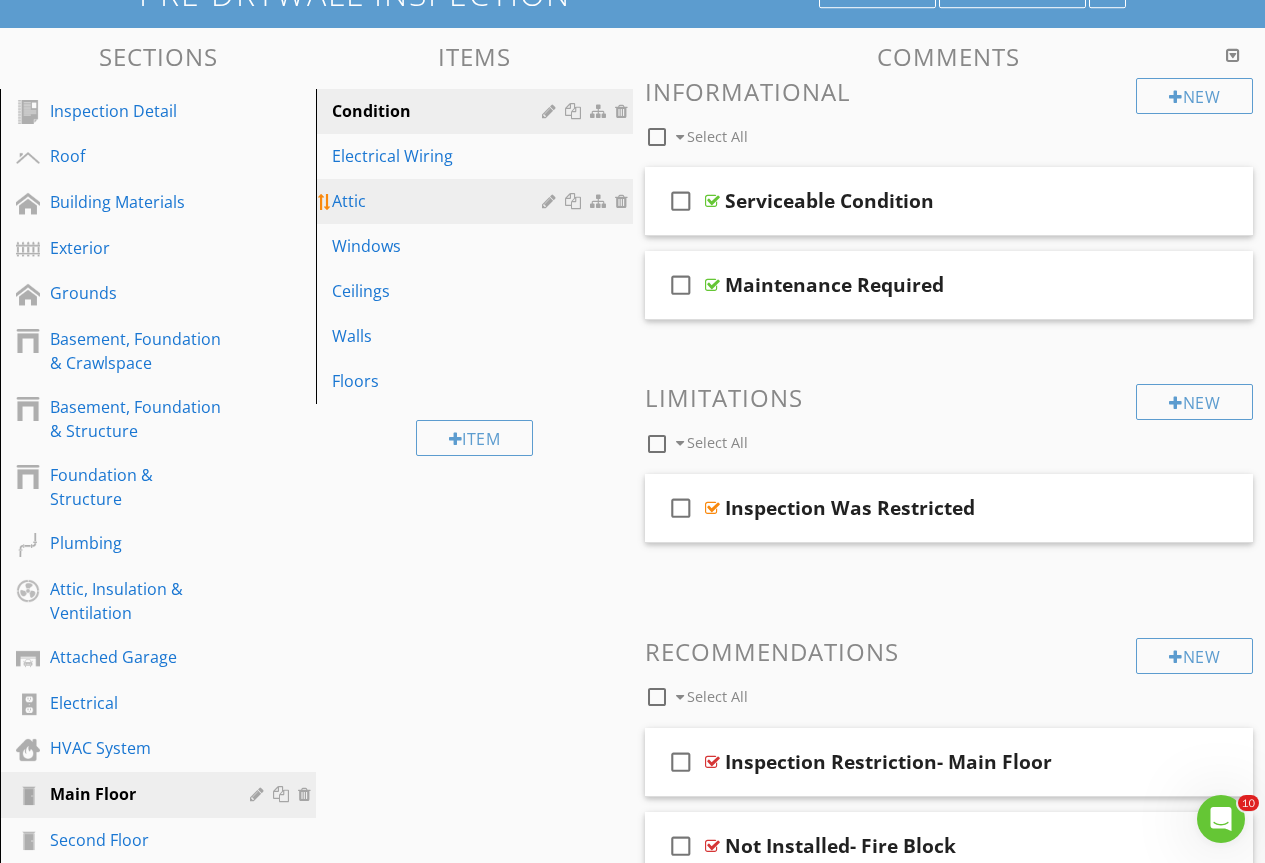 click on "Attic" at bounding box center (439, 201) 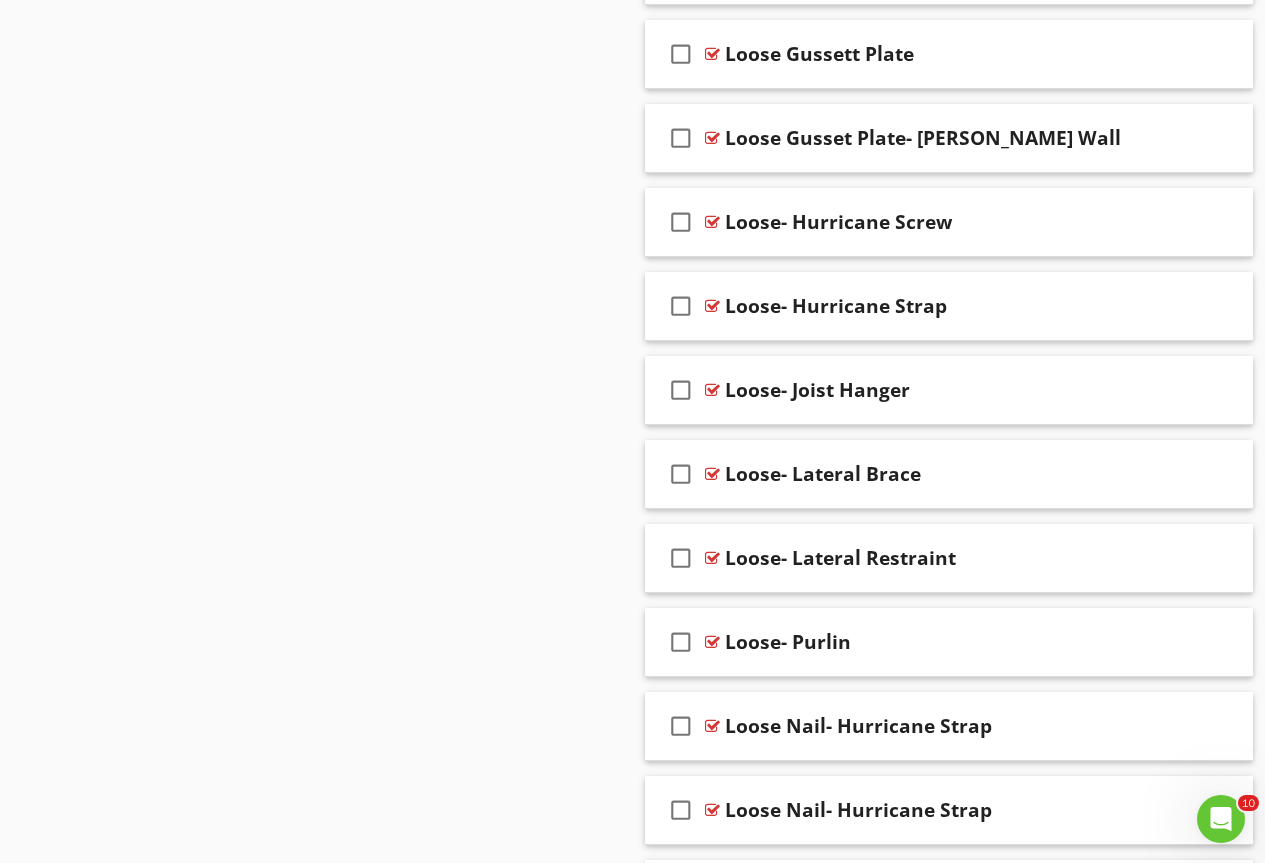 scroll, scrollTop: 6667, scrollLeft: 0, axis: vertical 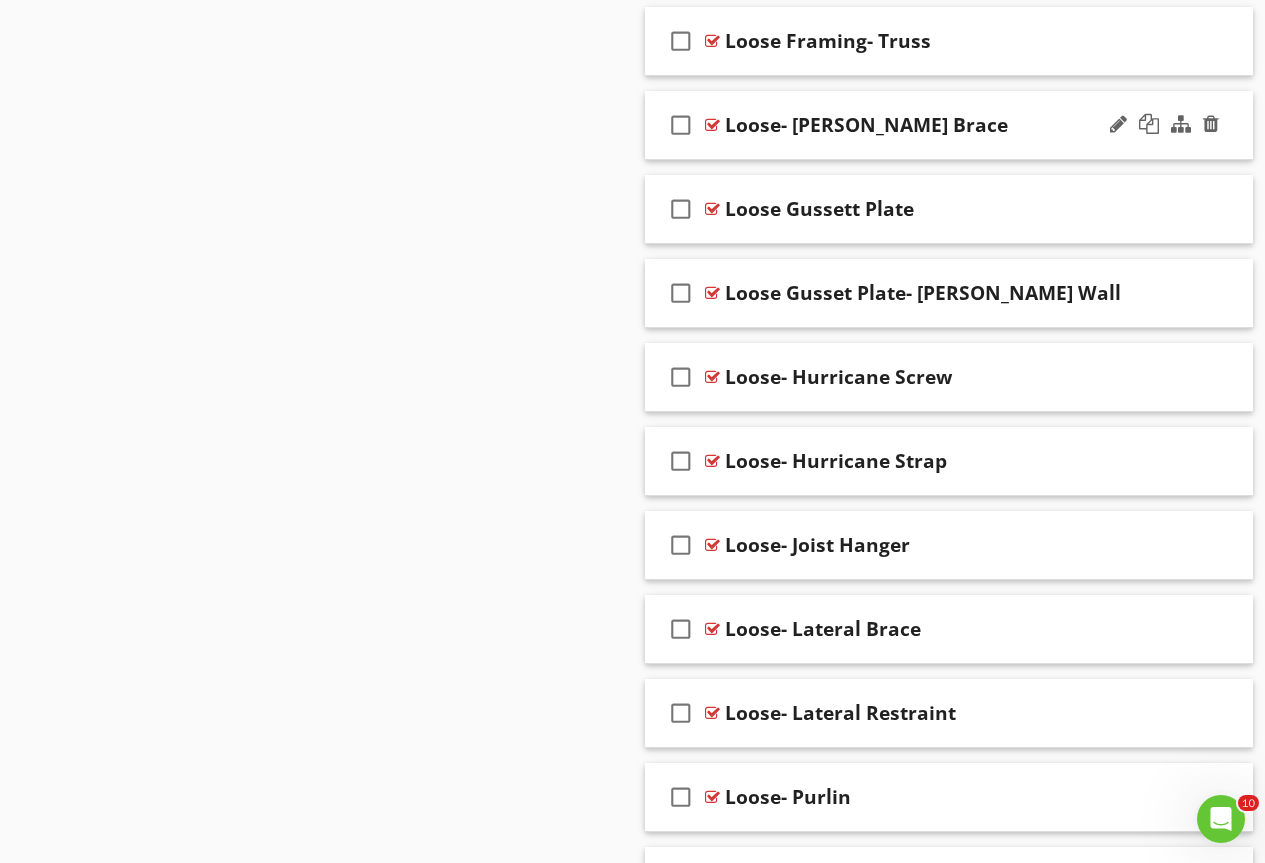click at bounding box center (712, 125) 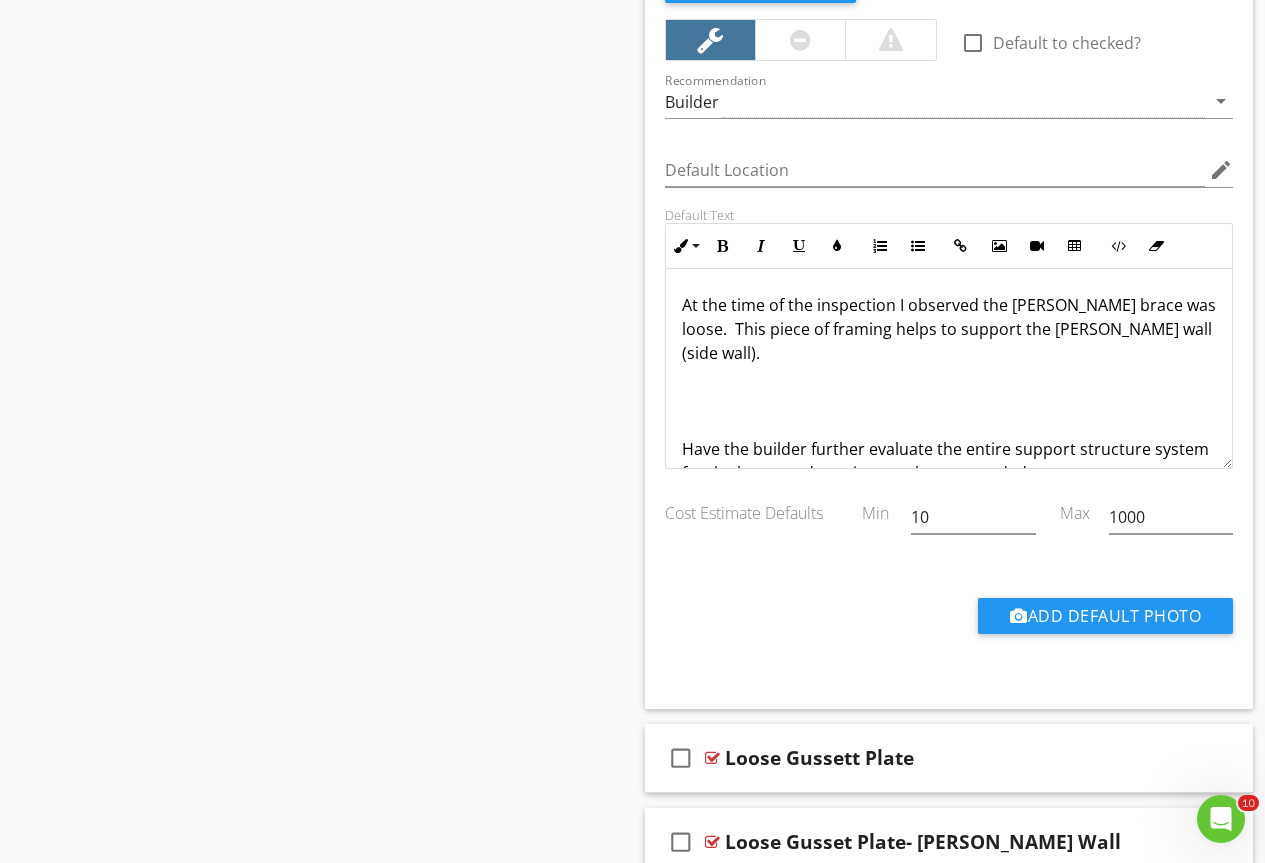 scroll, scrollTop: 7067, scrollLeft: 0, axis: vertical 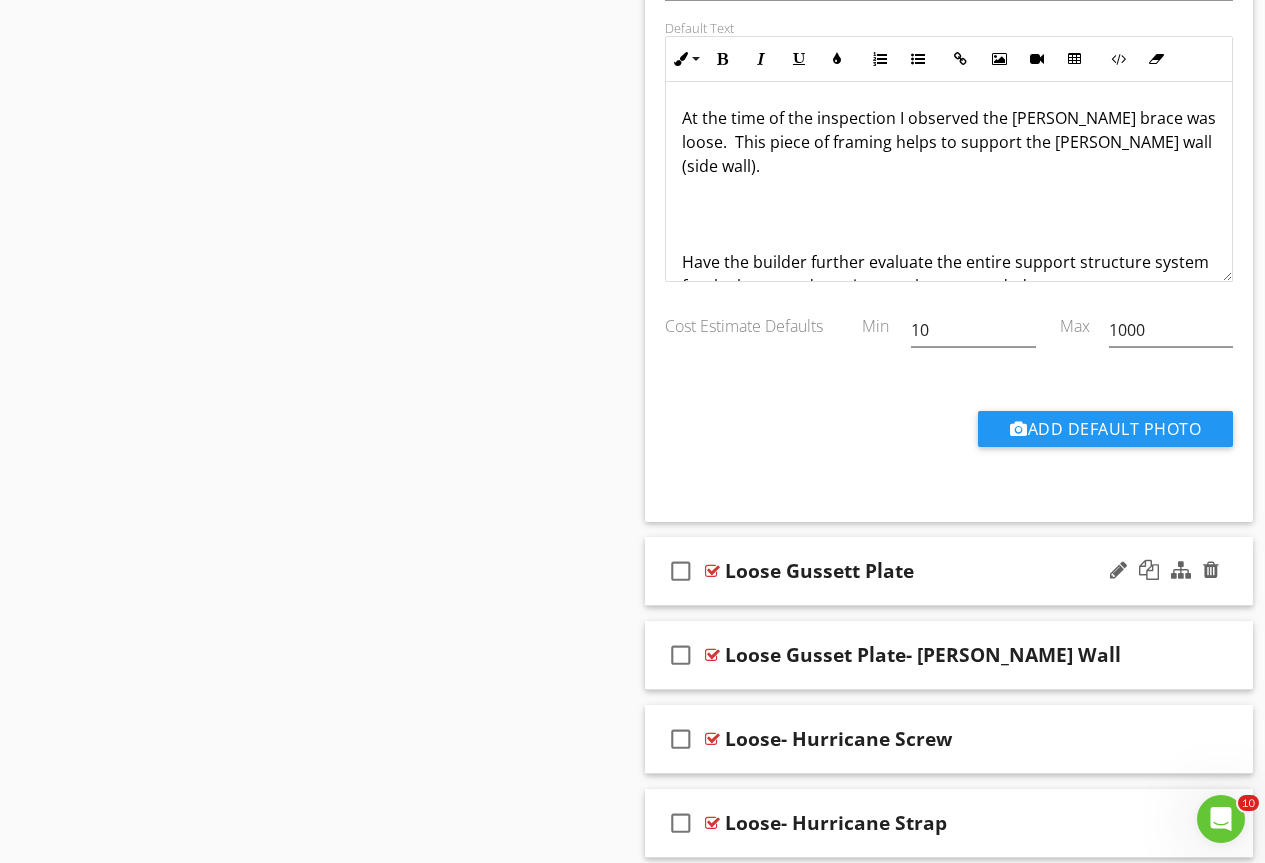 click at bounding box center (712, 571) 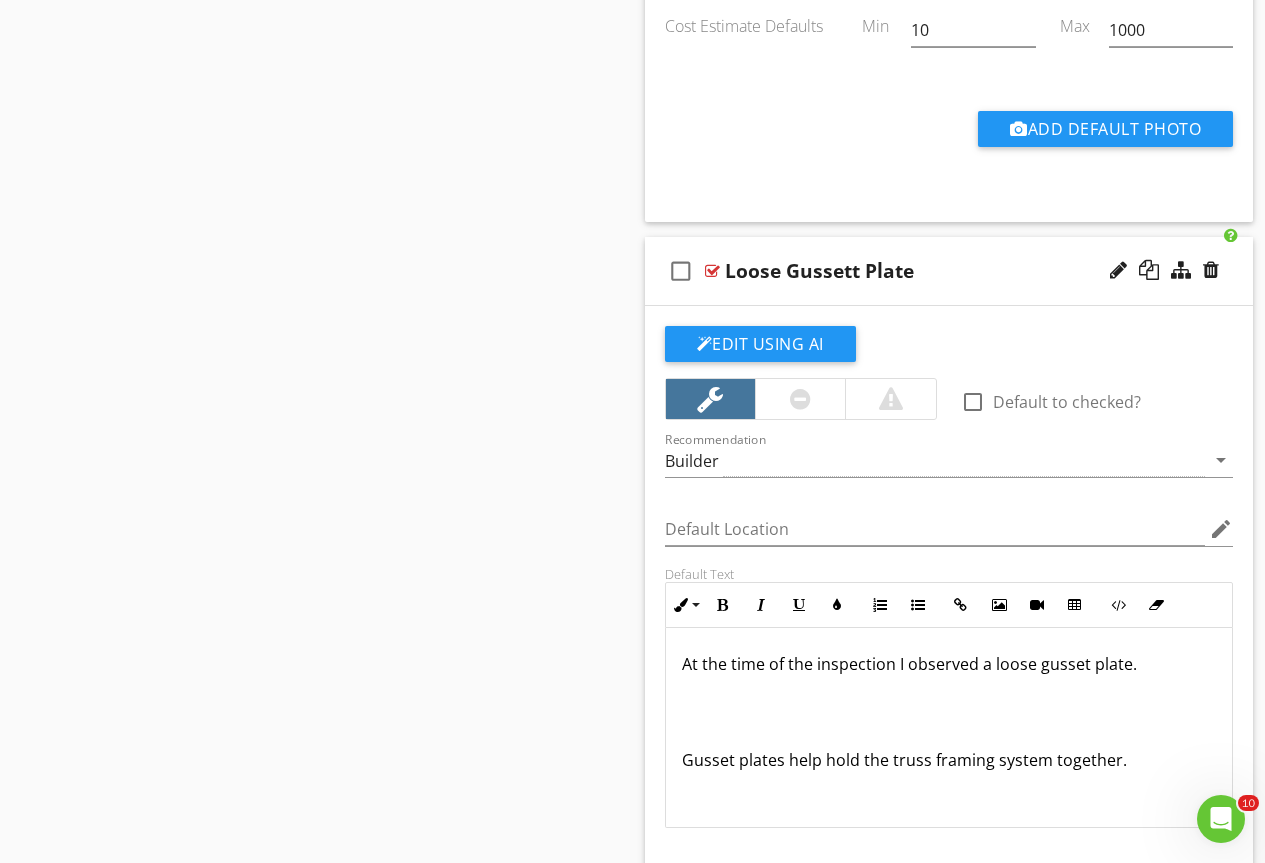 scroll, scrollTop: 7467, scrollLeft: 0, axis: vertical 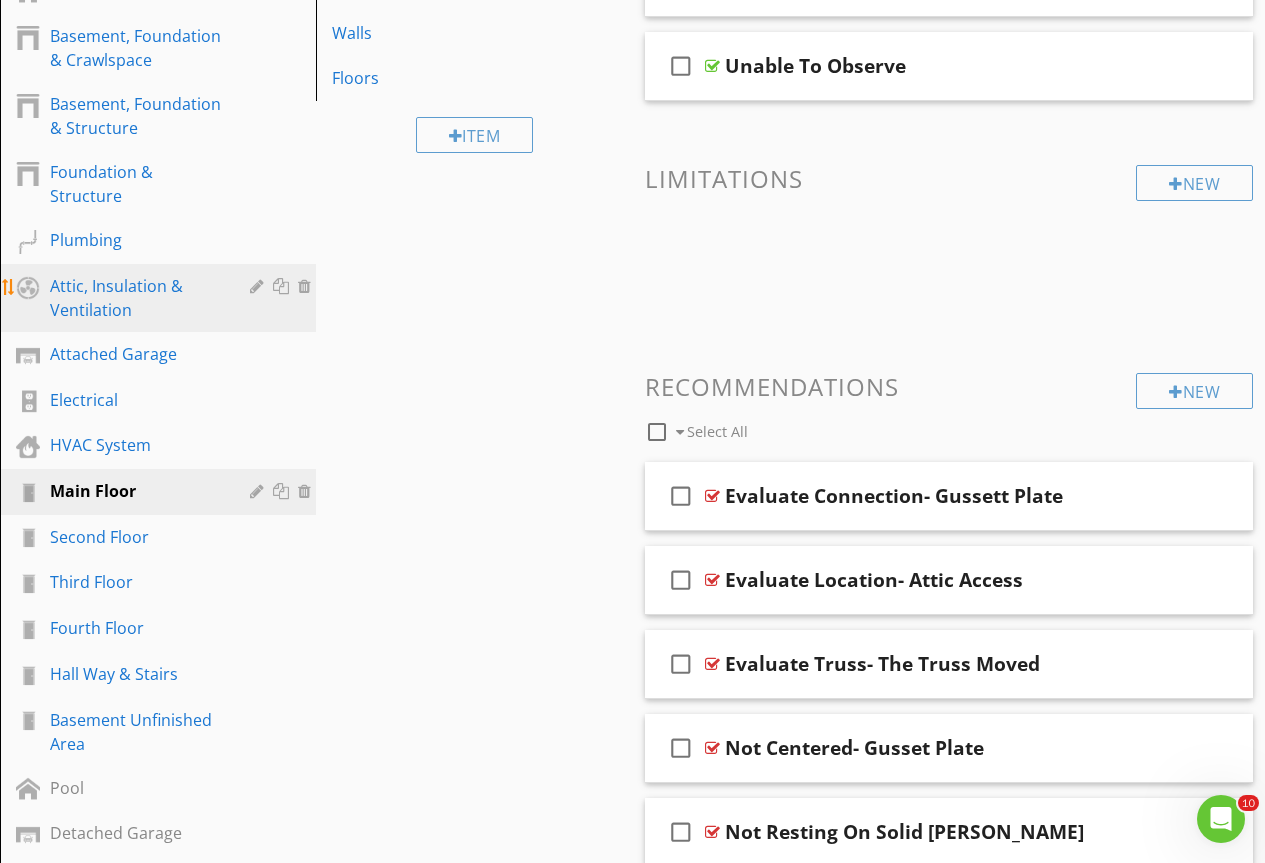 click on "Attic, Insulation & Ventilation" at bounding box center [135, 298] 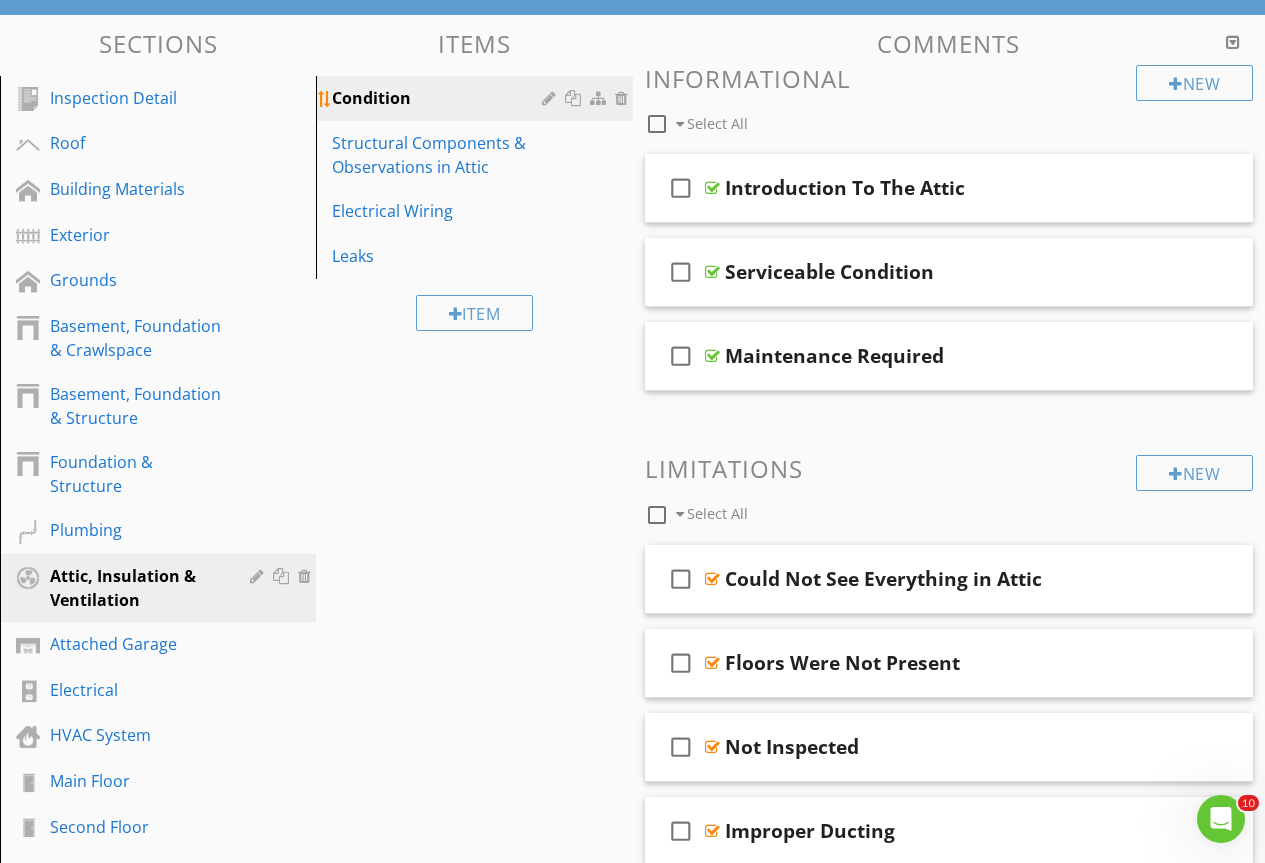 scroll, scrollTop: 0, scrollLeft: 0, axis: both 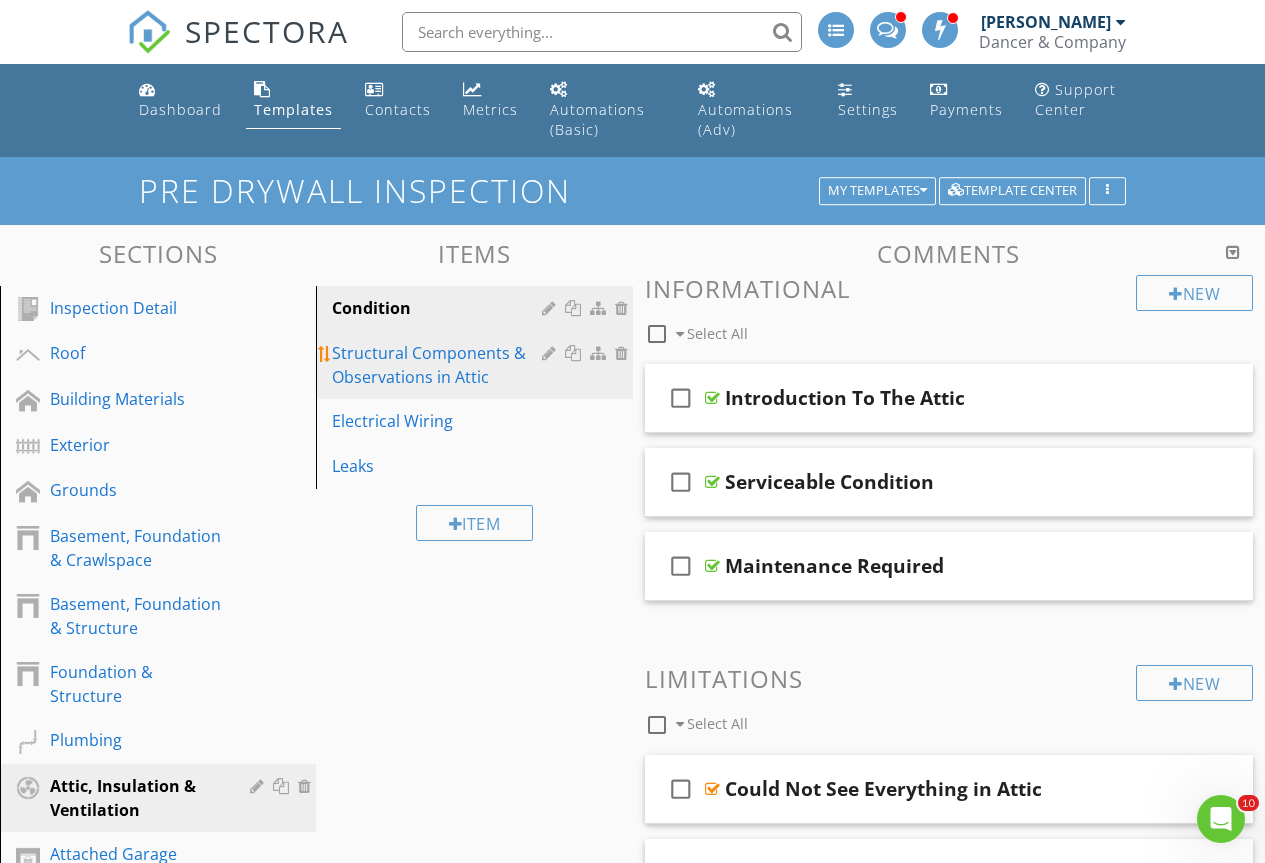 click on "Structural Components & Observations in Attic" at bounding box center [439, 365] 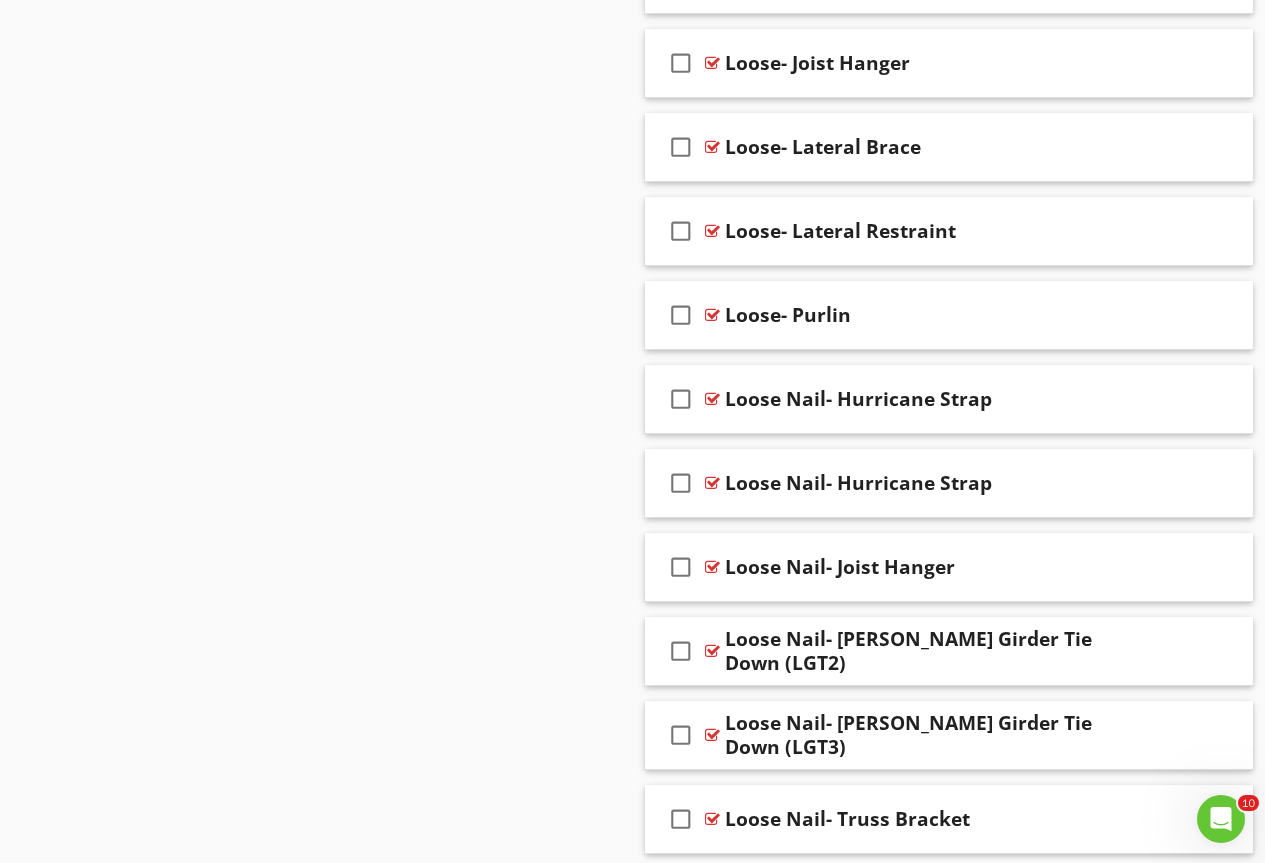 scroll, scrollTop: 6988, scrollLeft: 0, axis: vertical 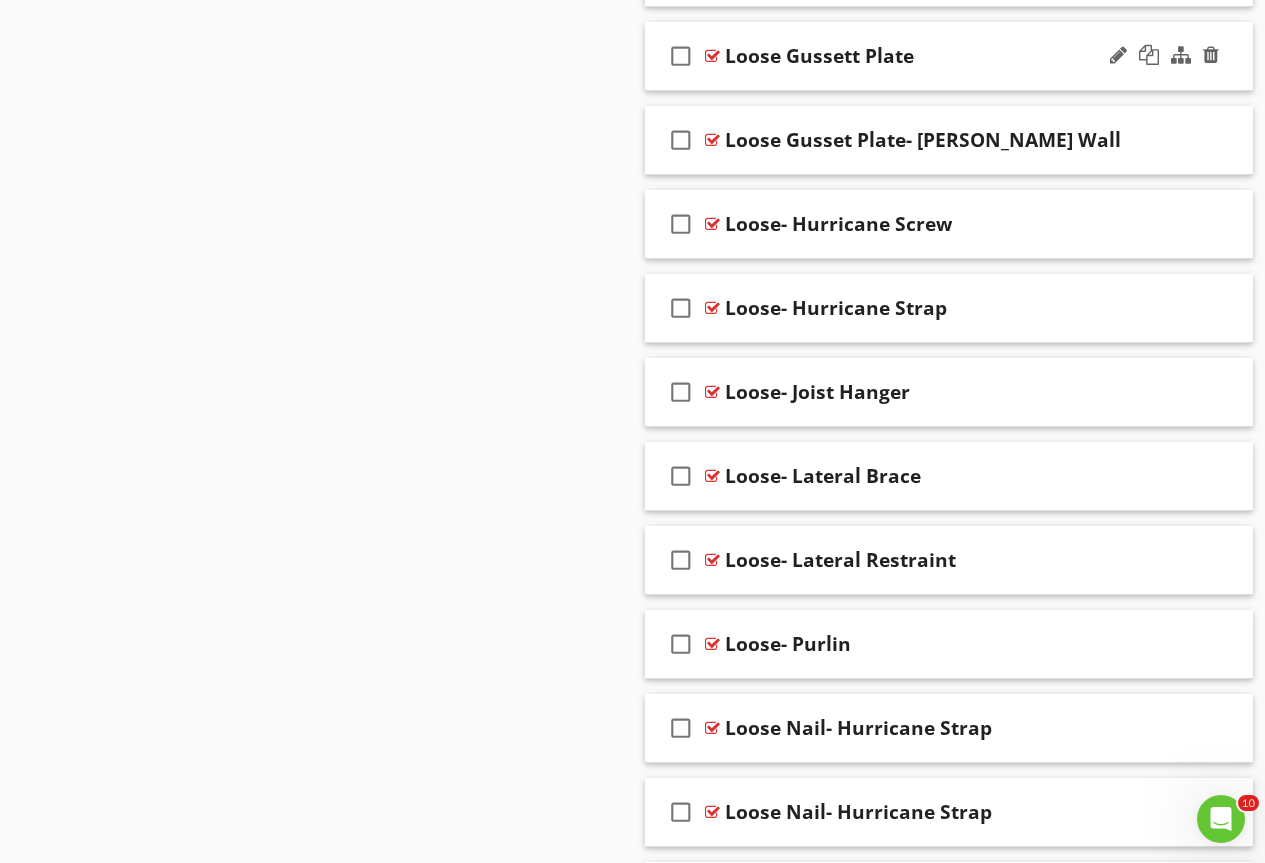click at bounding box center [712, 56] 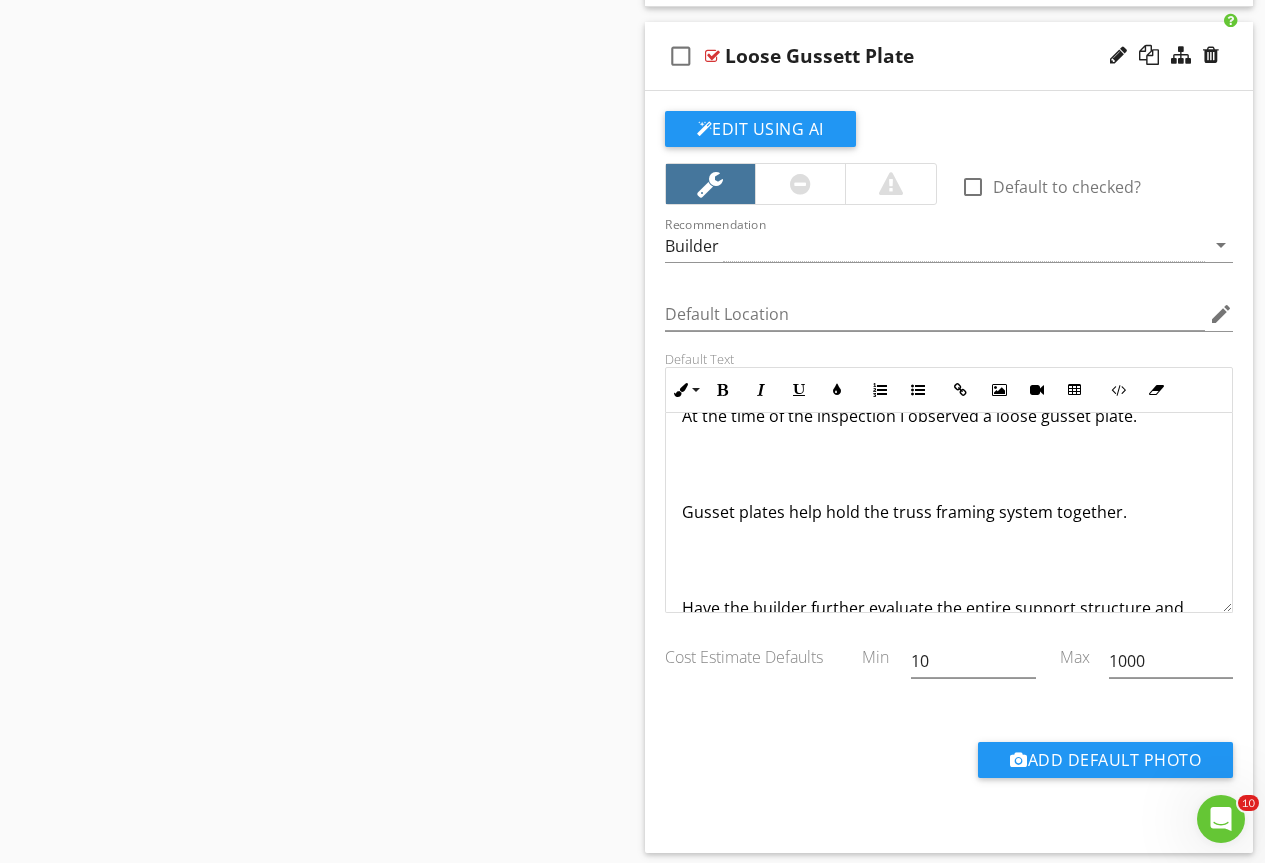 scroll, scrollTop: 89, scrollLeft: 0, axis: vertical 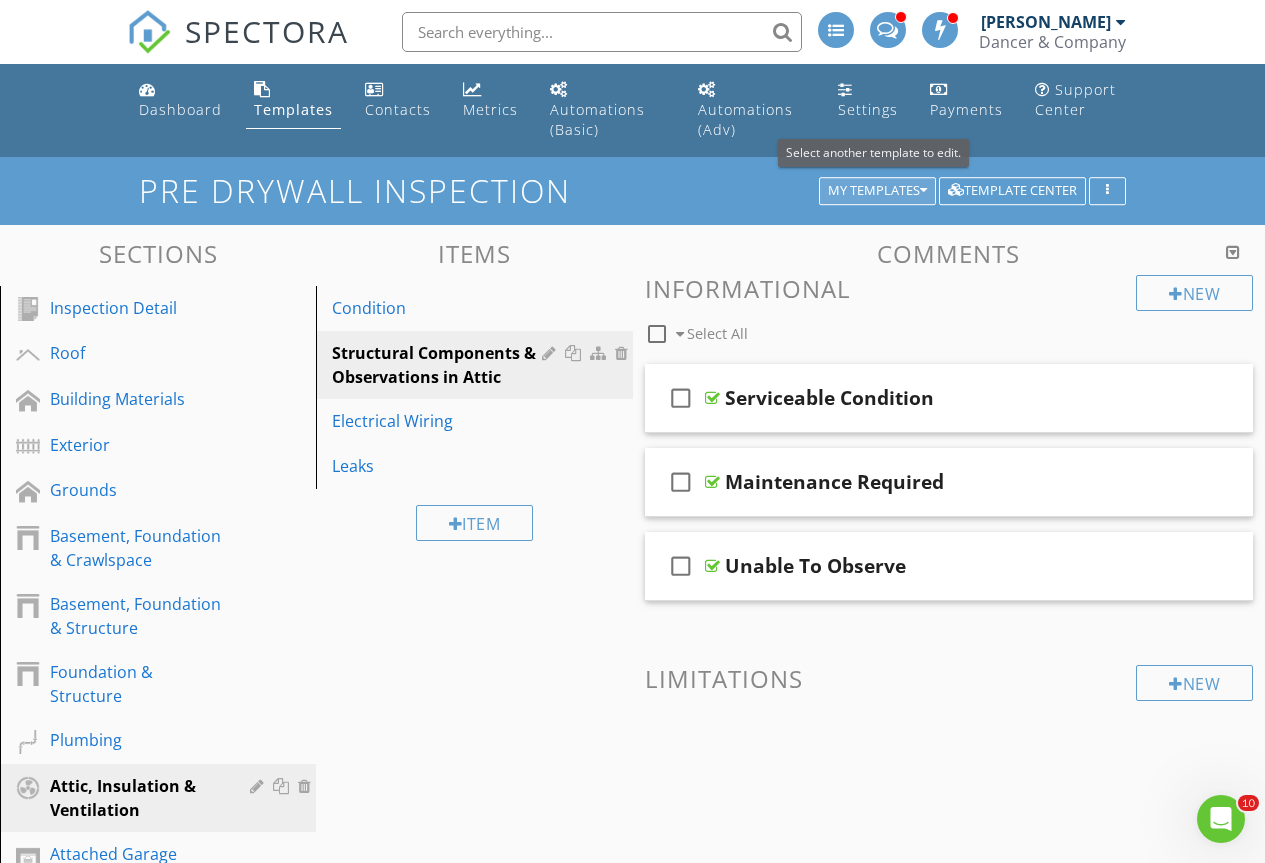 click on "My Templates" at bounding box center (877, 191) 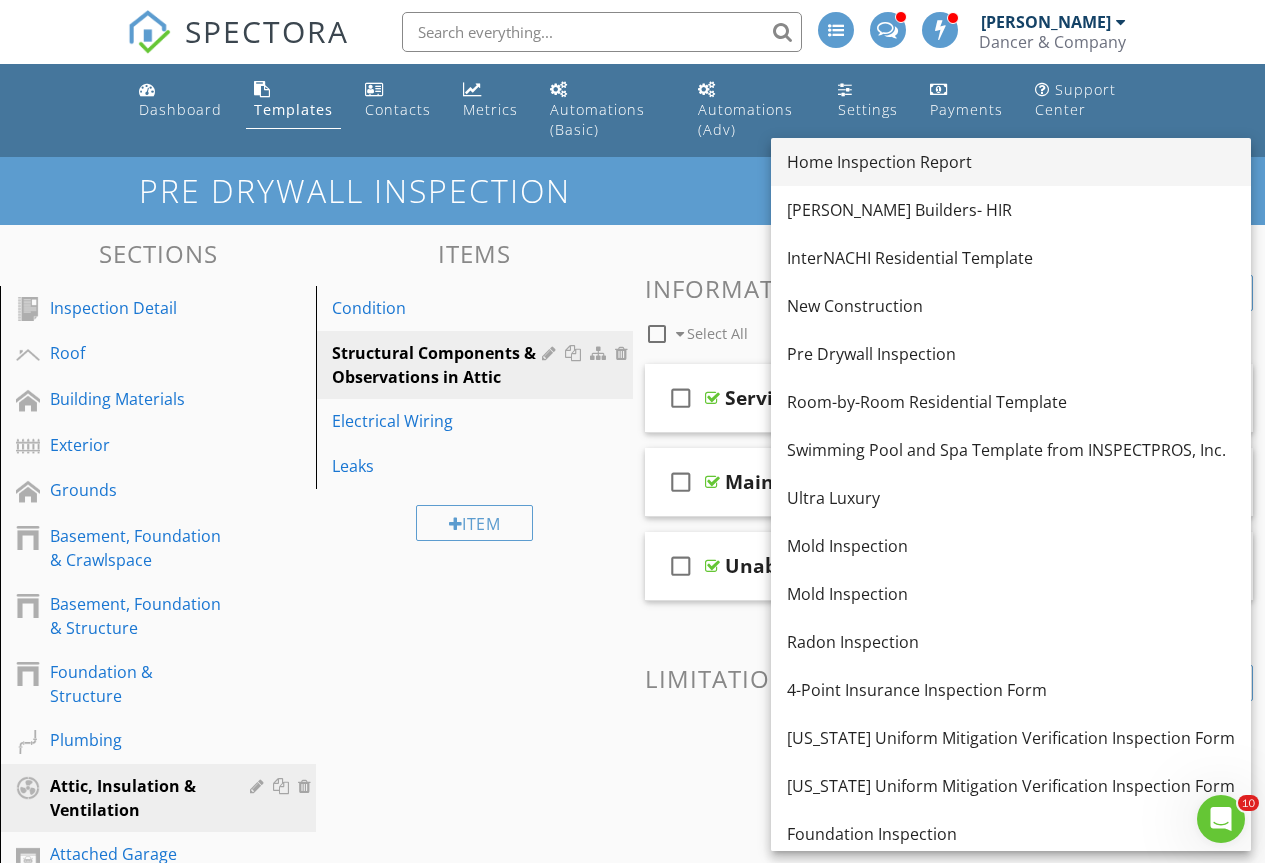 click on "Home Inspection Report" at bounding box center [1011, 162] 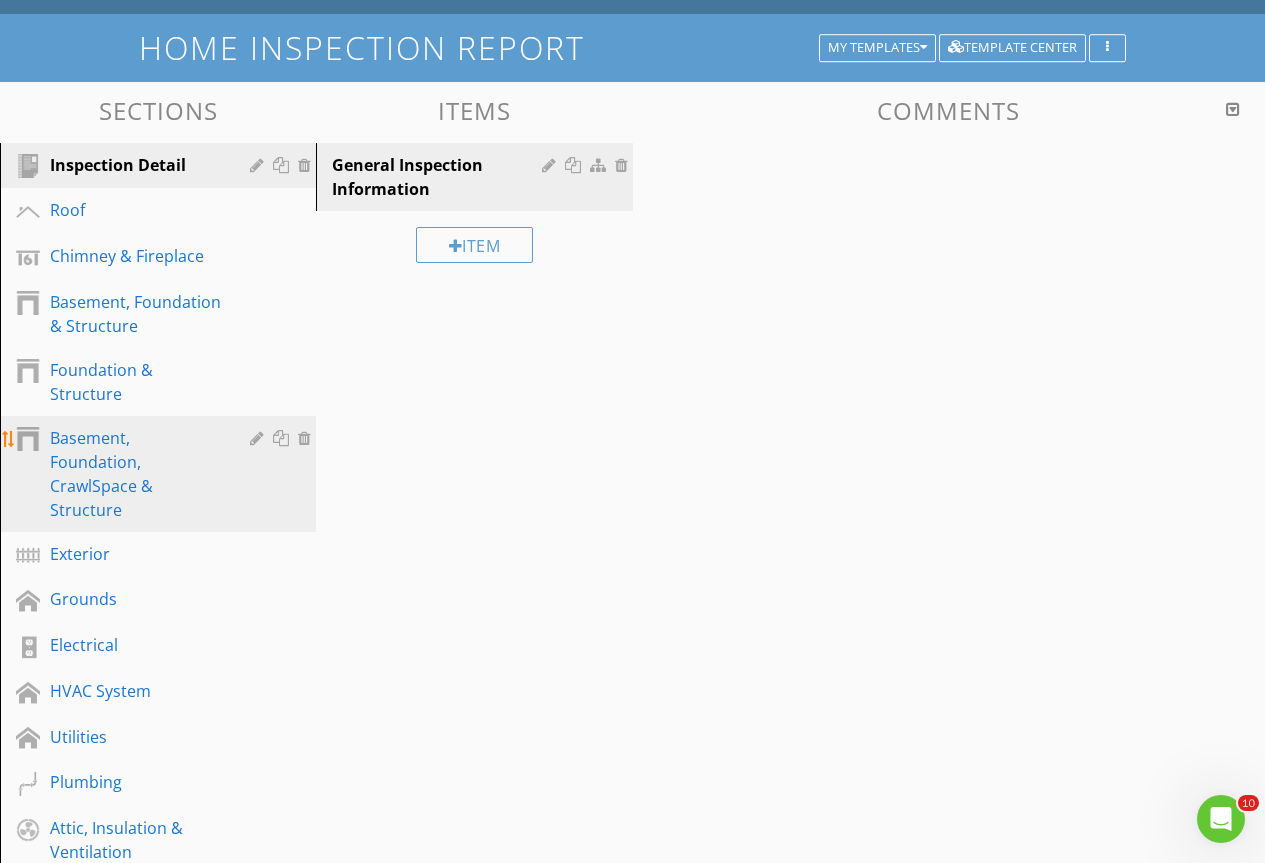 scroll, scrollTop: 300, scrollLeft: 0, axis: vertical 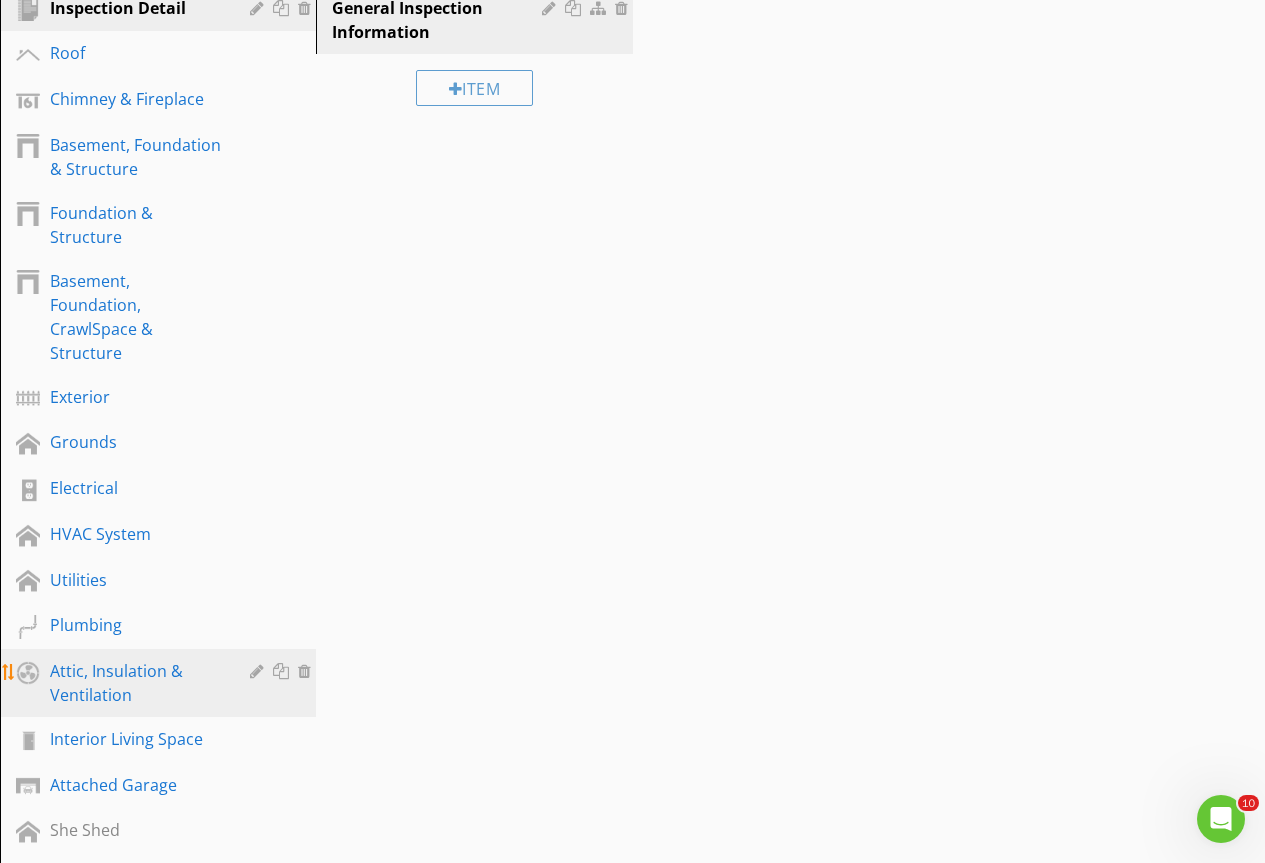 click on "Attic, Insulation & Ventilation" at bounding box center (135, 683) 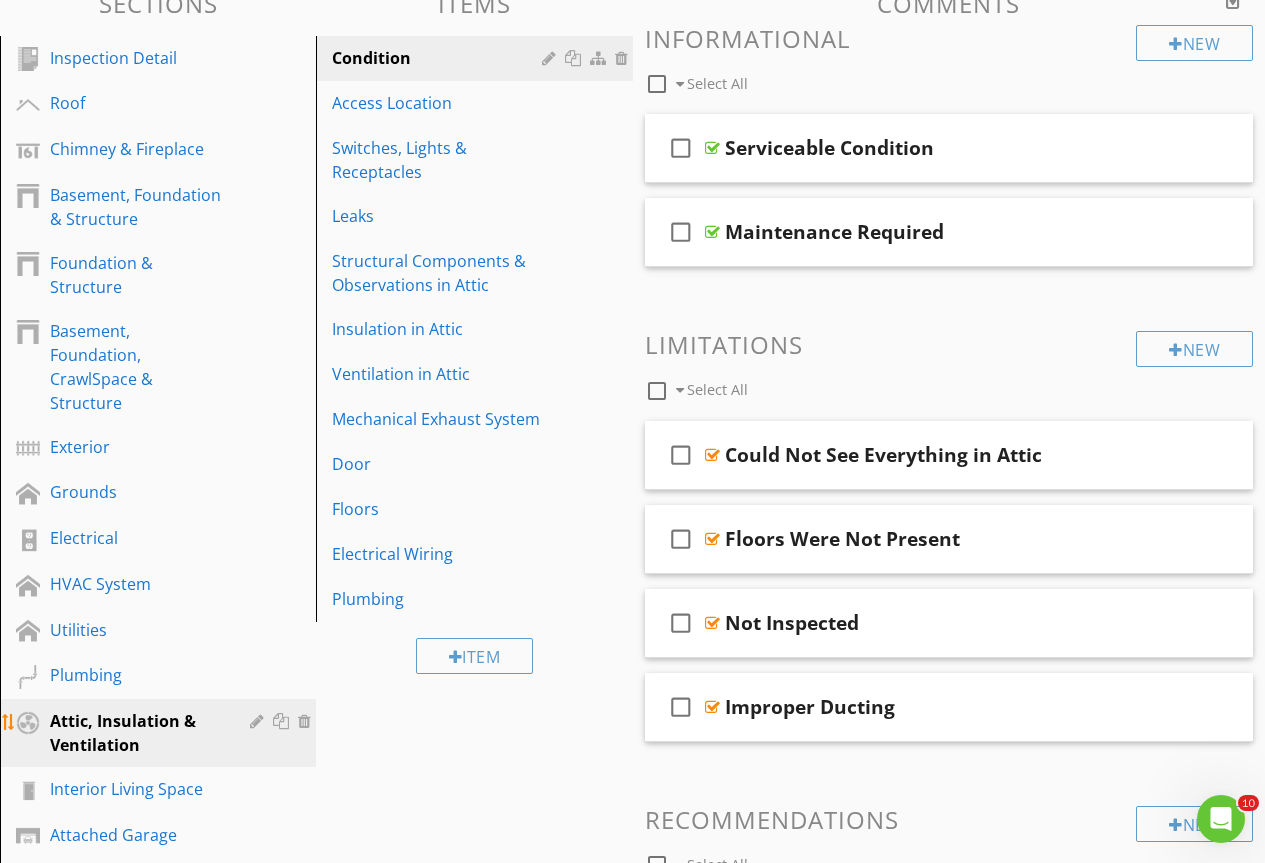 scroll, scrollTop: 200, scrollLeft: 0, axis: vertical 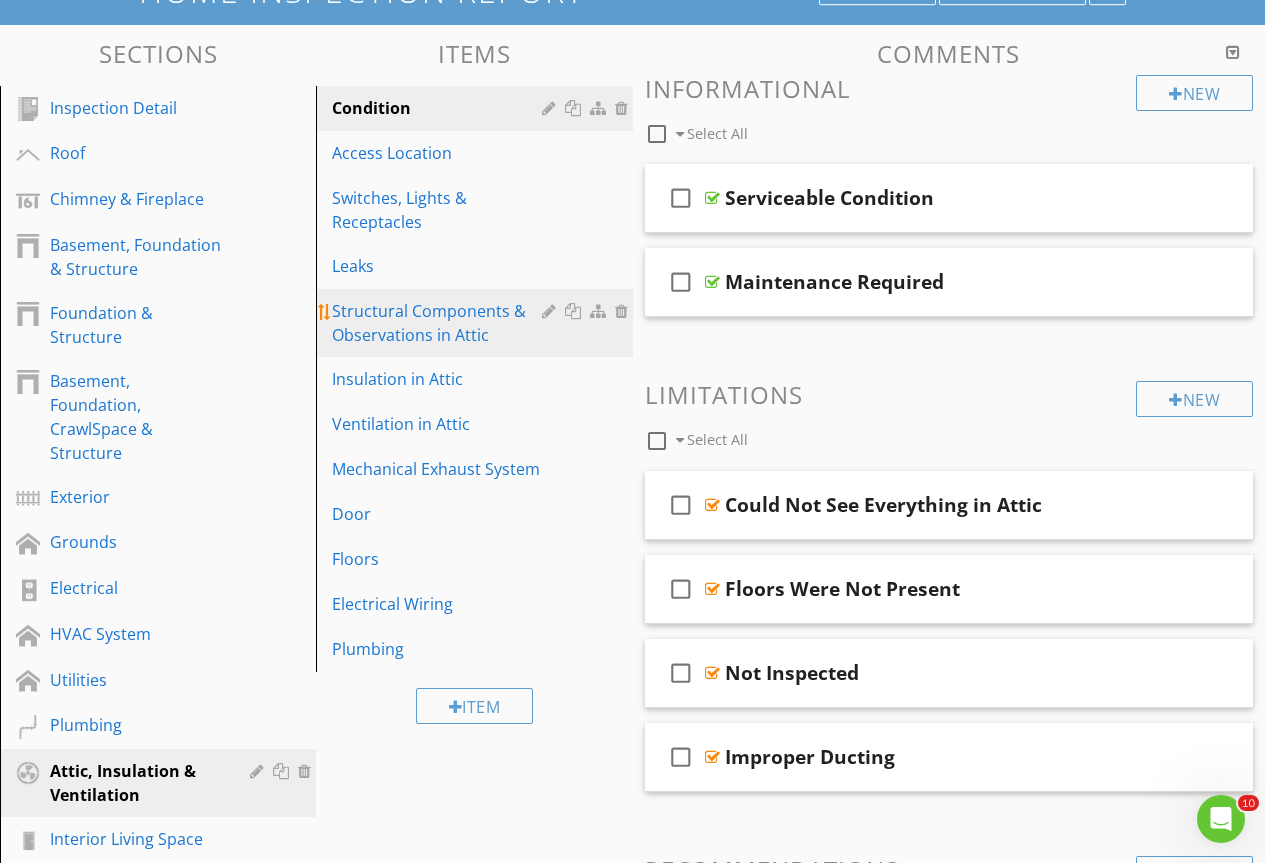 click on "Structural Components & Observations in Attic" at bounding box center (439, 323) 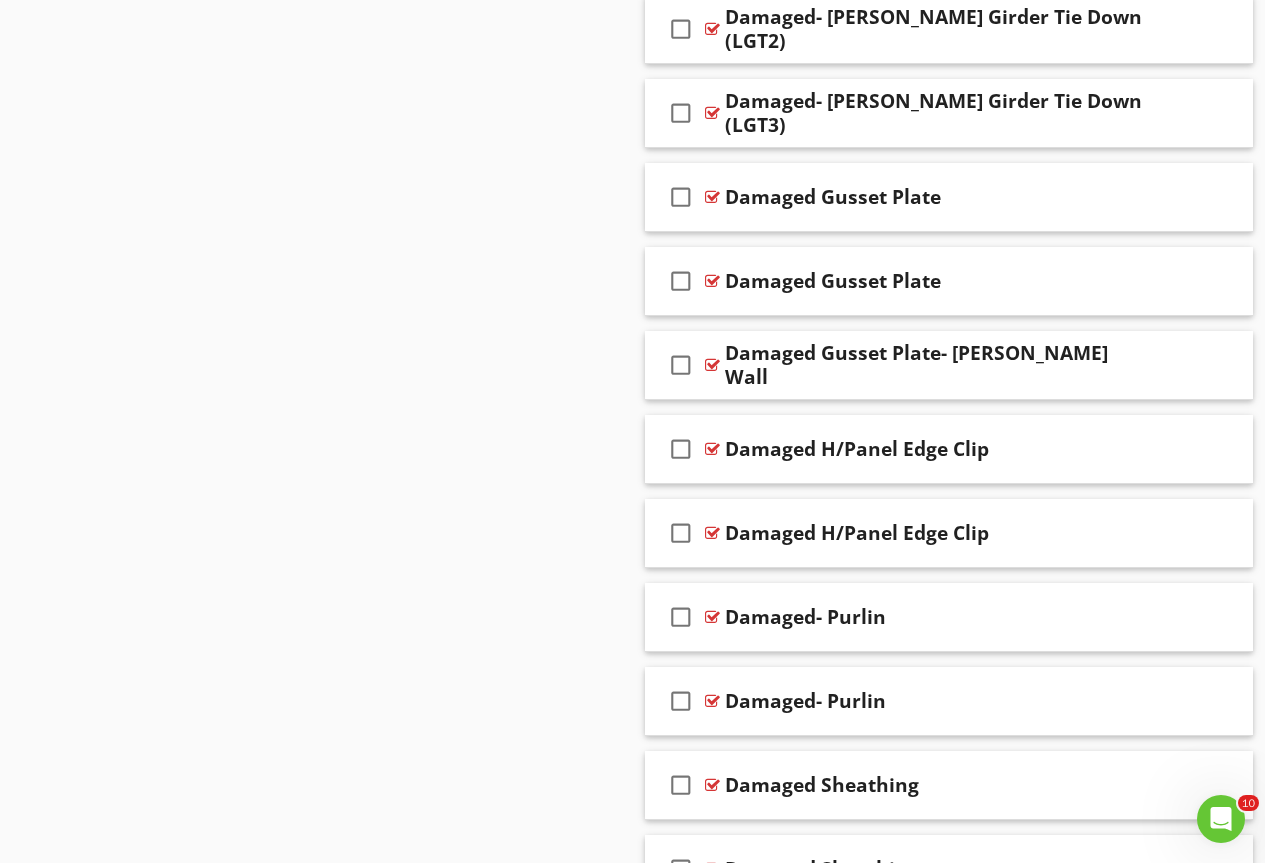 scroll, scrollTop: 5371, scrollLeft: 0, axis: vertical 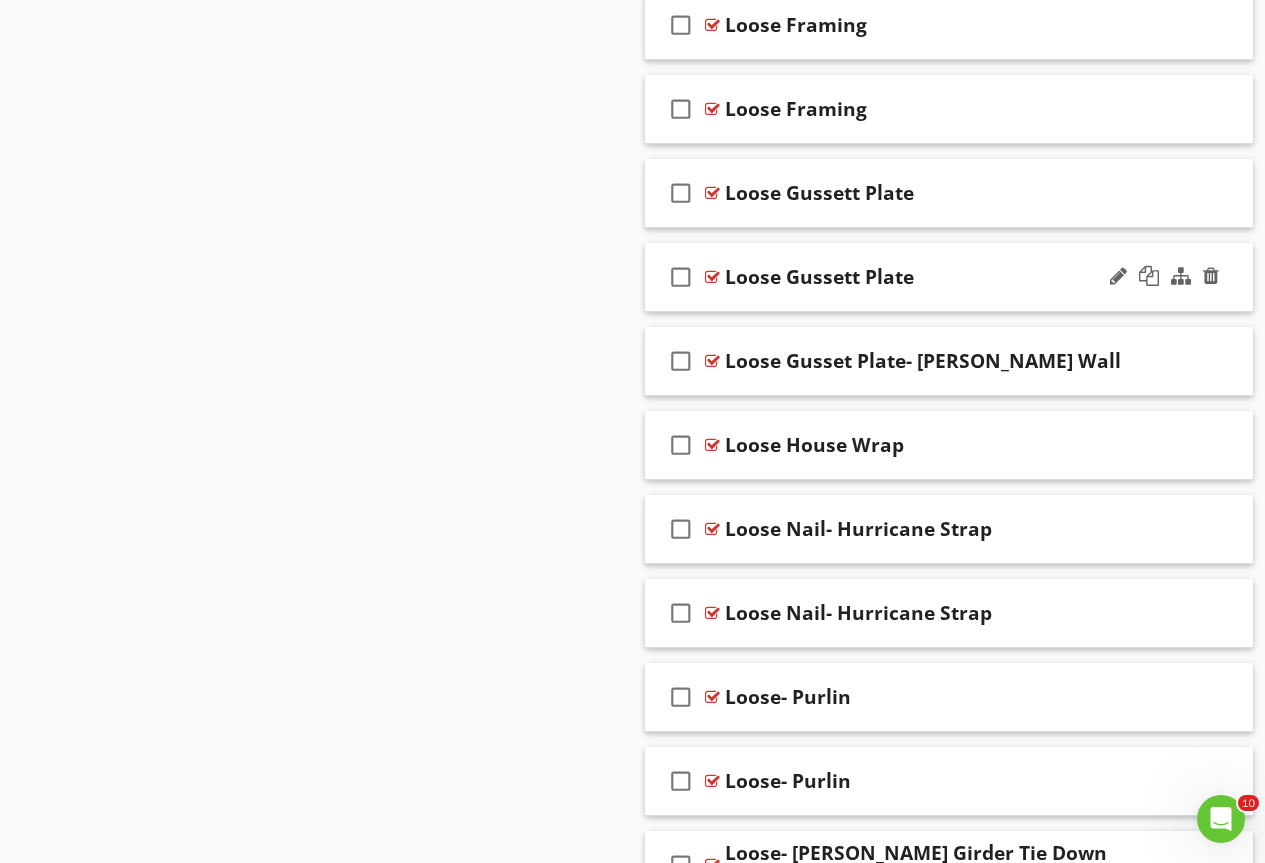 click at bounding box center (712, 277) 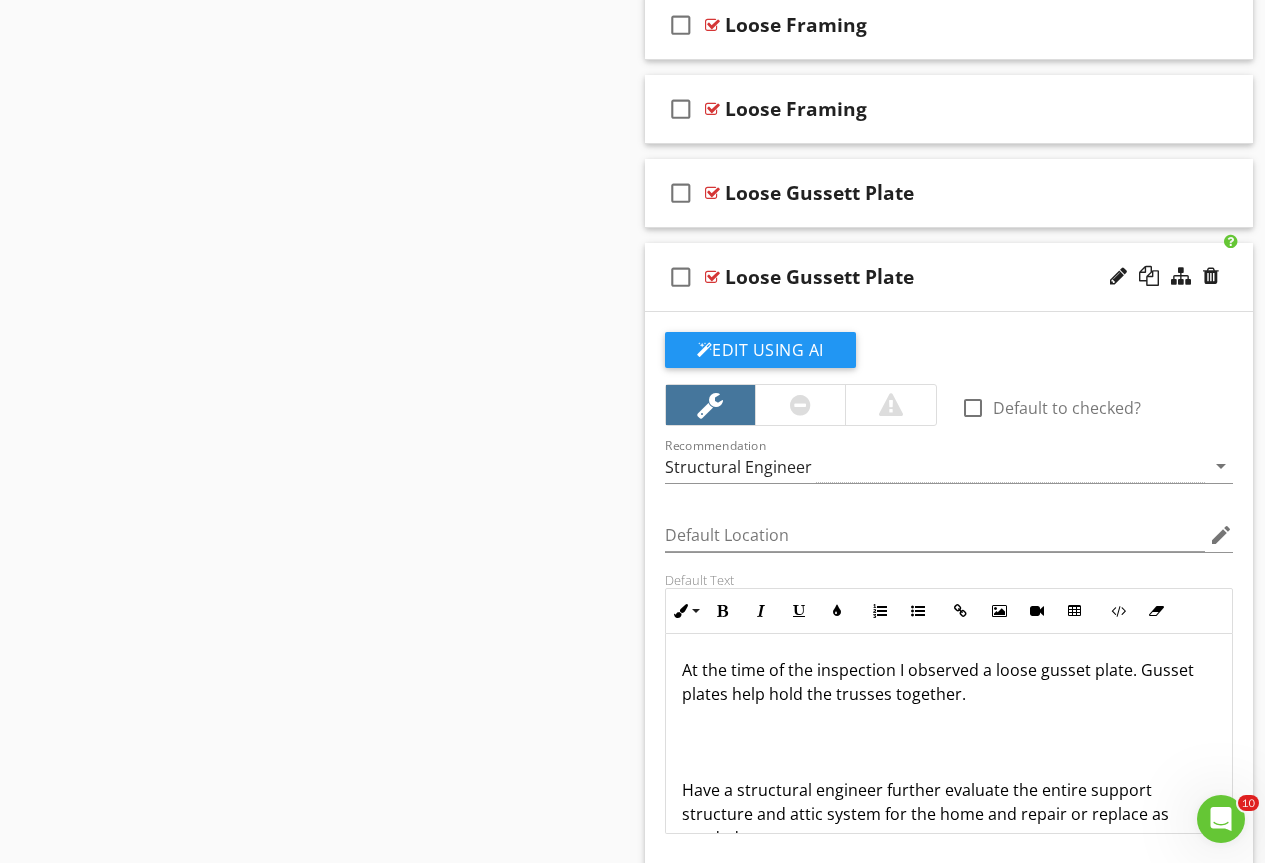 scroll, scrollTop: 5271, scrollLeft: 0, axis: vertical 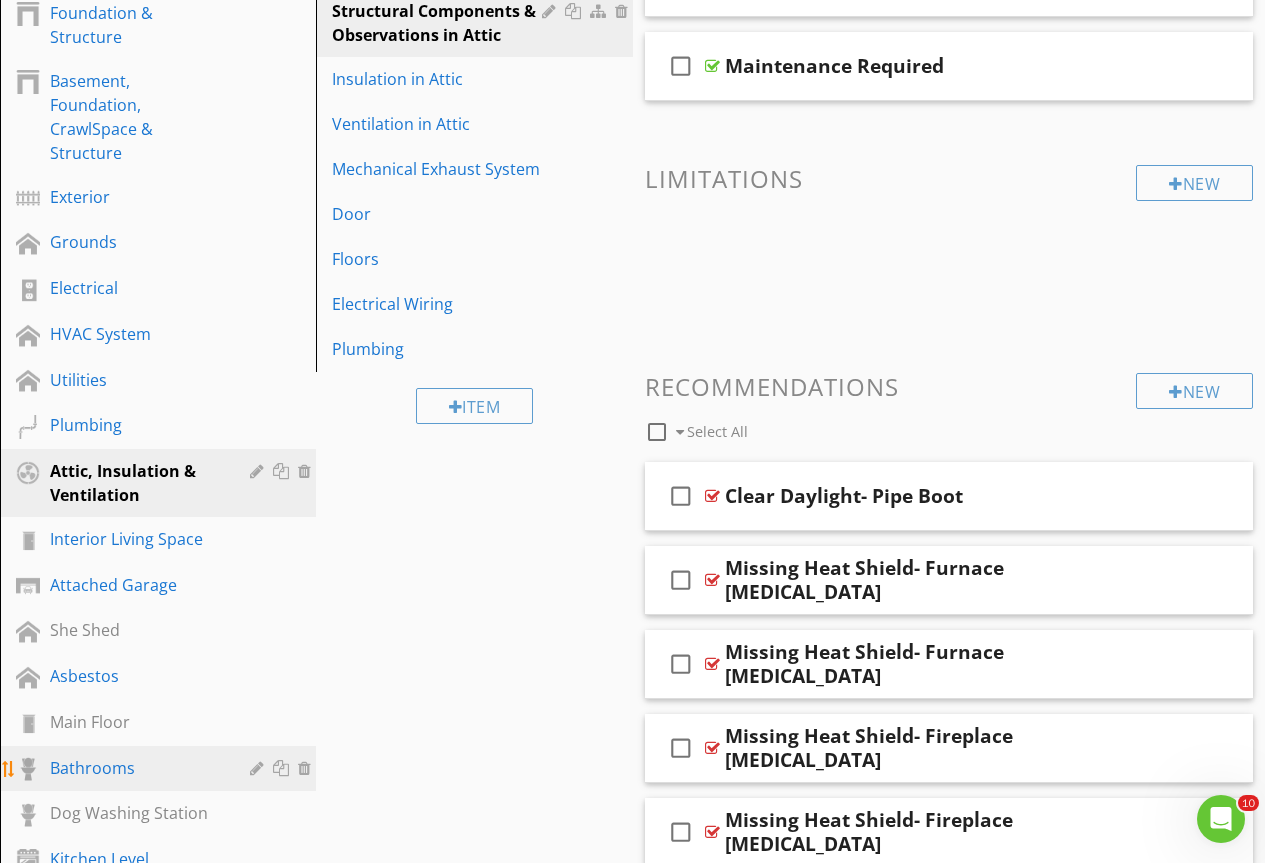 click on "Bathrooms" at bounding box center (135, 768) 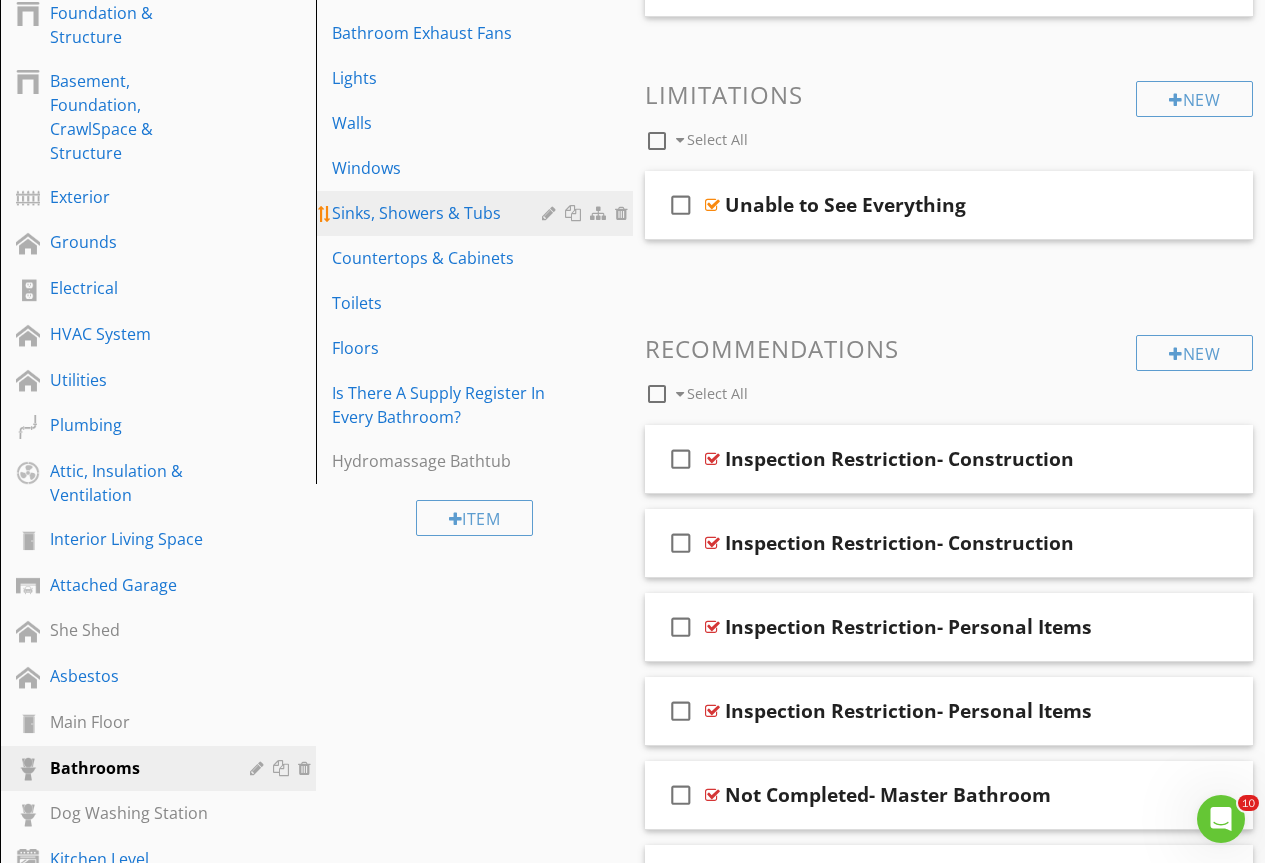 click on "Sinks, Showers & Tubs" at bounding box center (439, 213) 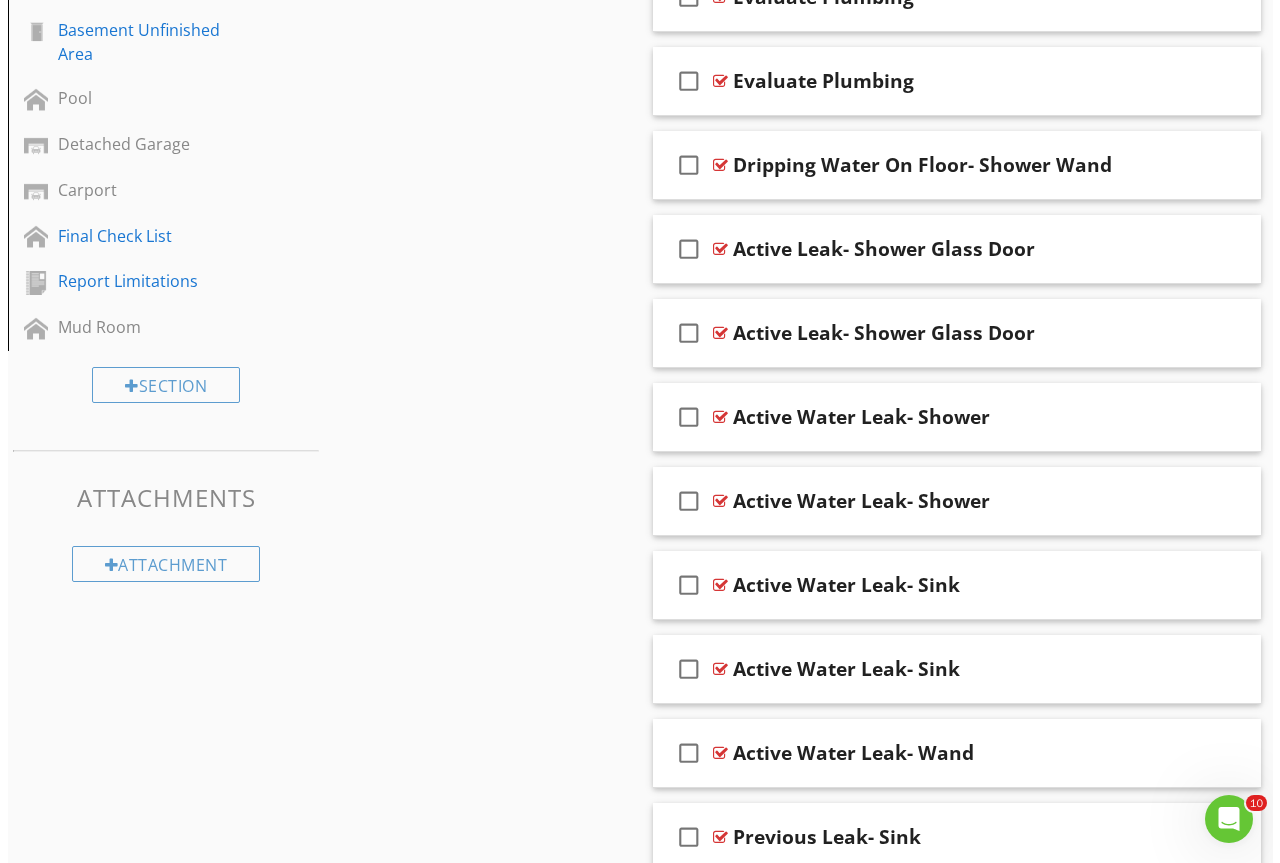 scroll, scrollTop: 1052, scrollLeft: 0, axis: vertical 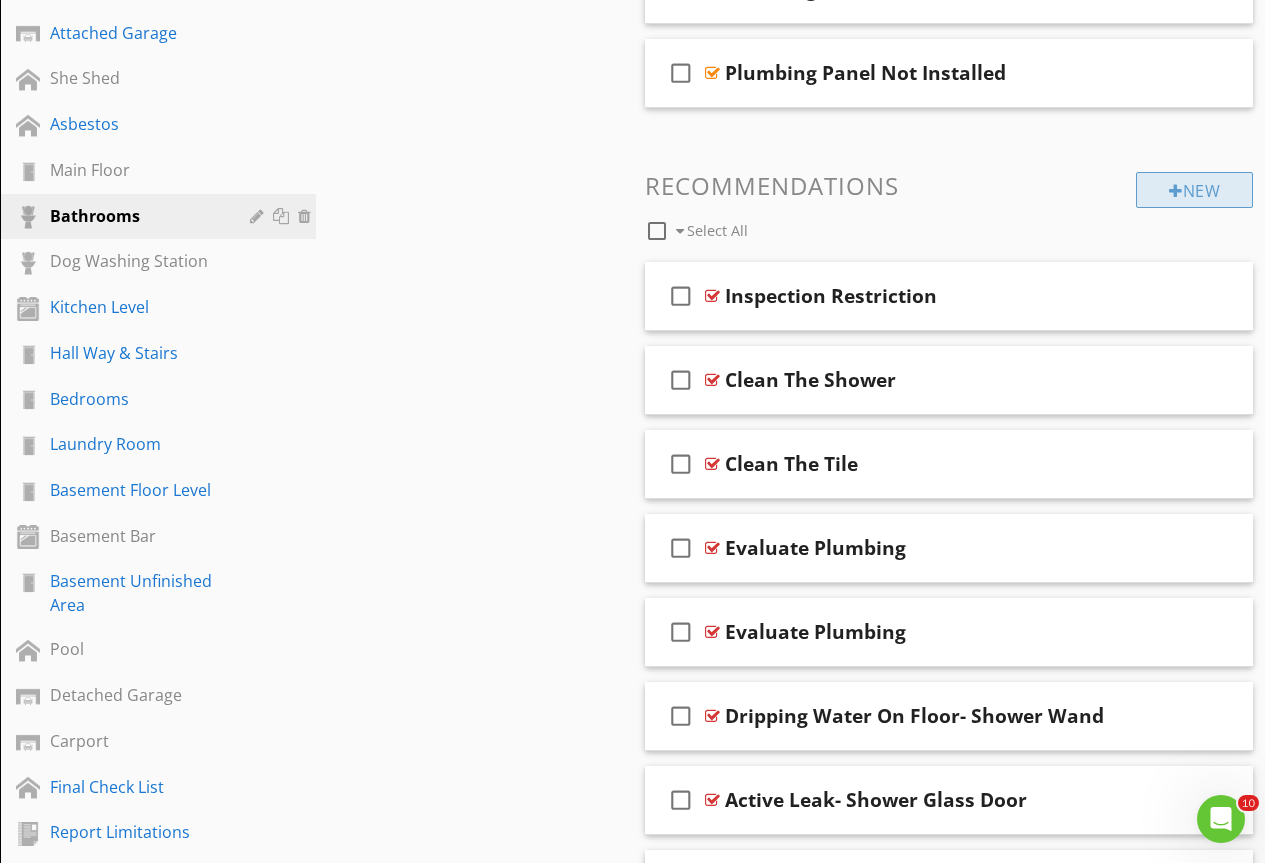 click on "New" at bounding box center (1194, 190) 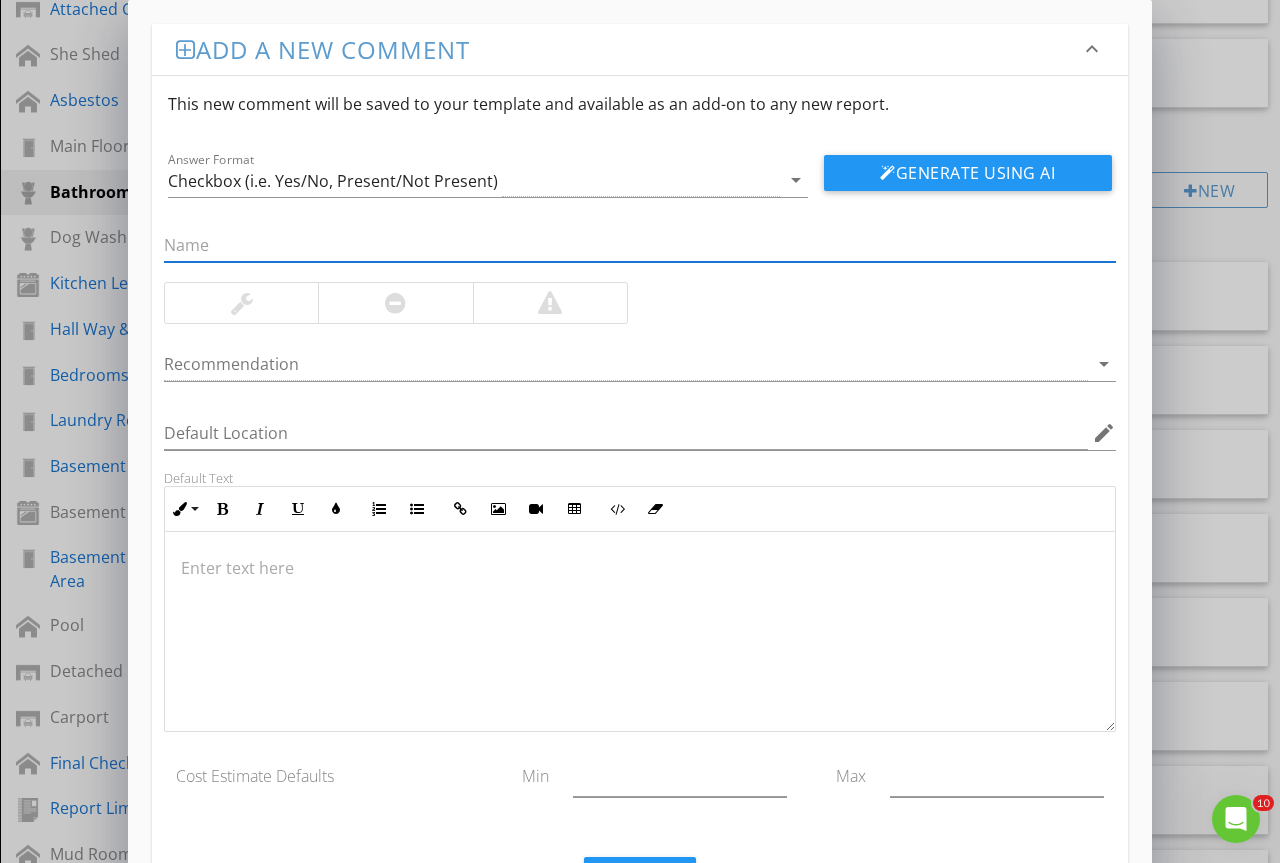 click at bounding box center (640, 245) 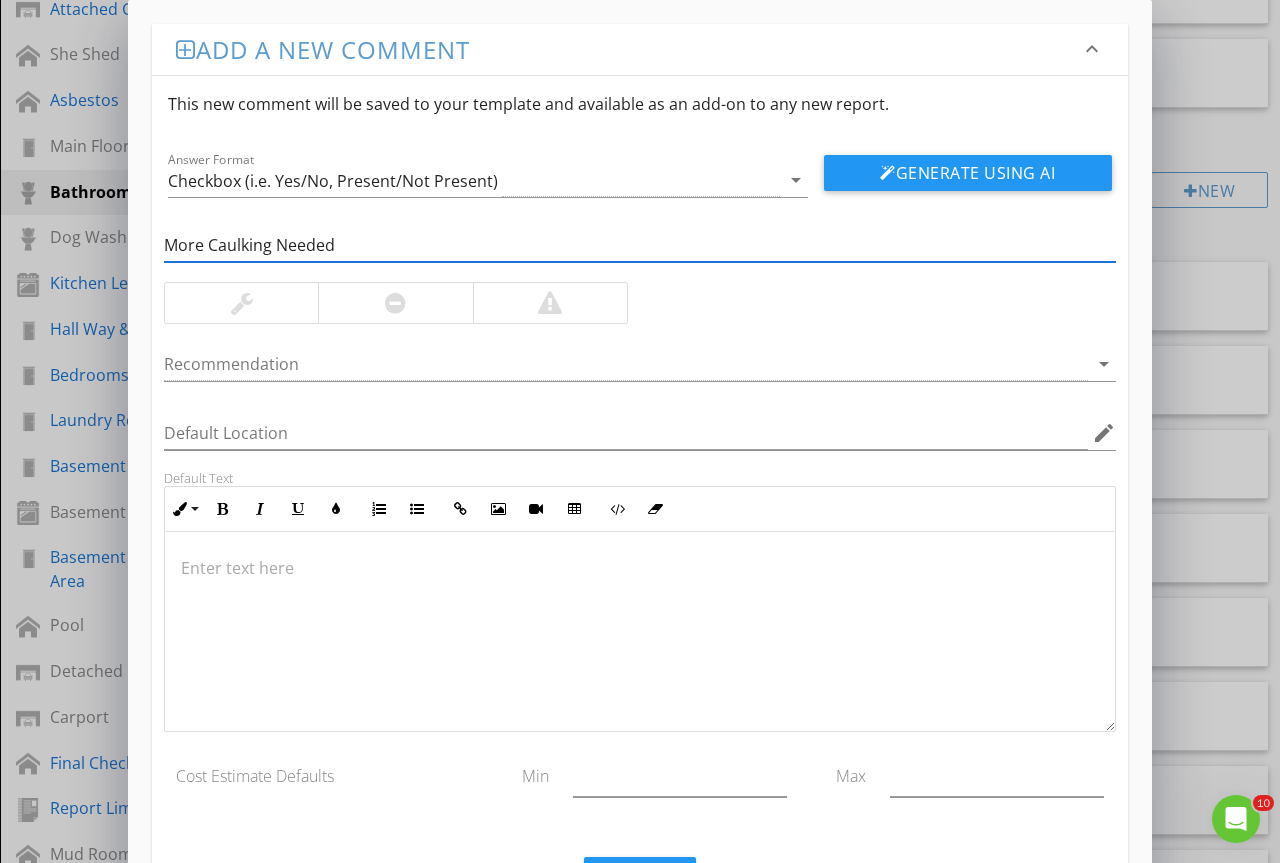 type on "More Caulking Needed" 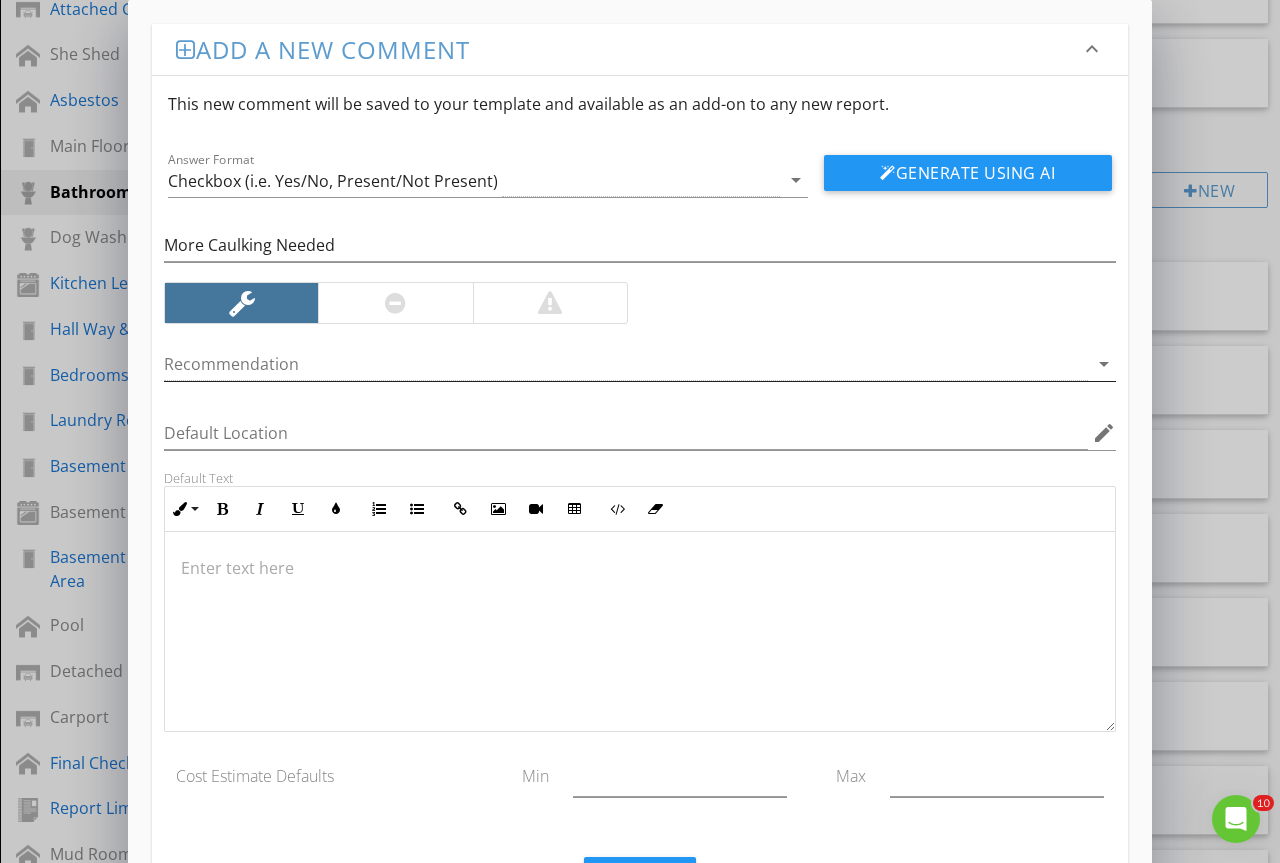click at bounding box center [626, 364] 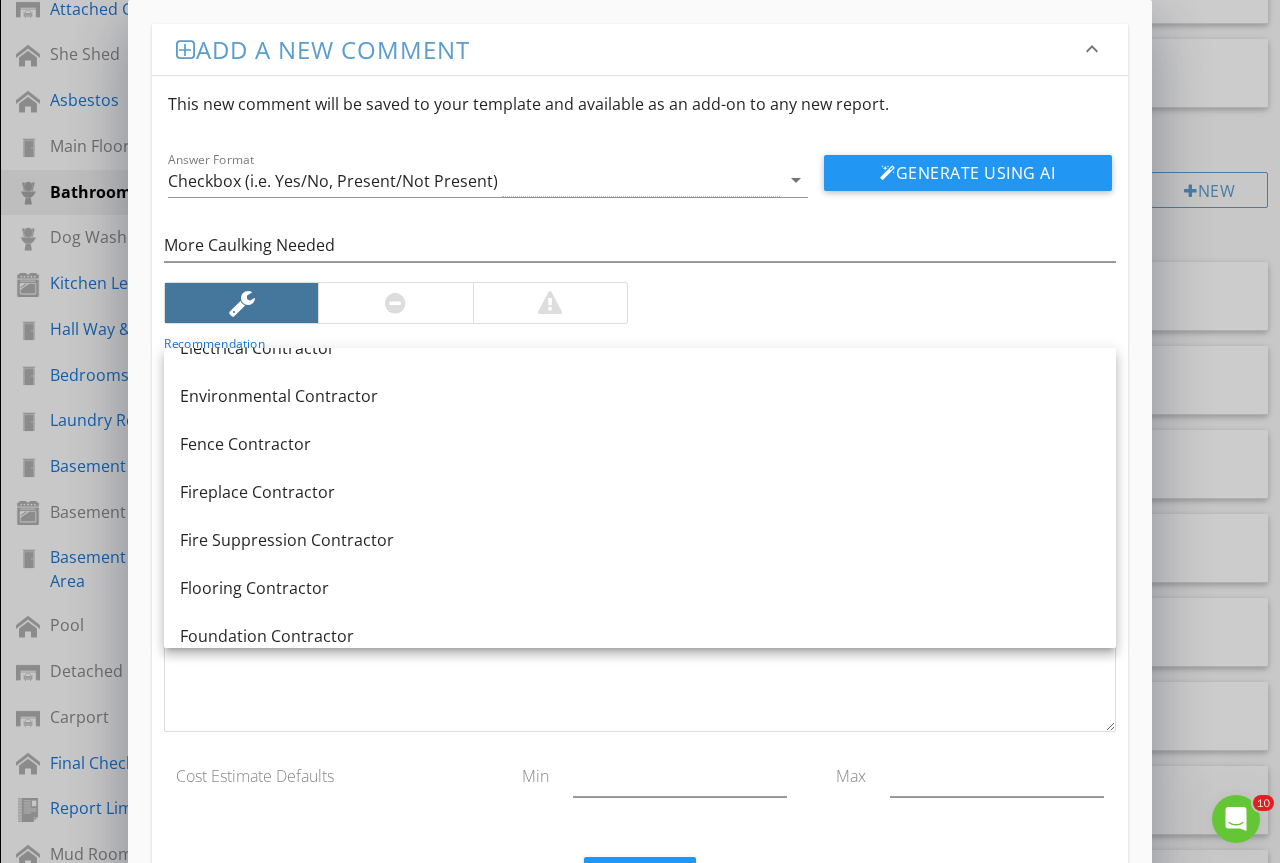 scroll, scrollTop: 900, scrollLeft: 0, axis: vertical 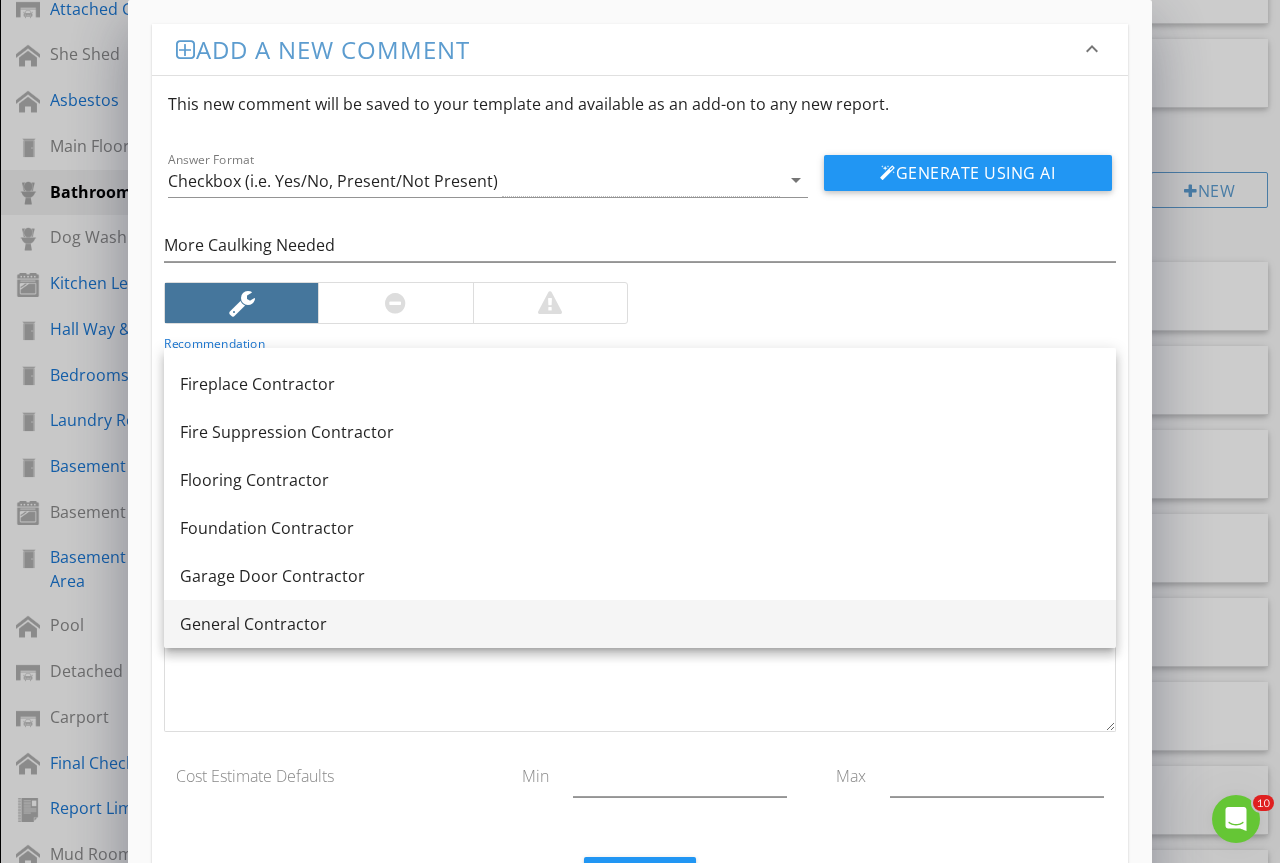 click on "General Contractor" at bounding box center [640, 624] 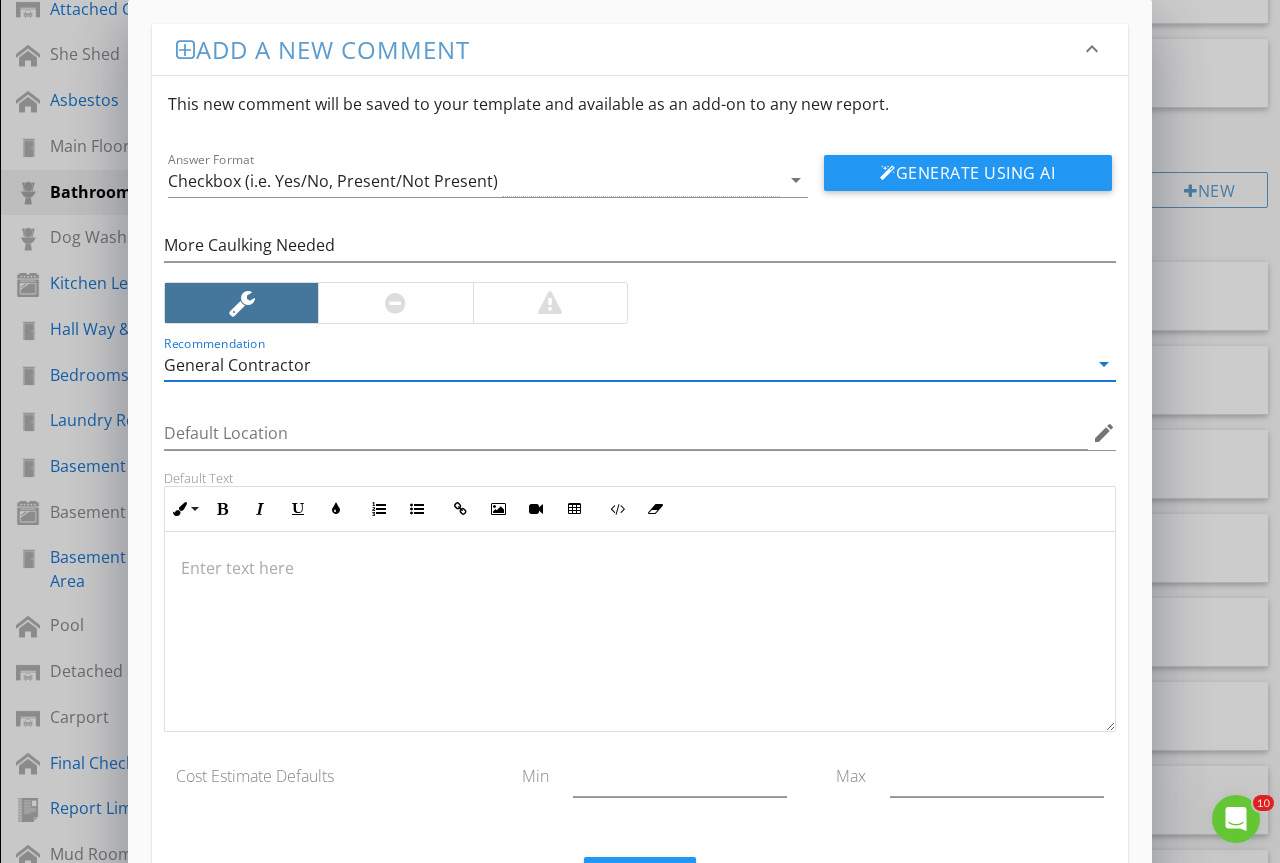 click at bounding box center (640, 632) 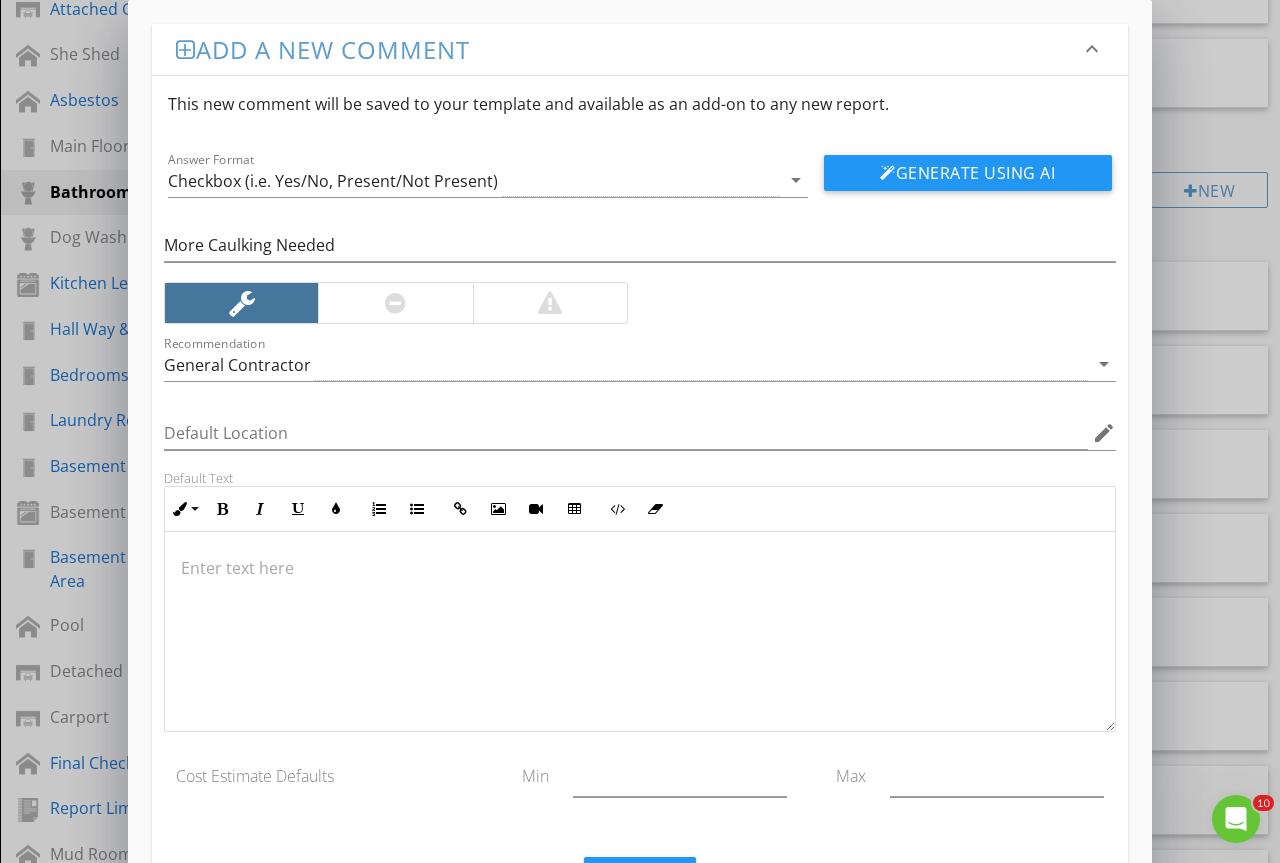 type 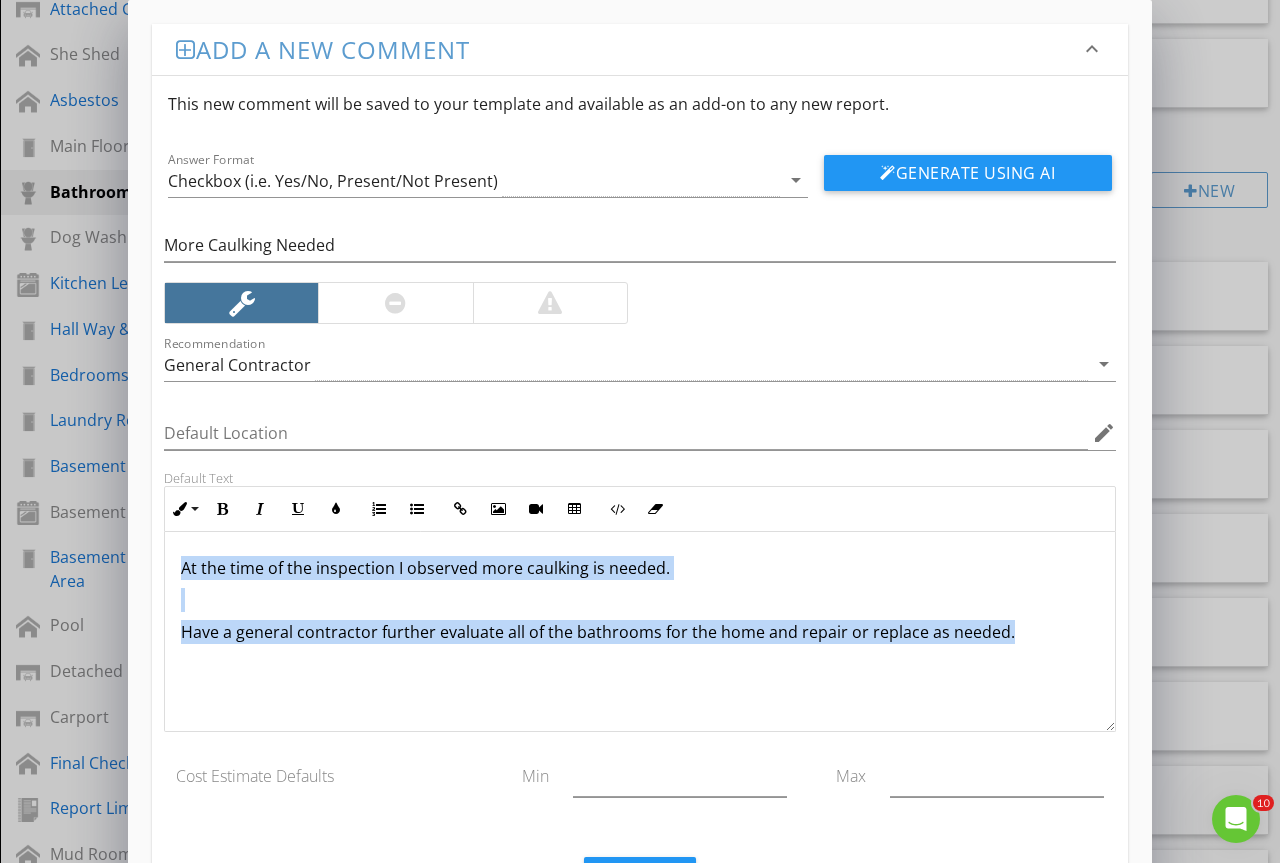 scroll, scrollTop: 1, scrollLeft: 0, axis: vertical 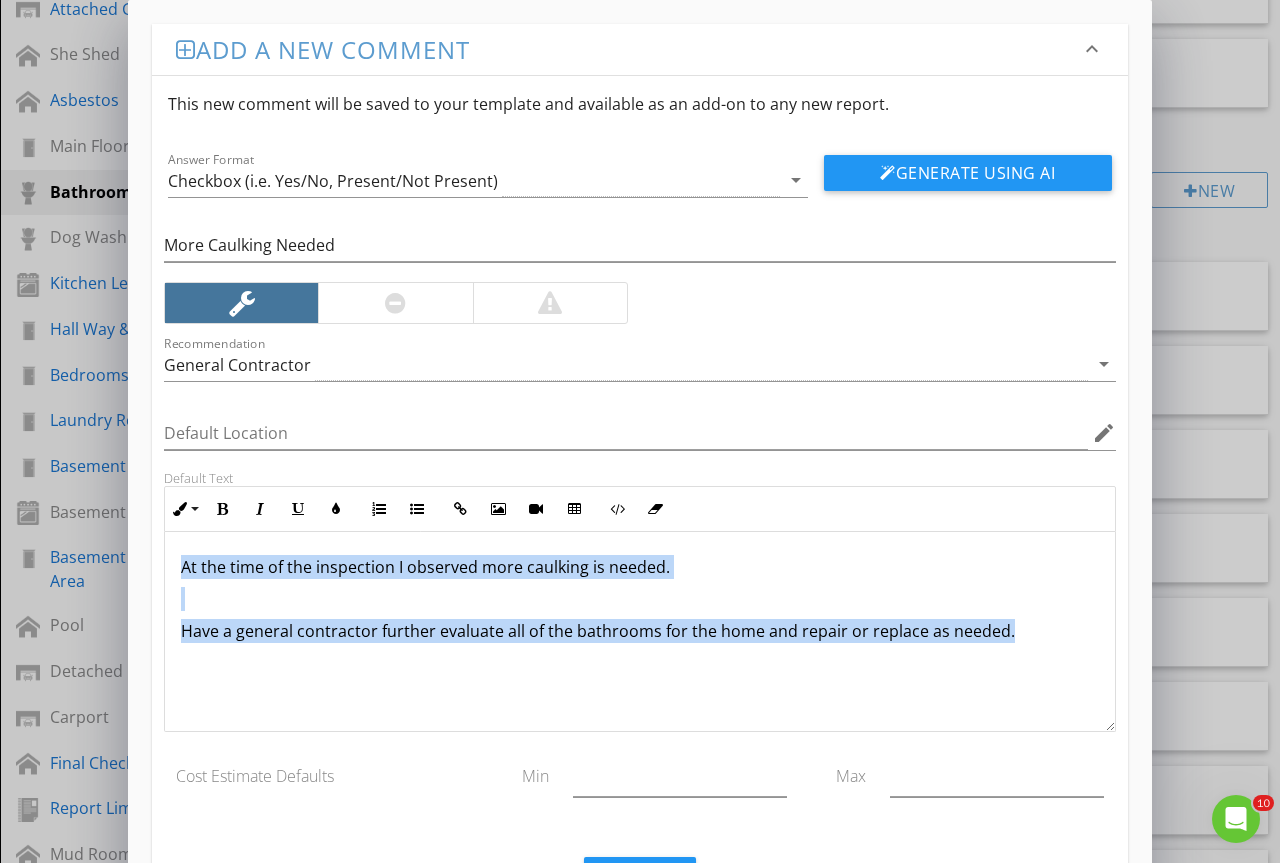 drag, startPoint x: 176, startPoint y: 556, endPoint x: 1279, endPoint y: 722, distance: 1115.4214 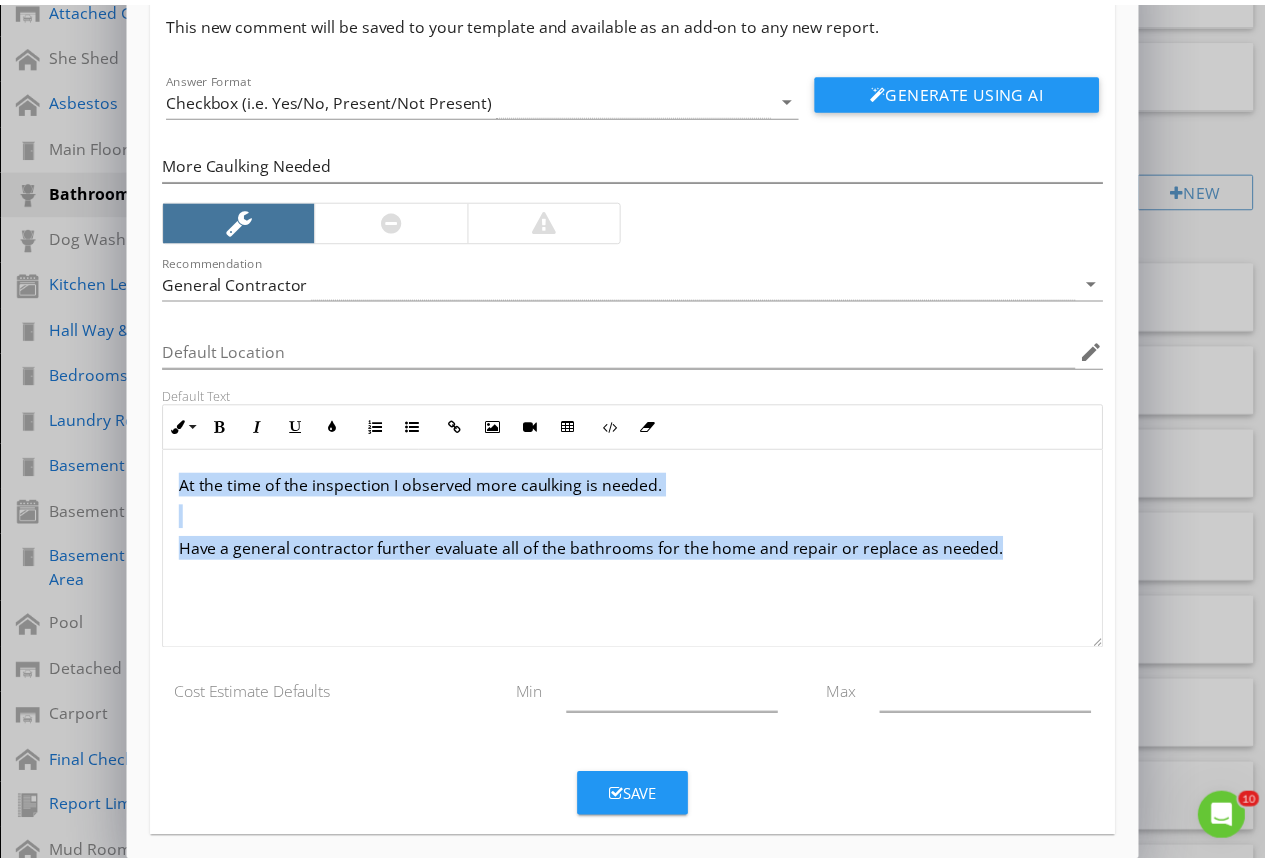 scroll, scrollTop: 94, scrollLeft: 0, axis: vertical 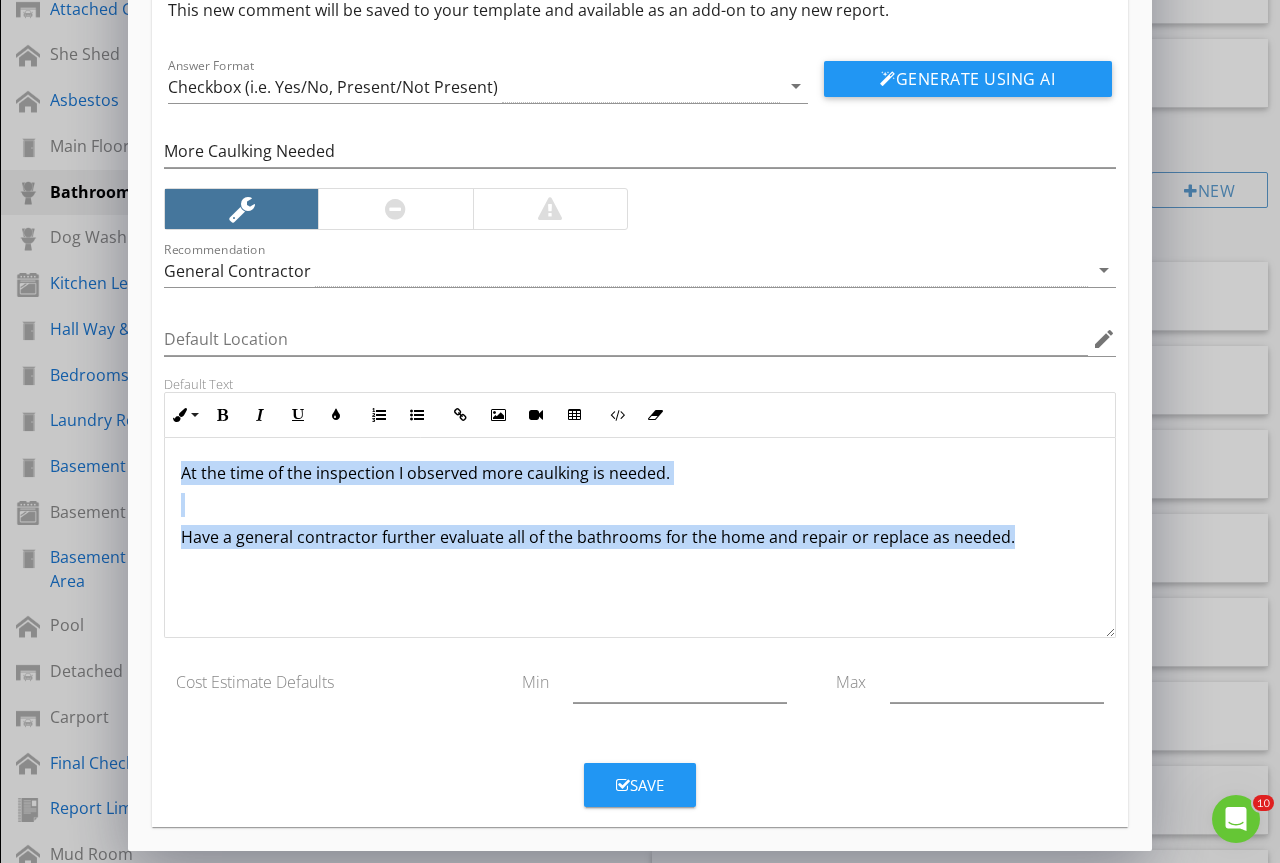 click on "Save" at bounding box center (640, 785) 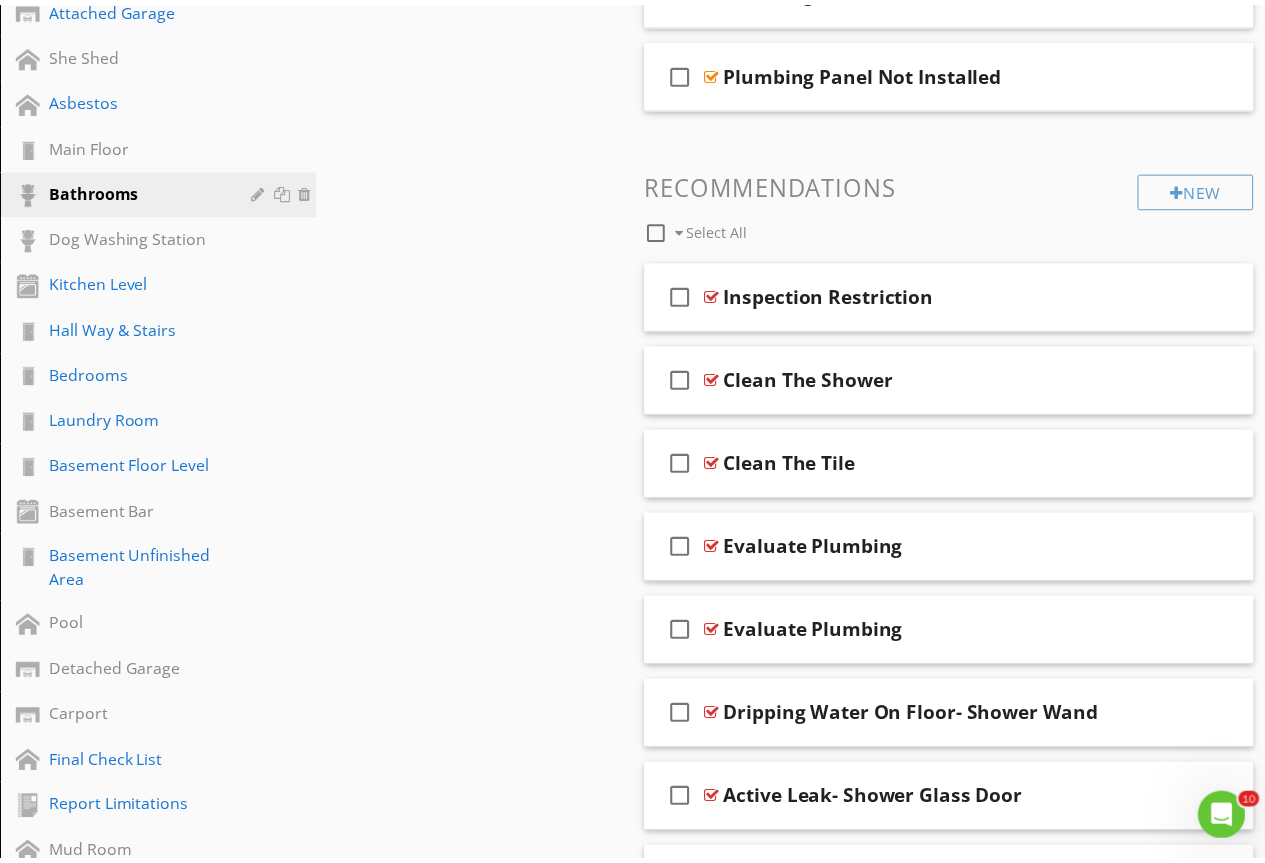 scroll, scrollTop: 0, scrollLeft: 0, axis: both 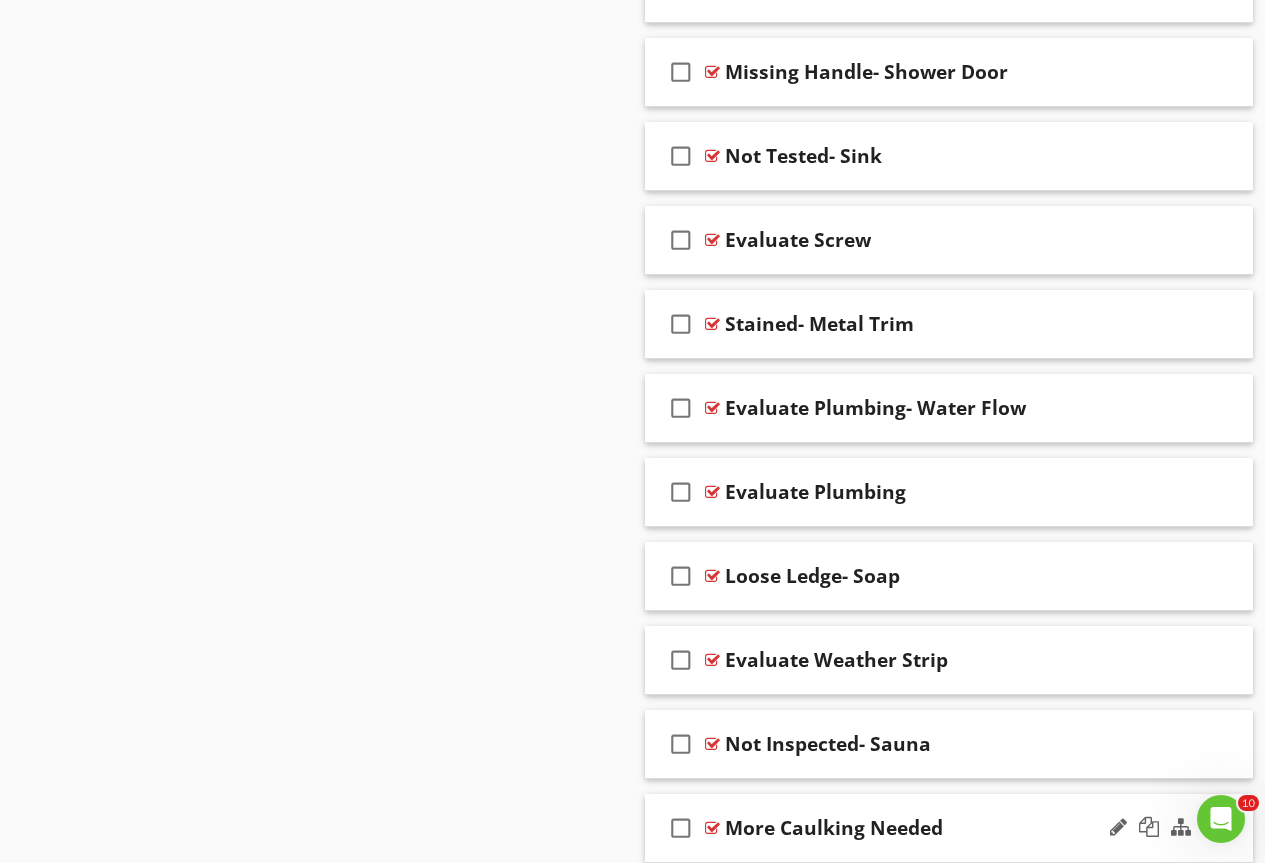 type 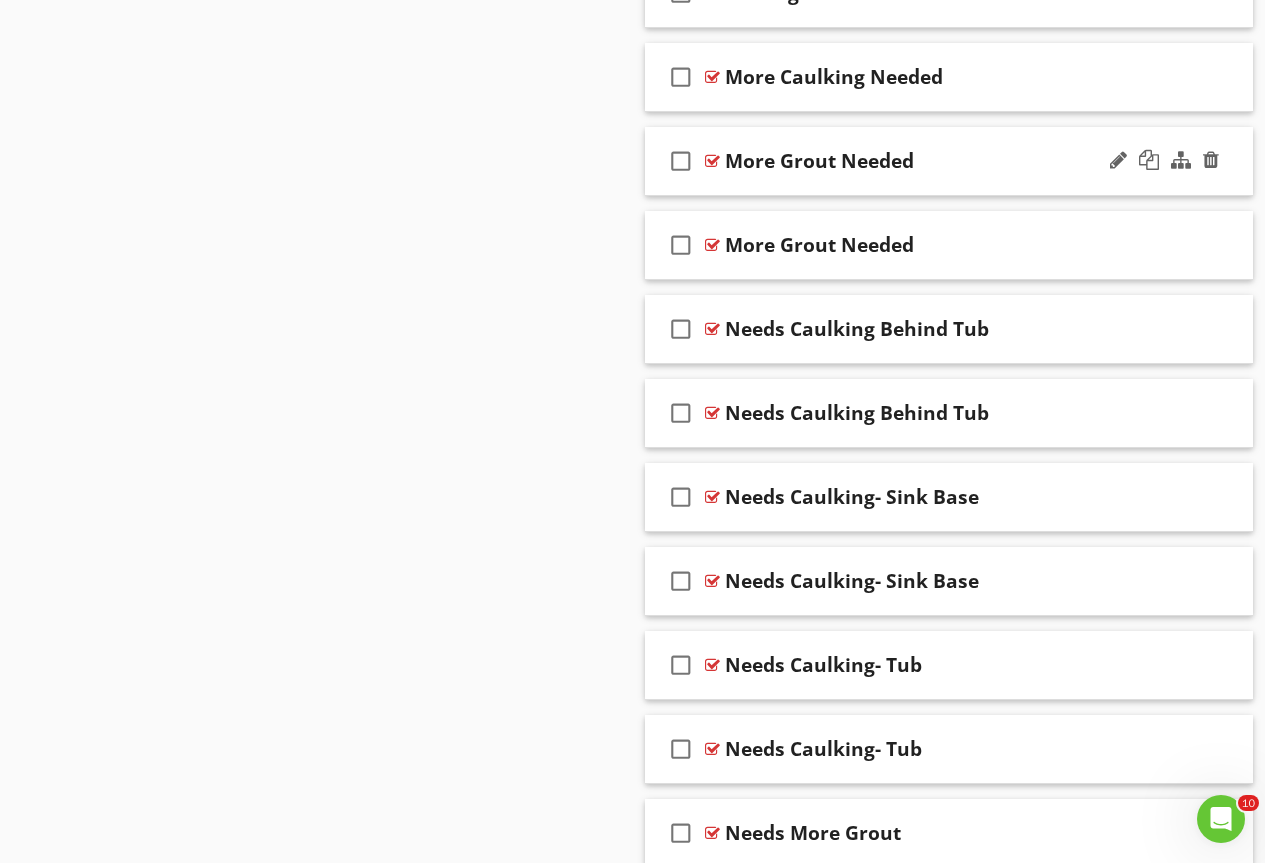 scroll, scrollTop: 22843, scrollLeft: 0, axis: vertical 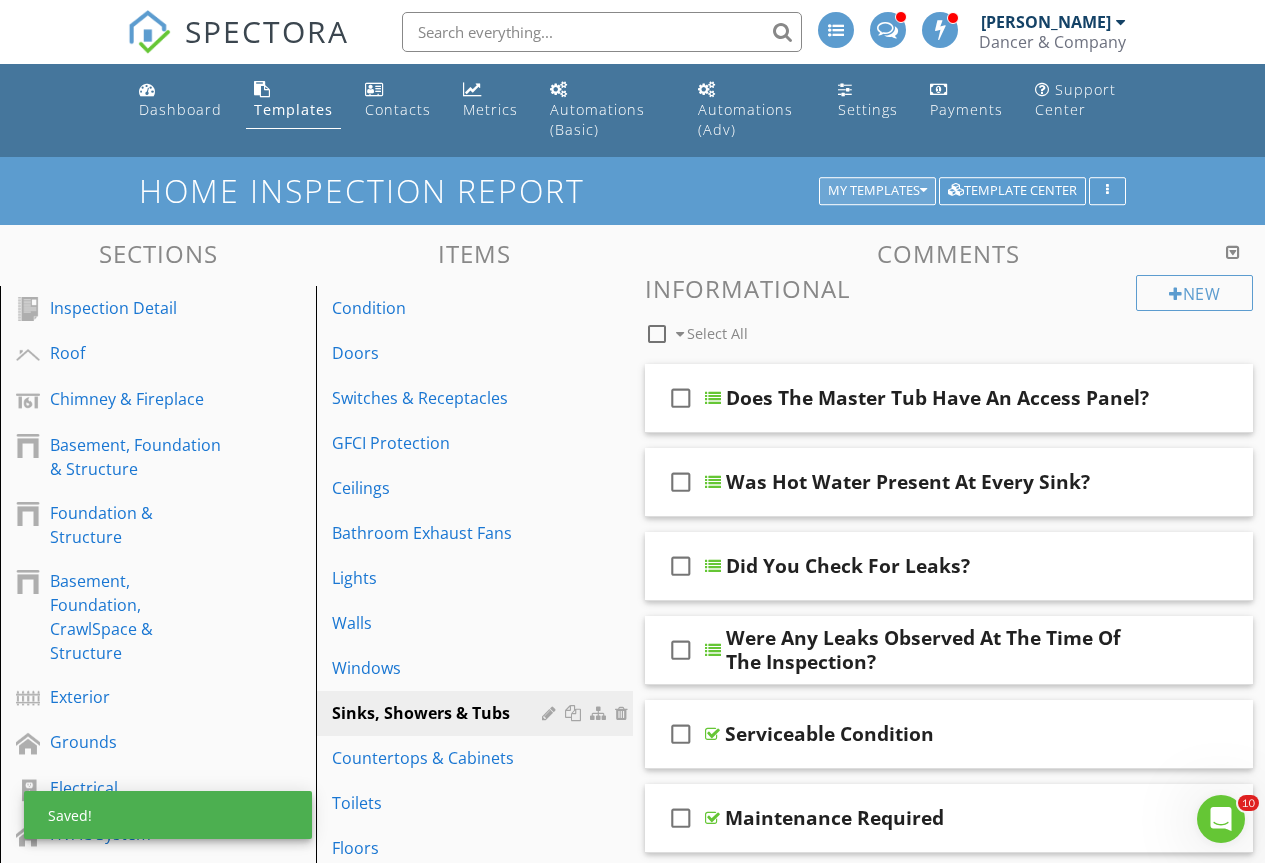 click on "My Templates" at bounding box center (877, 191) 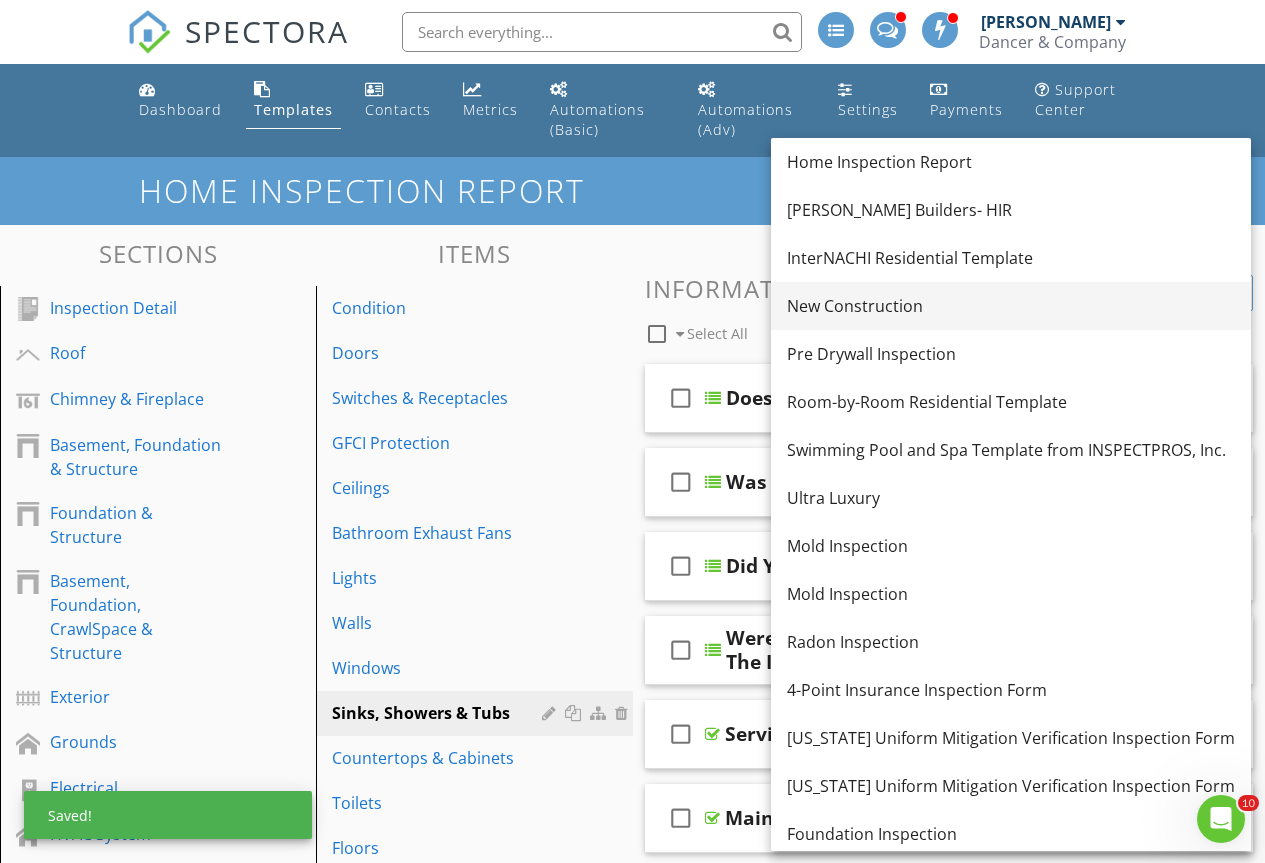 click on "New Construction" at bounding box center (1011, 306) 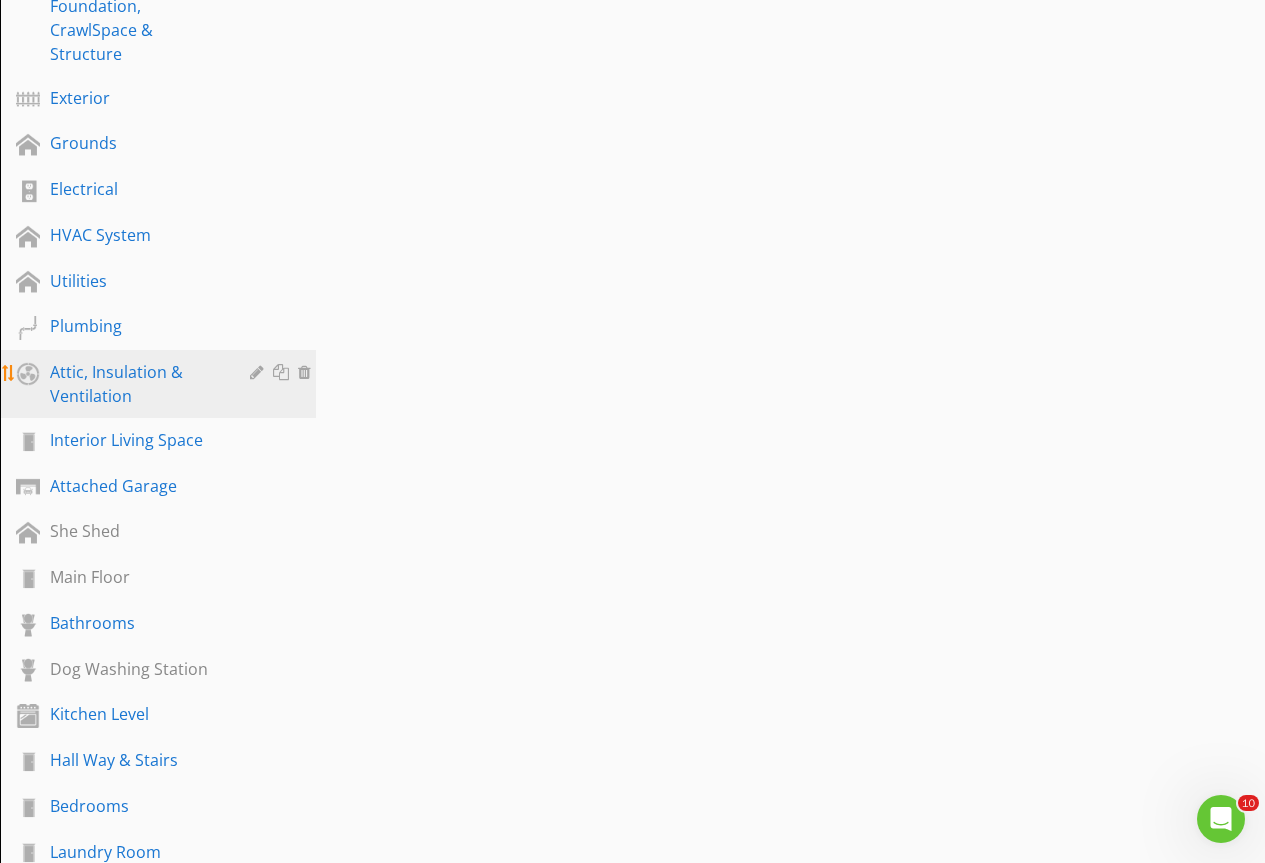 scroll, scrollTop: 600, scrollLeft: 0, axis: vertical 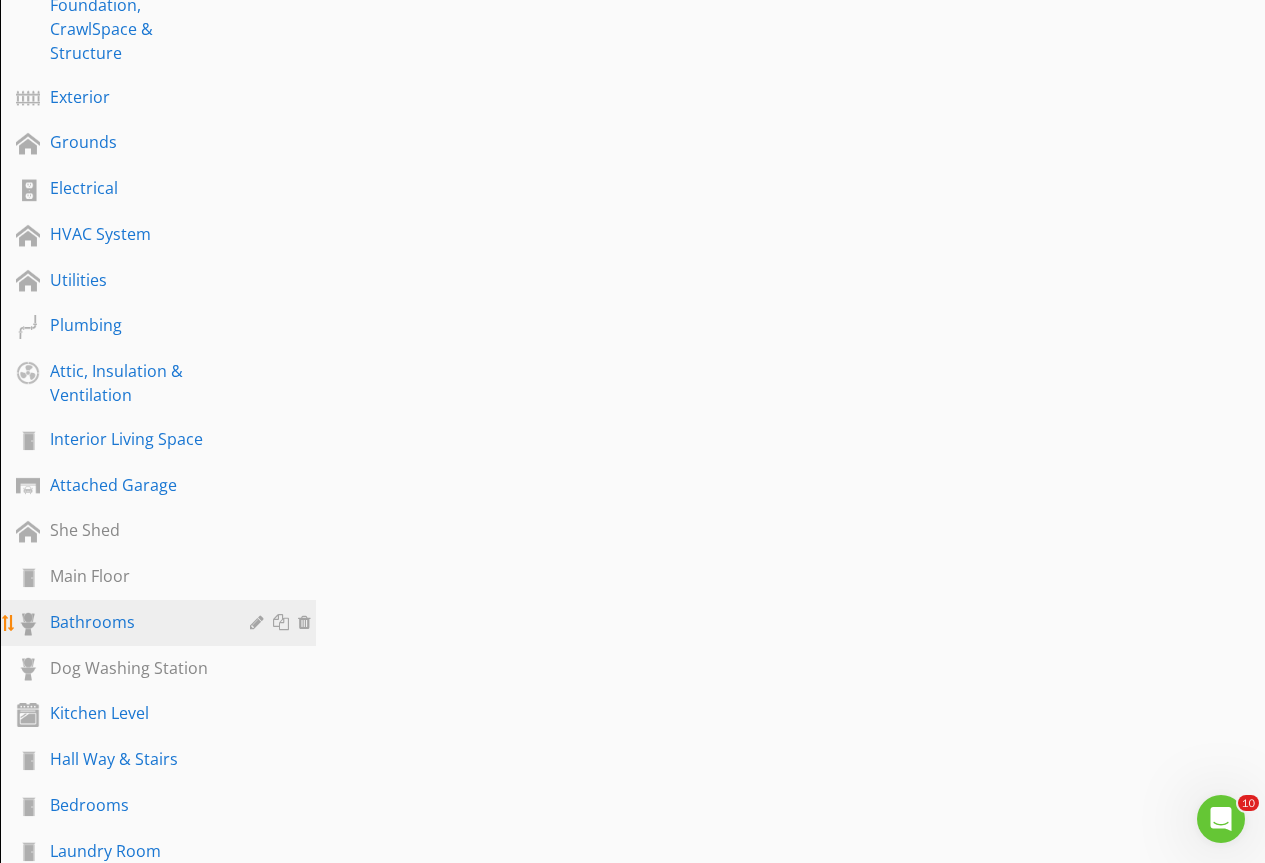 click on "Bathrooms" at bounding box center (161, 623) 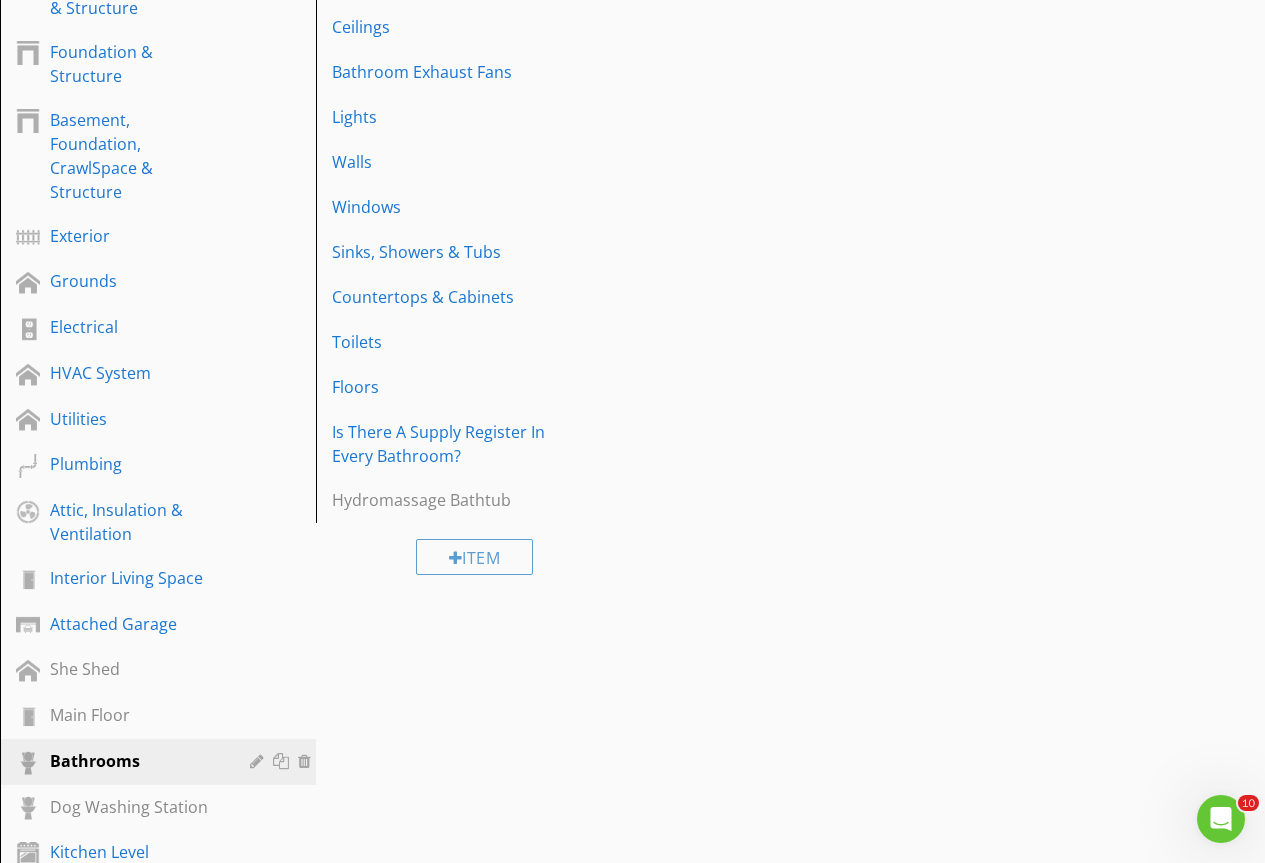scroll, scrollTop: 200, scrollLeft: 0, axis: vertical 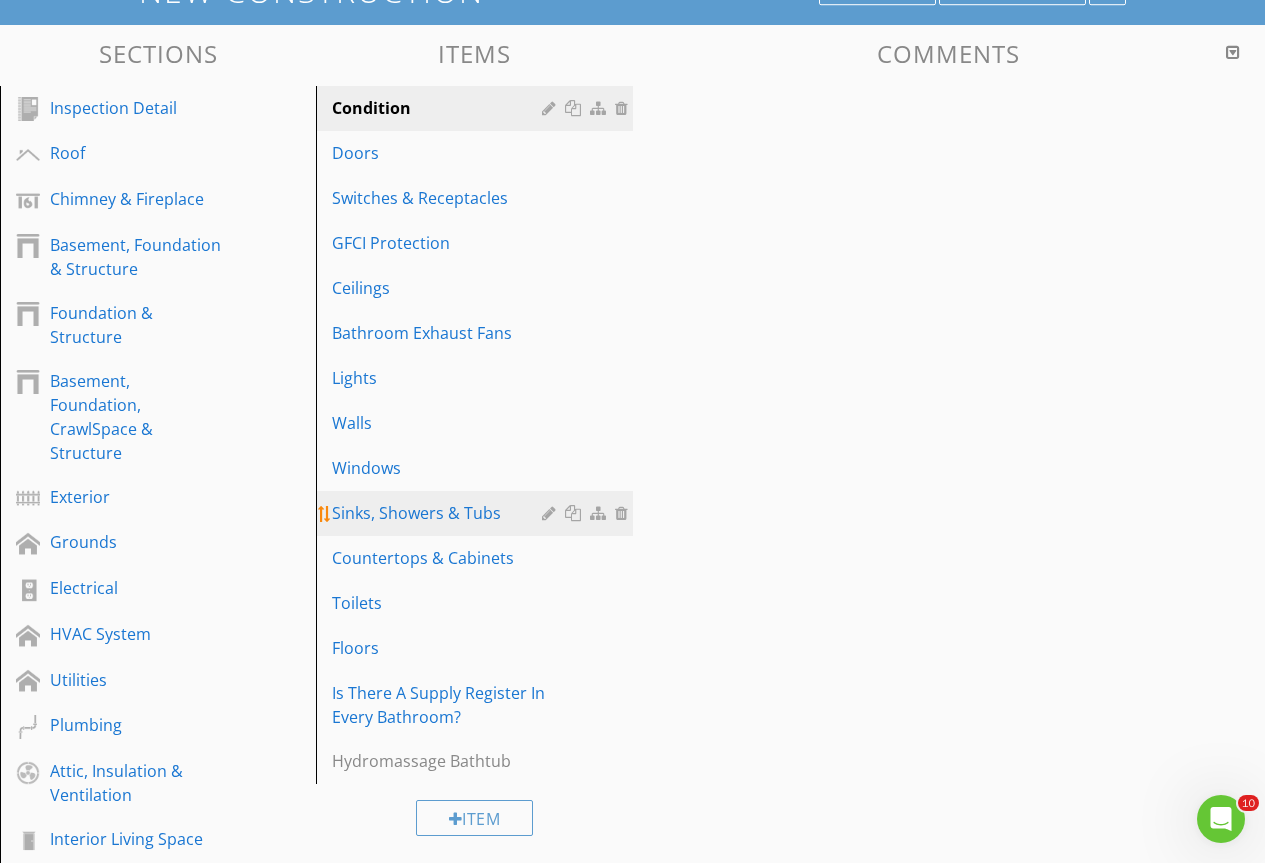 click on "Sinks, Showers & Tubs" at bounding box center (439, 513) 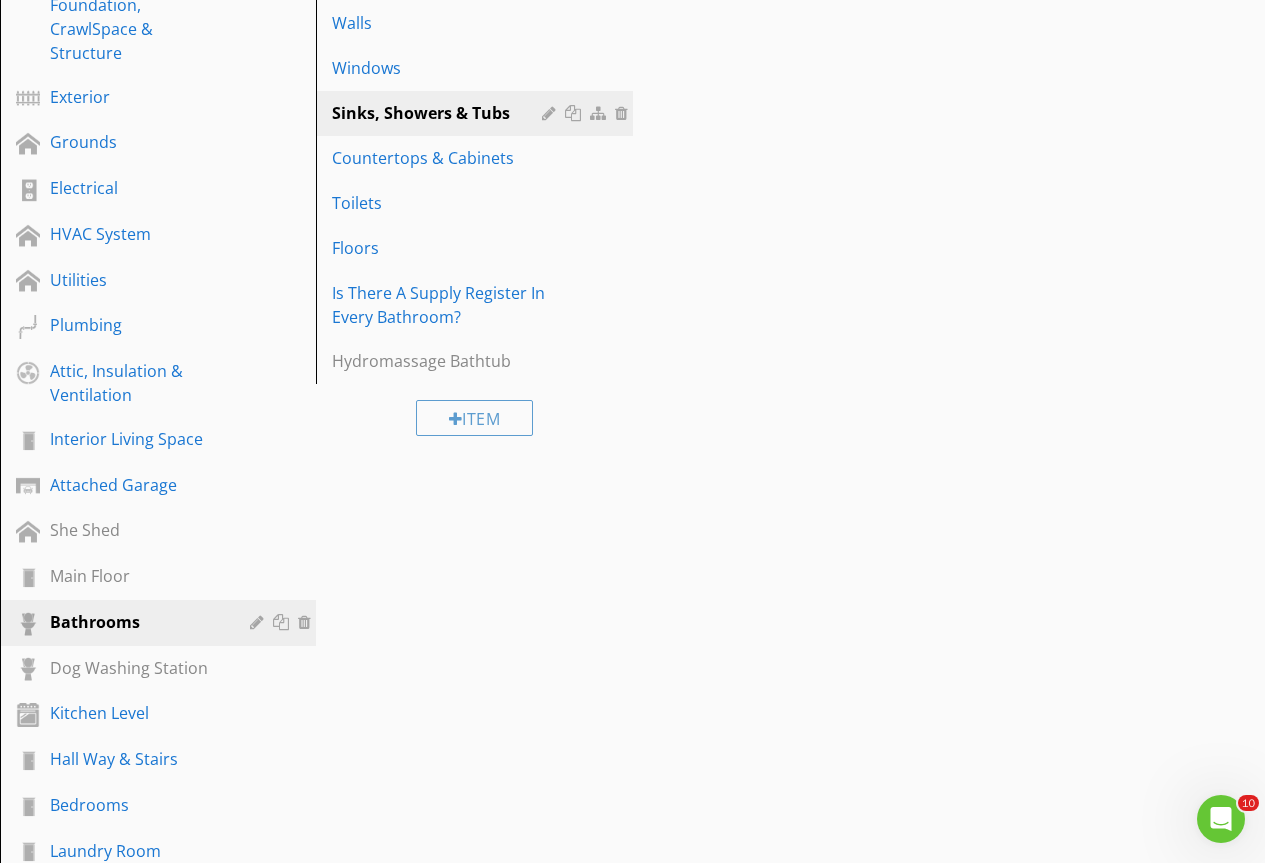 scroll, scrollTop: 0, scrollLeft: 0, axis: both 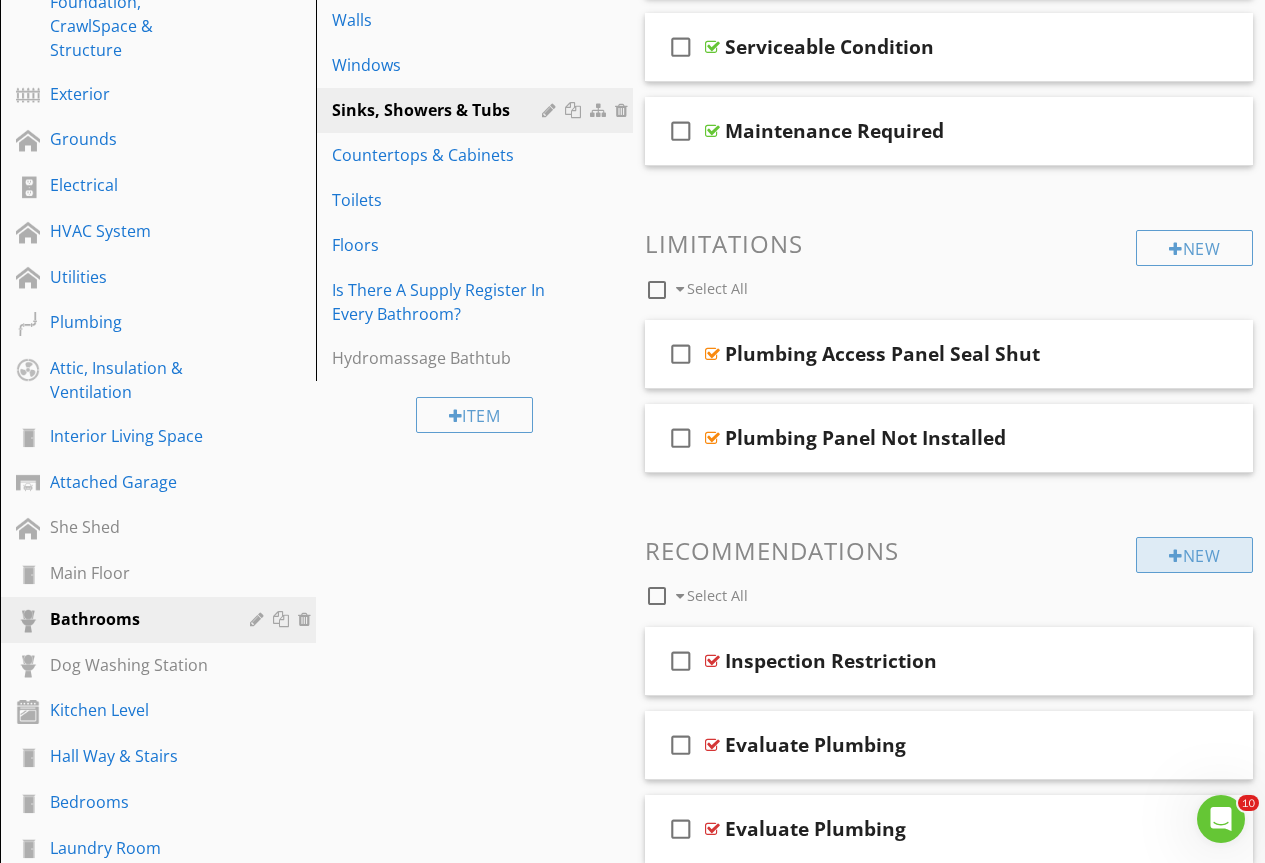 click on "New" at bounding box center [1194, 555] 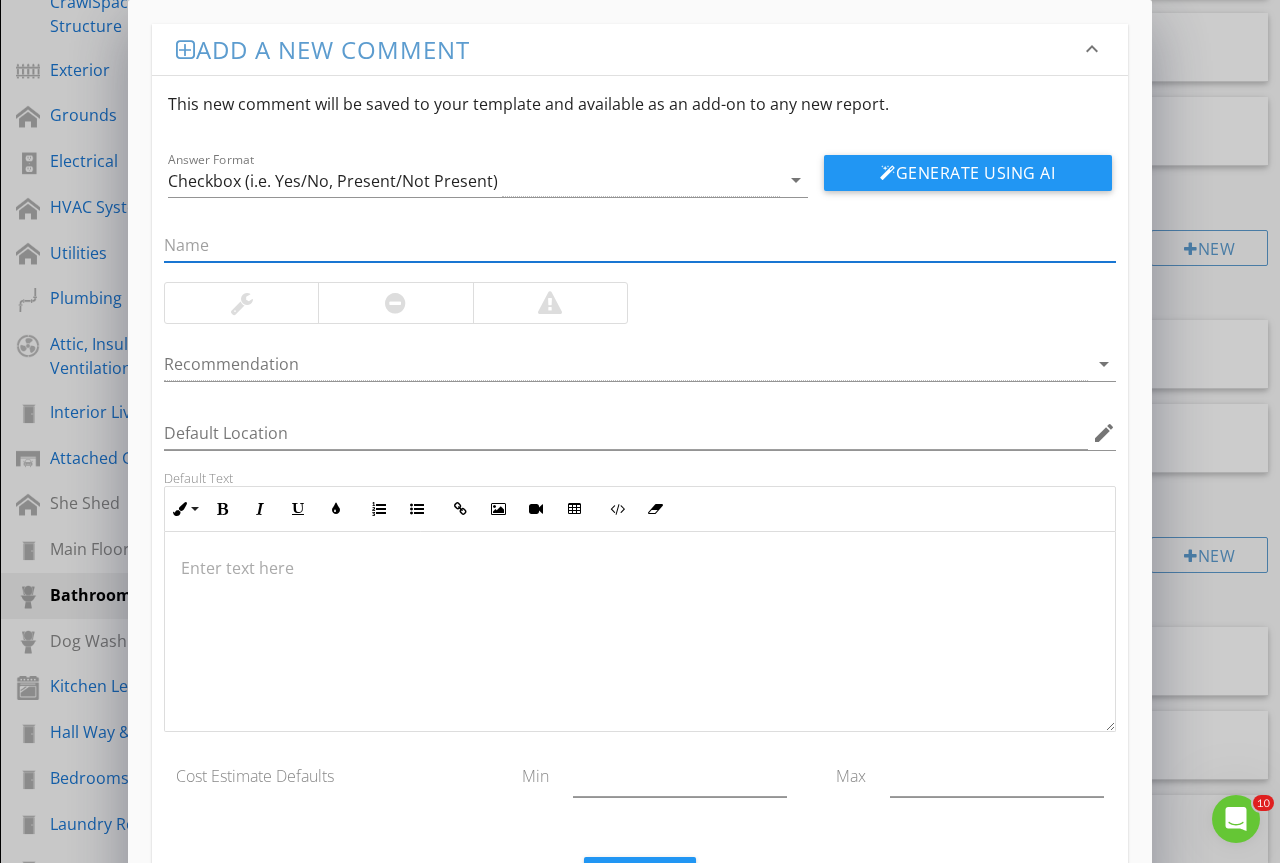 click at bounding box center (640, 245) 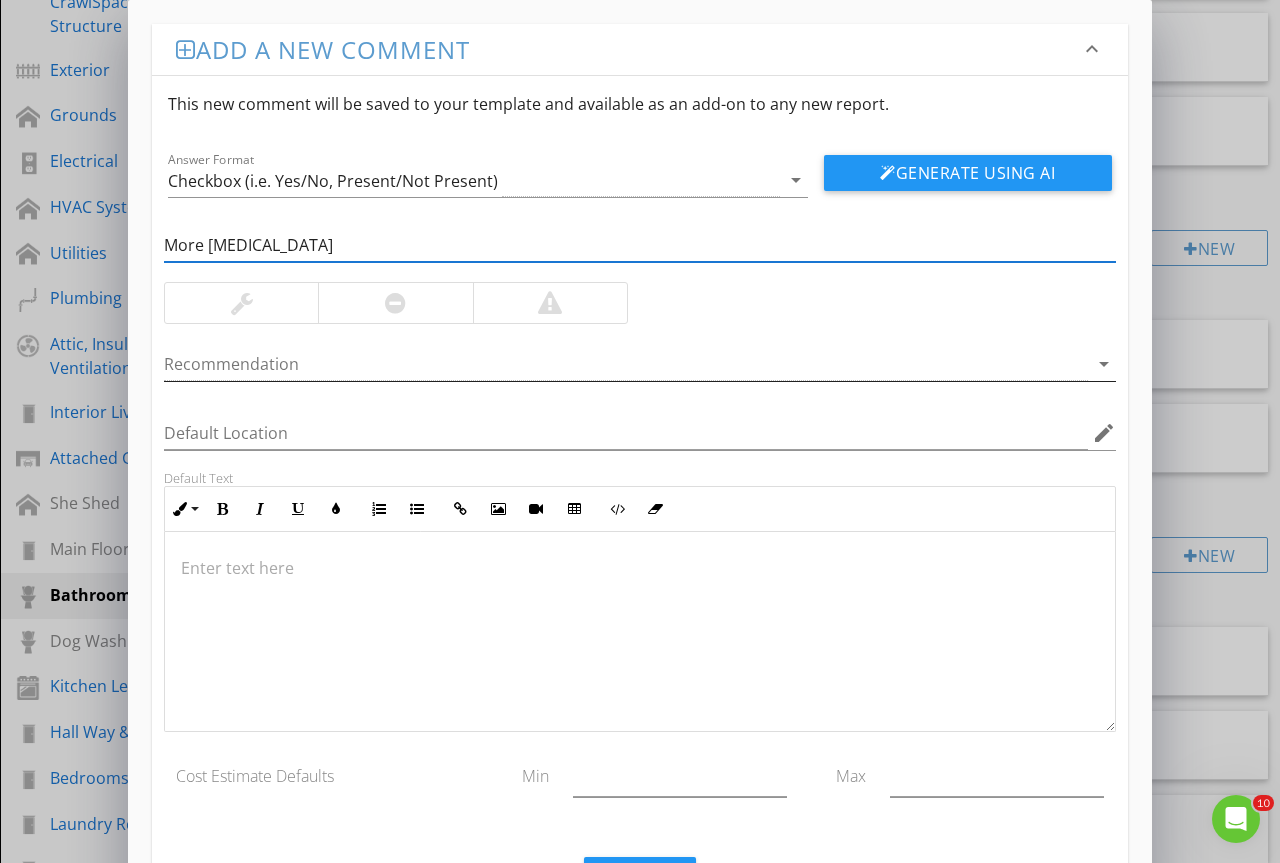 type on "More Caulking Needed" 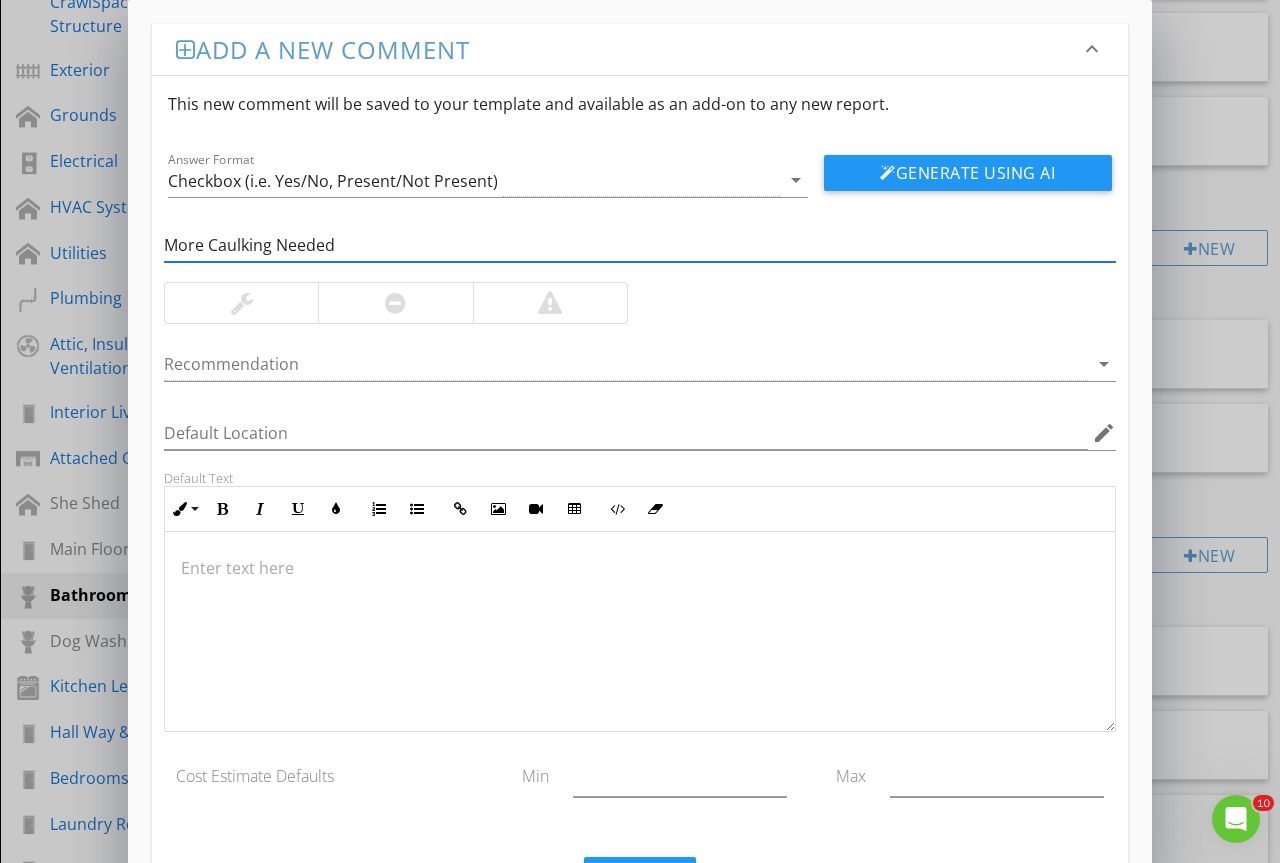 click at bounding box center [242, 303] 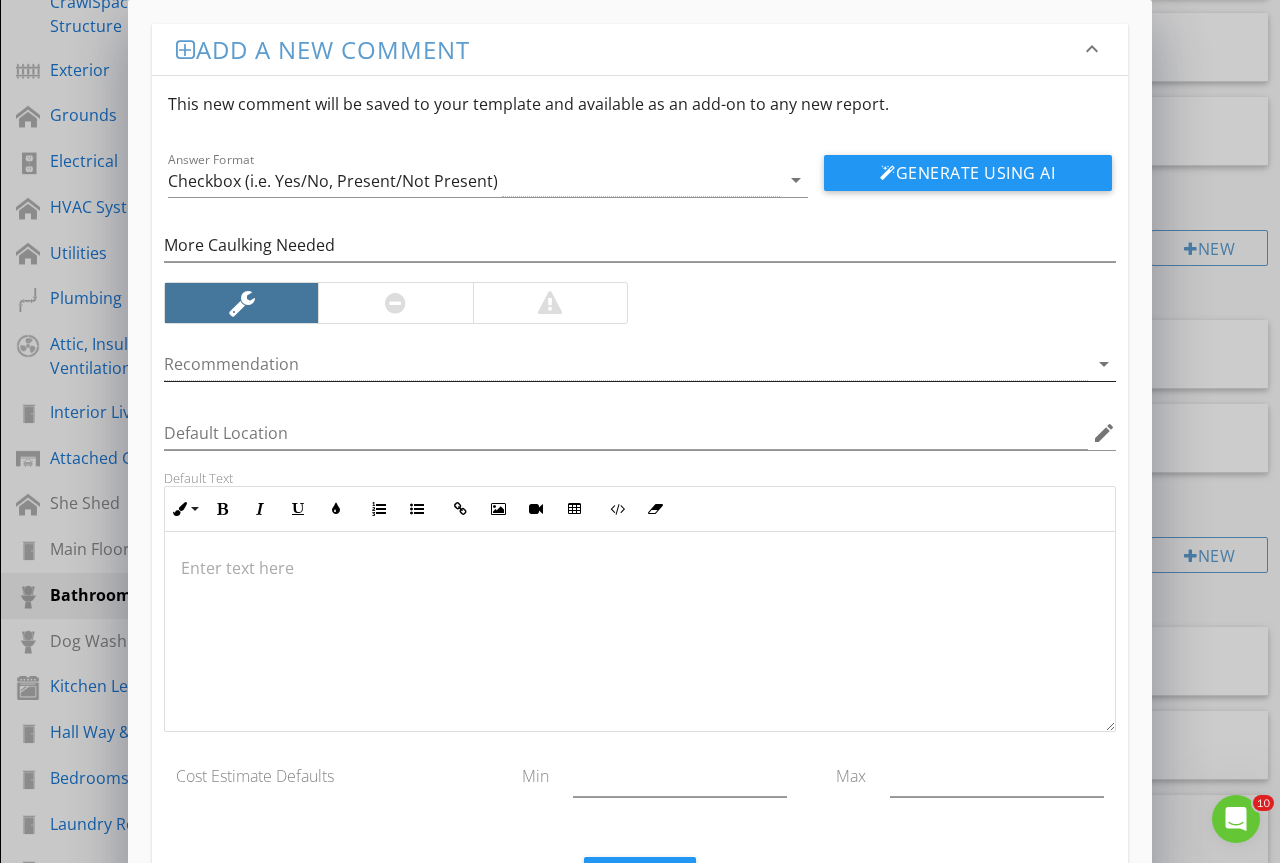 click at bounding box center [626, 364] 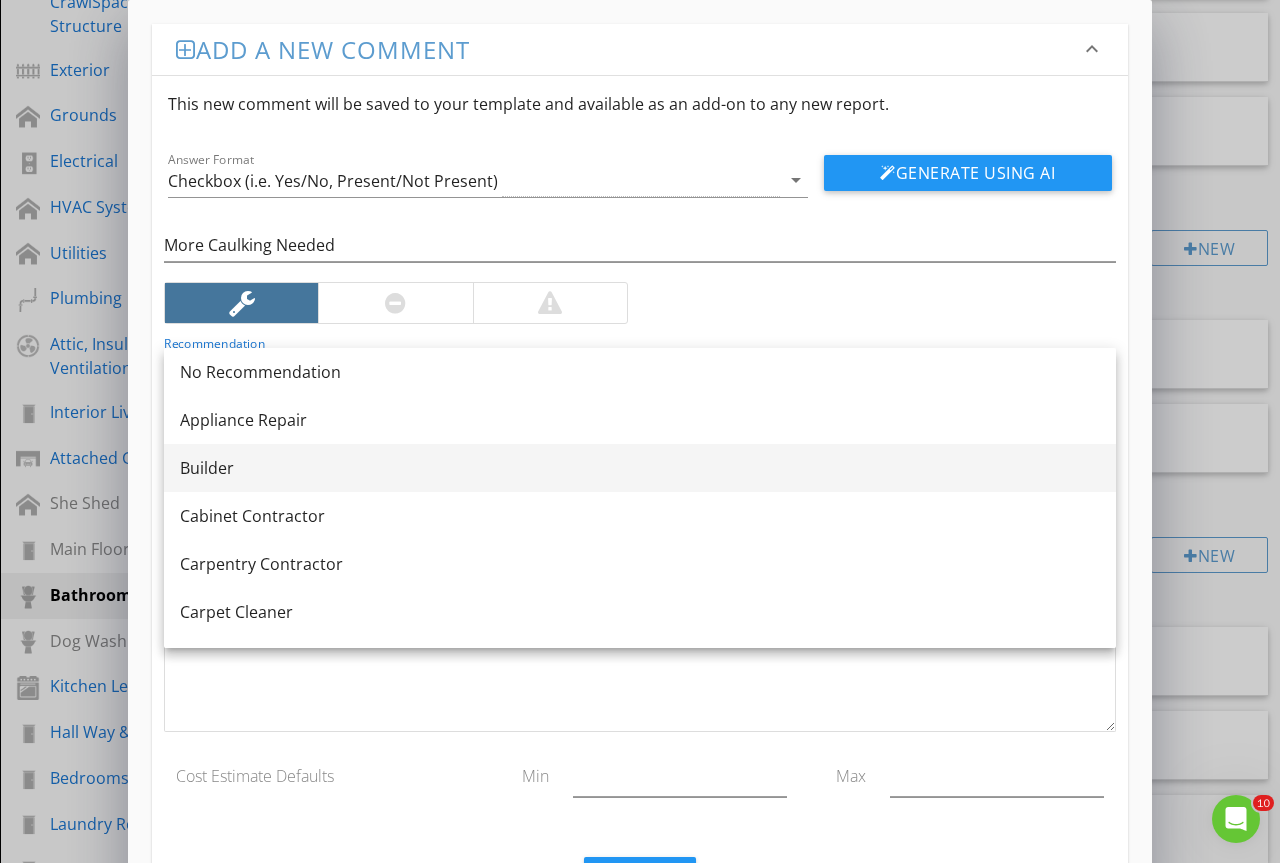 click on "Builder" at bounding box center (640, 468) 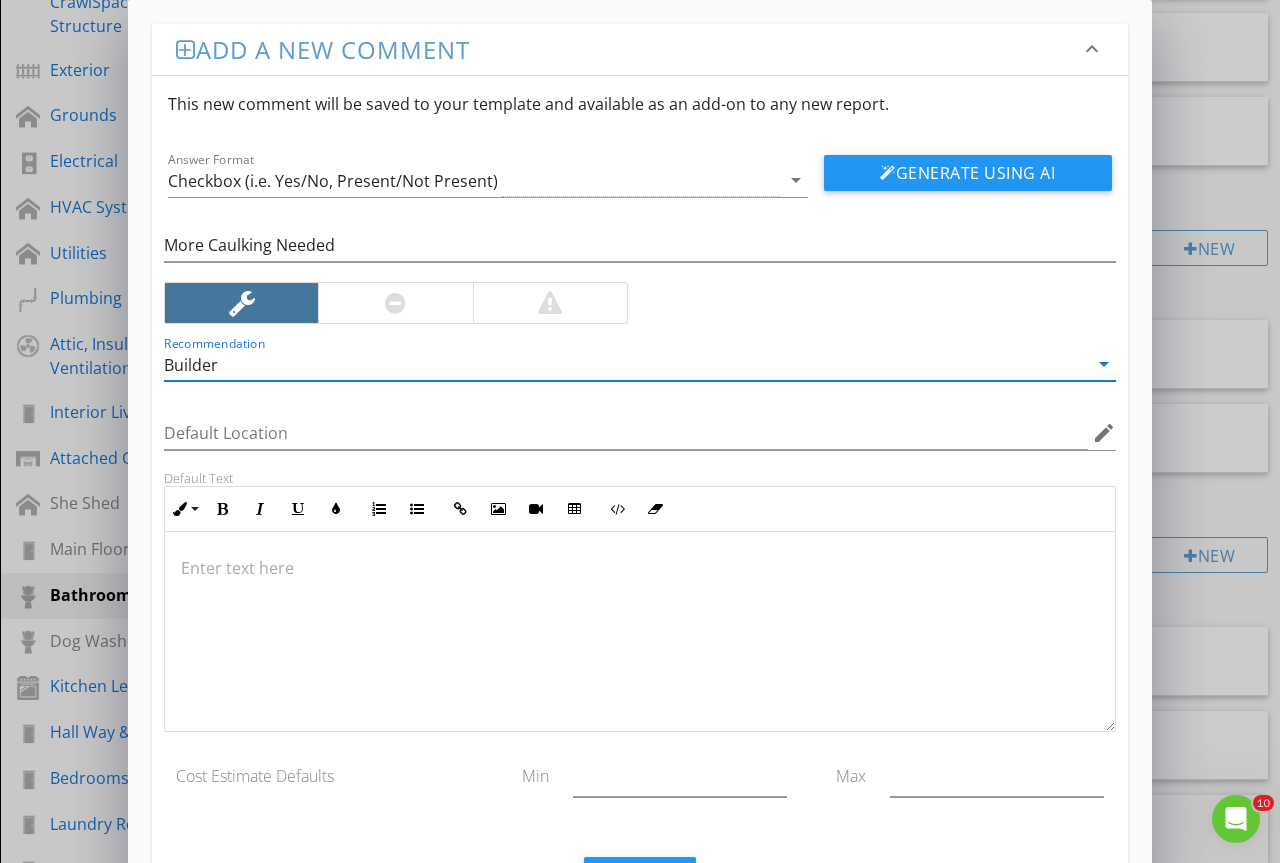 click at bounding box center [640, 632] 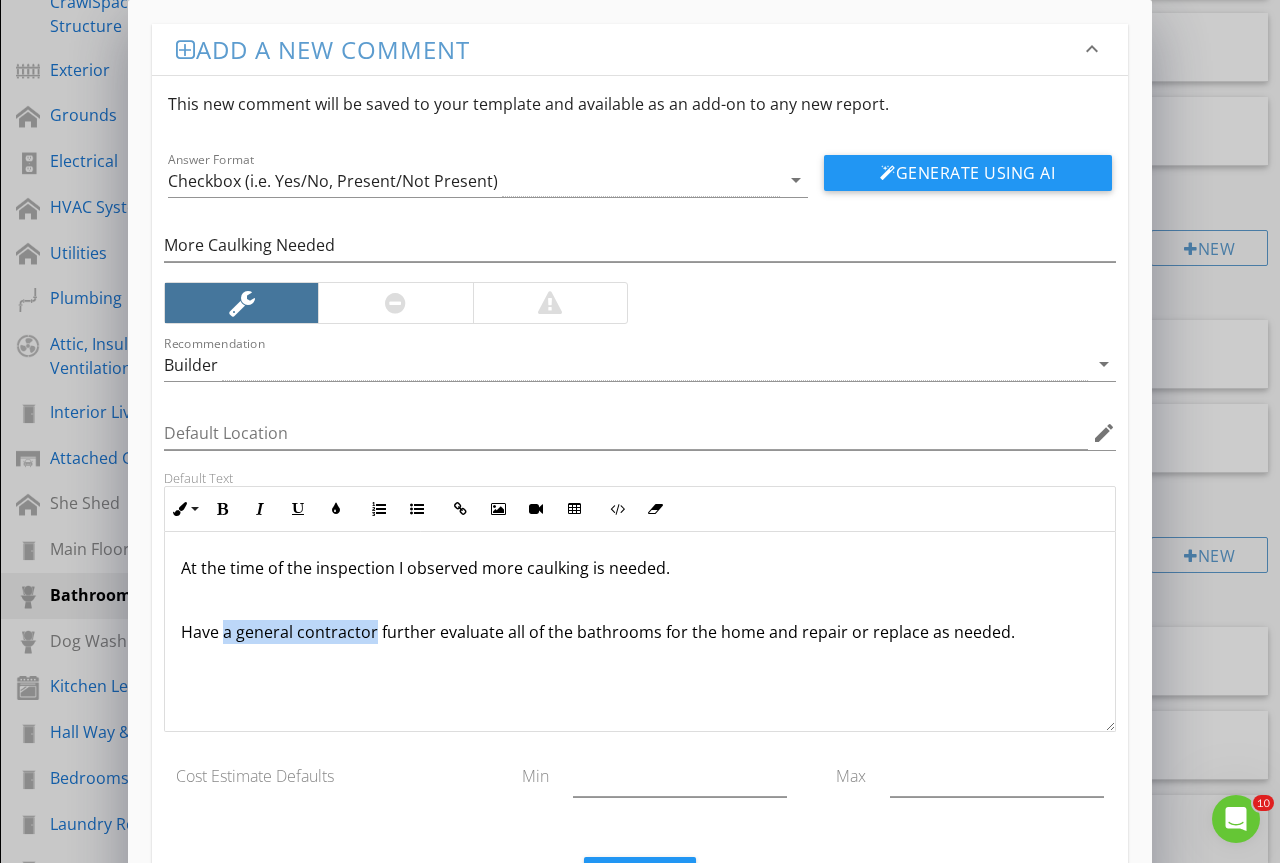 drag, startPoint x: 374, startPoint y: 636, endPoint x: 224, endPoint y: 640, distance: 150.05333 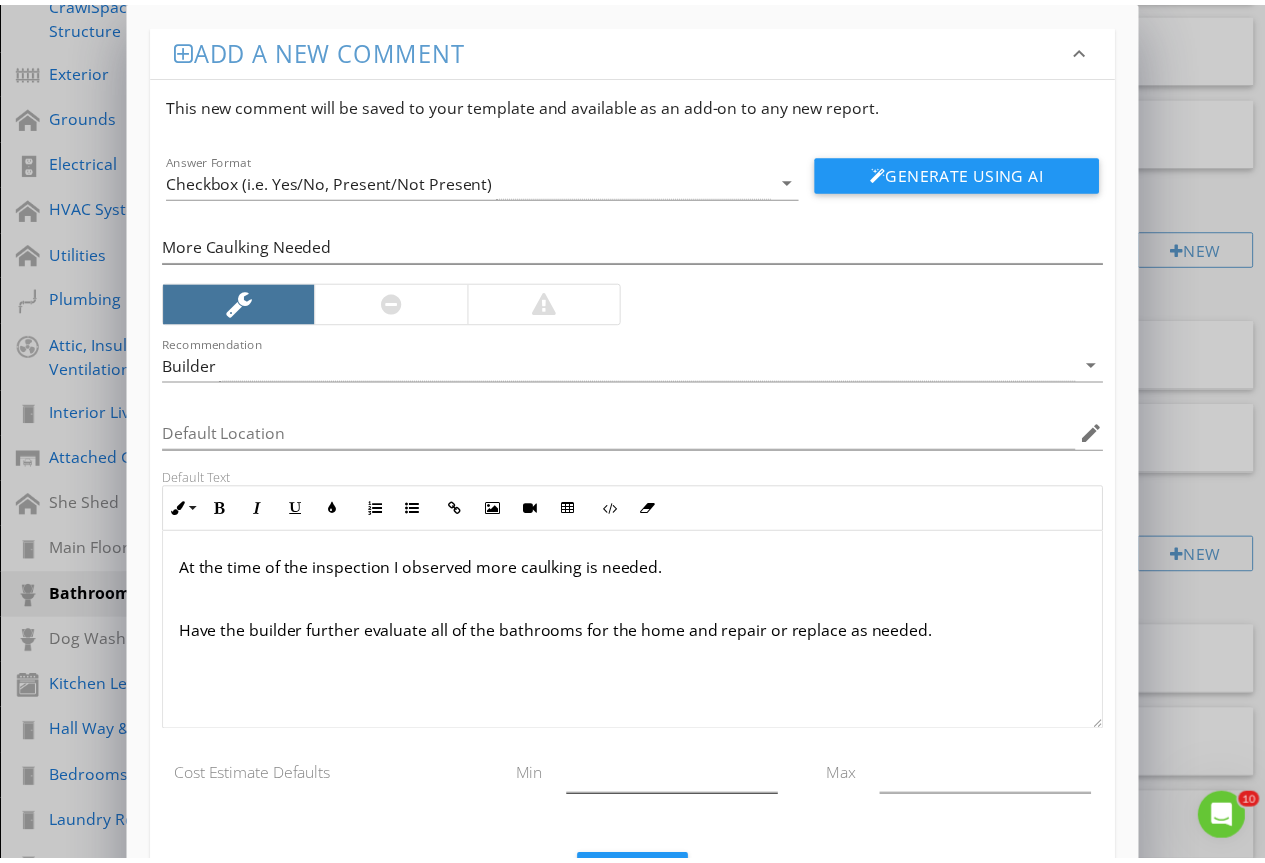 scroll, scrollTop: 1, scrollLeft: 0, axis: vertical 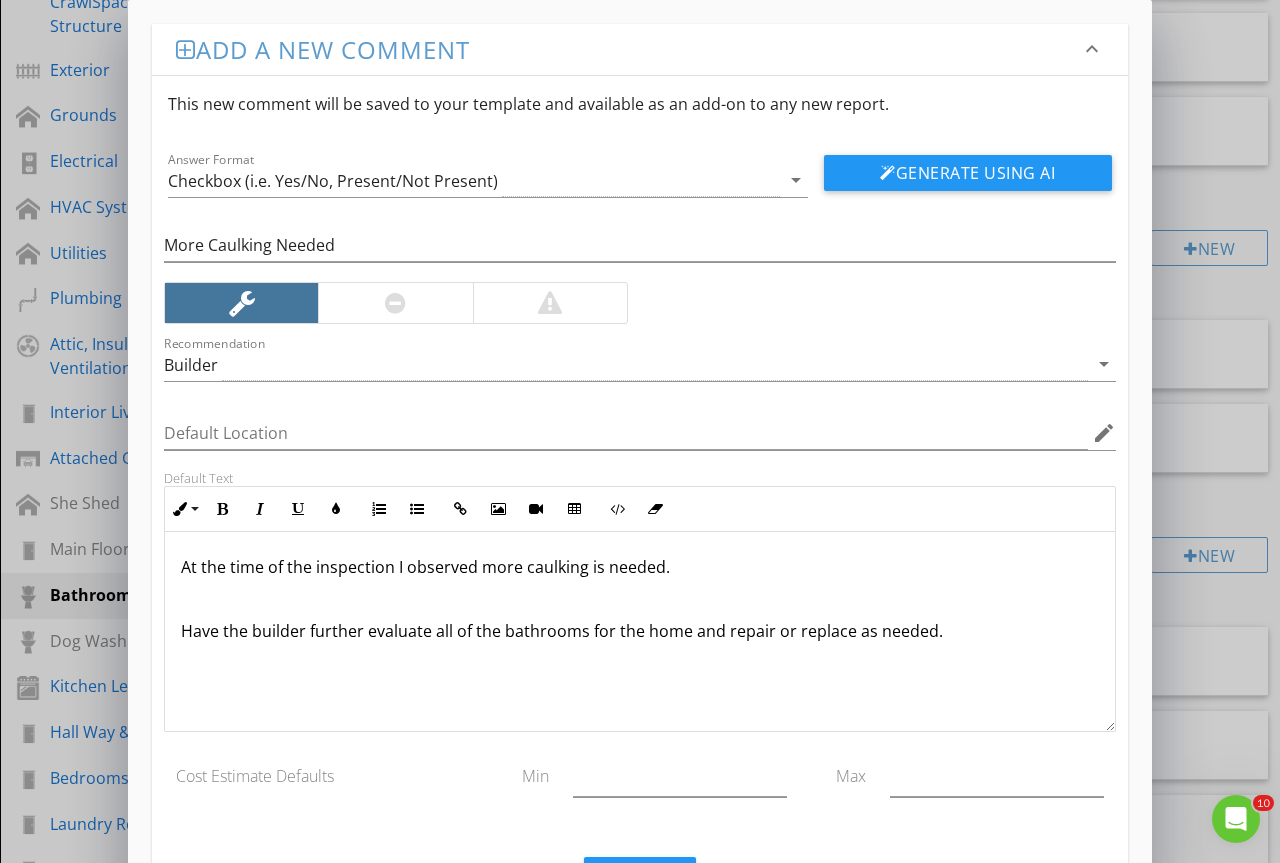 click on "Save" at bounding box center (640, 879) 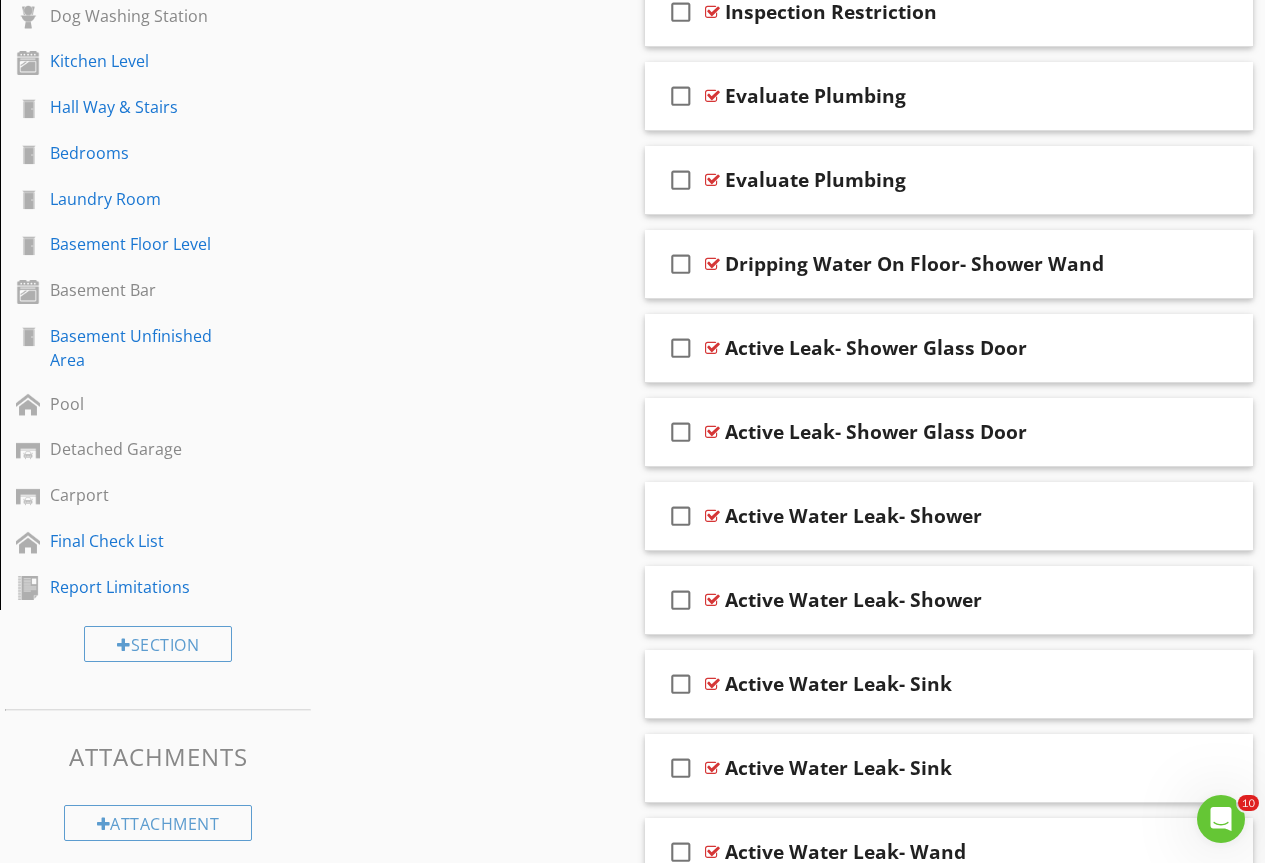 scroll, scrollTop: 37480, scrollLeft: 0, axis: vertical 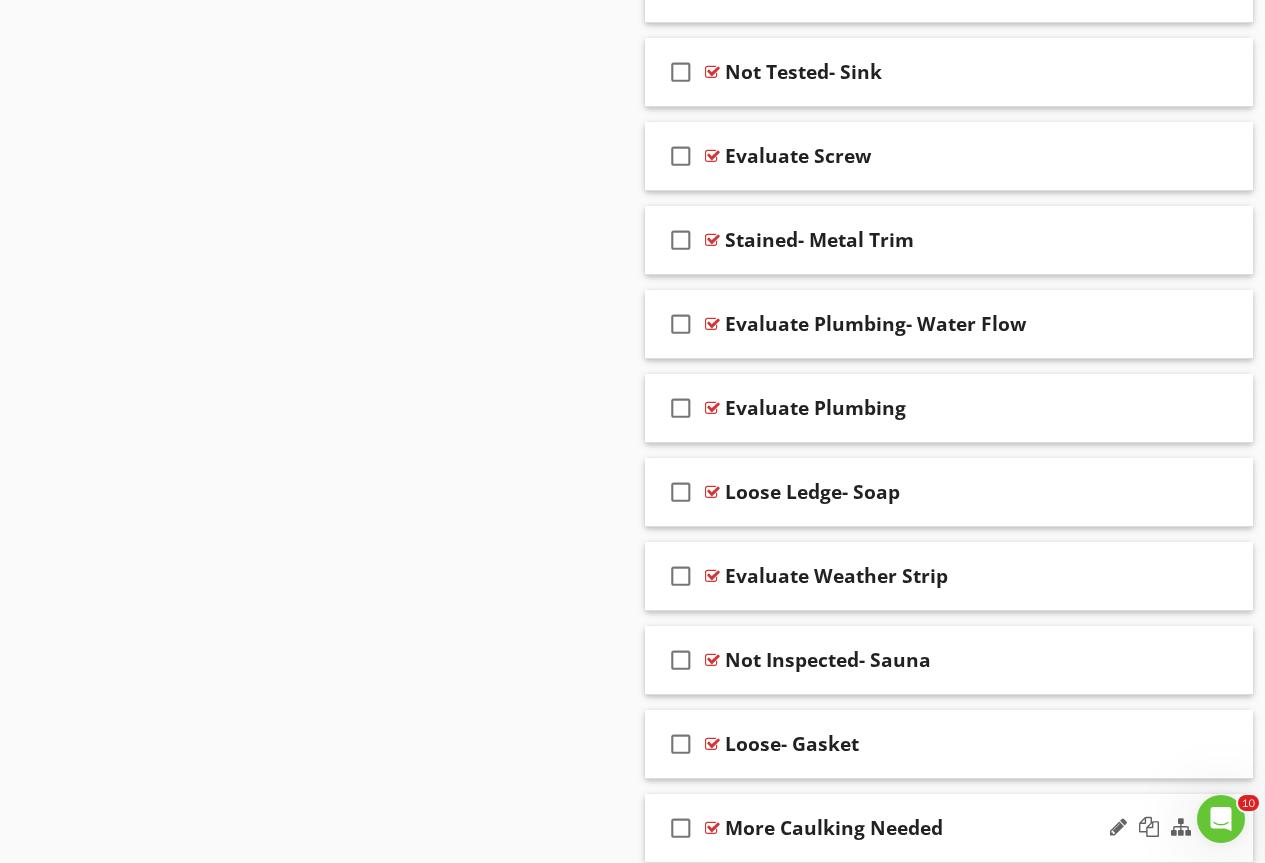 type 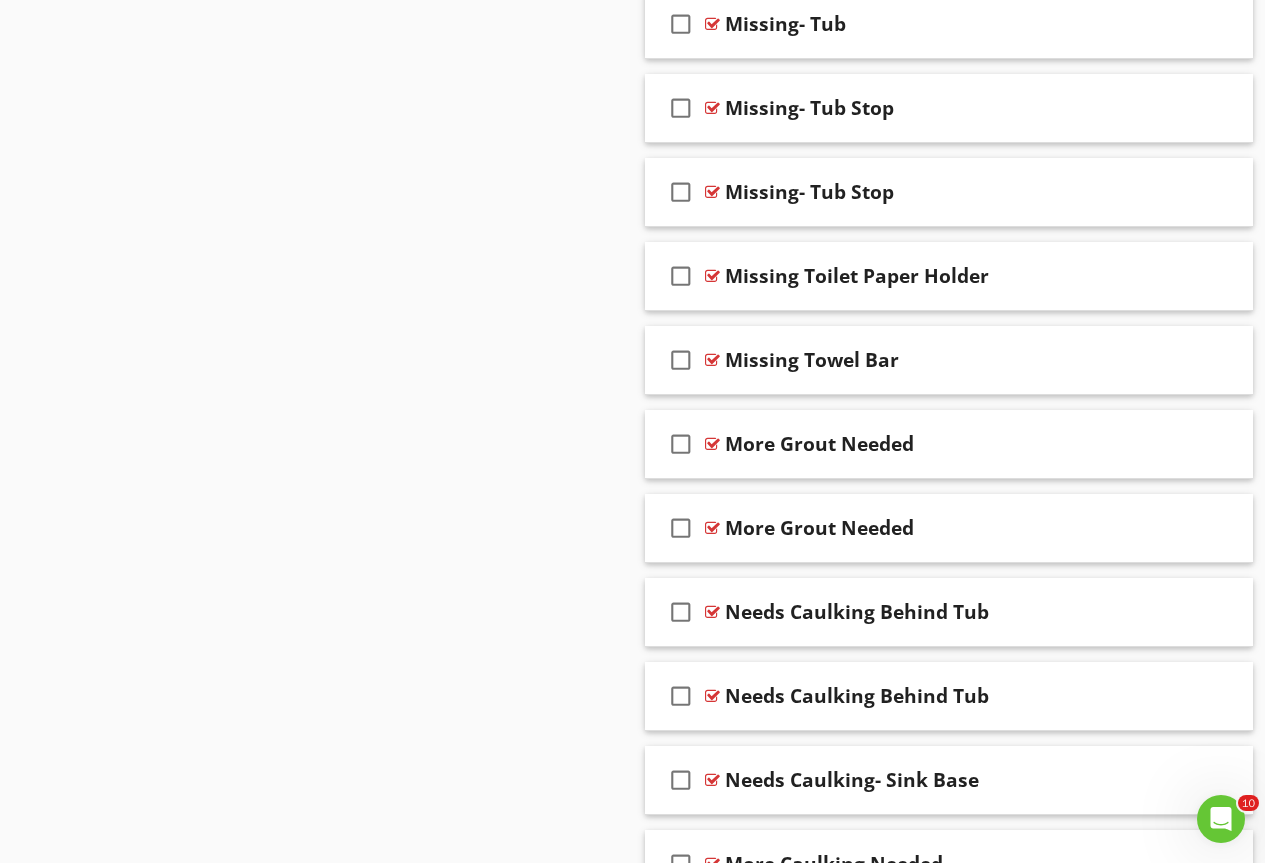 scroll, scrollTop: 22804, scrollLeft: 0, axis: vertical 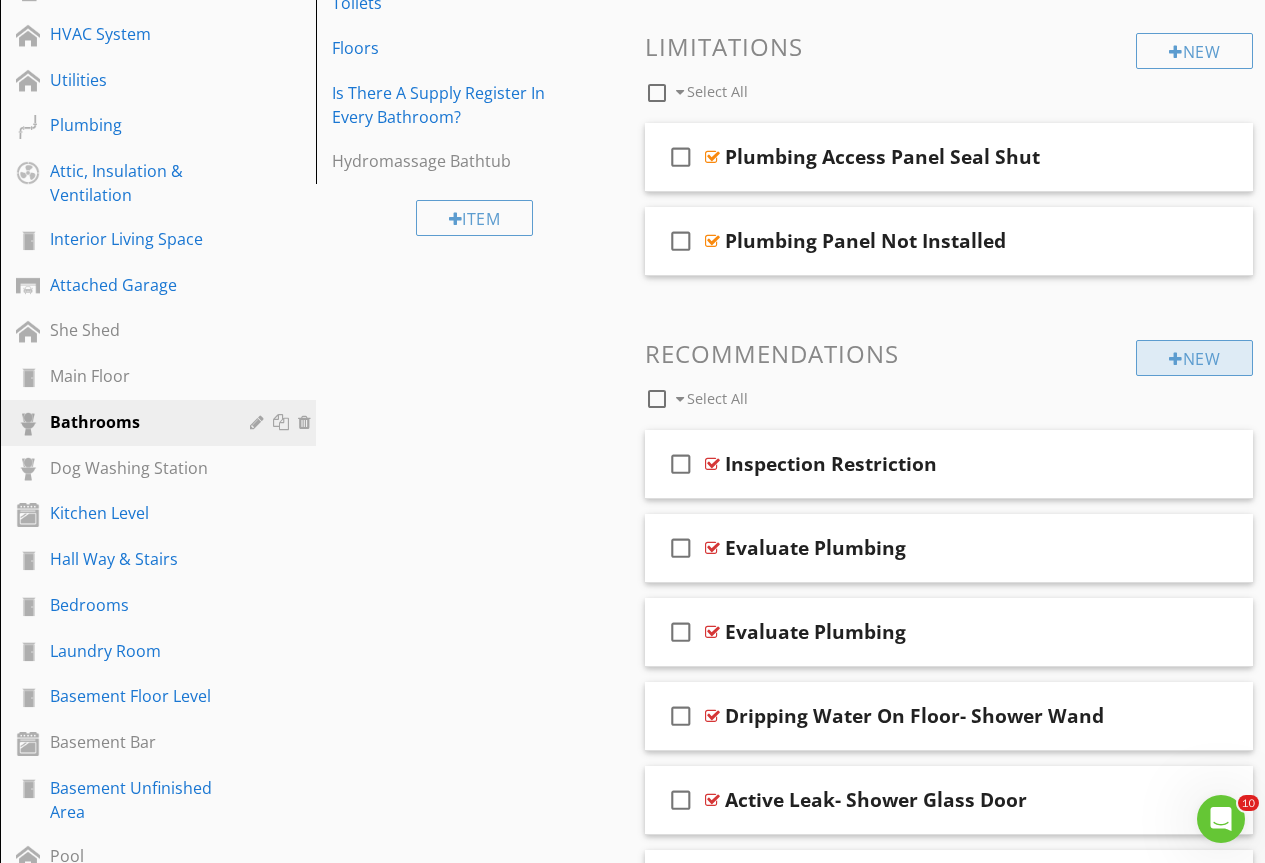 click on "New" at bounding box center (1194, 358) 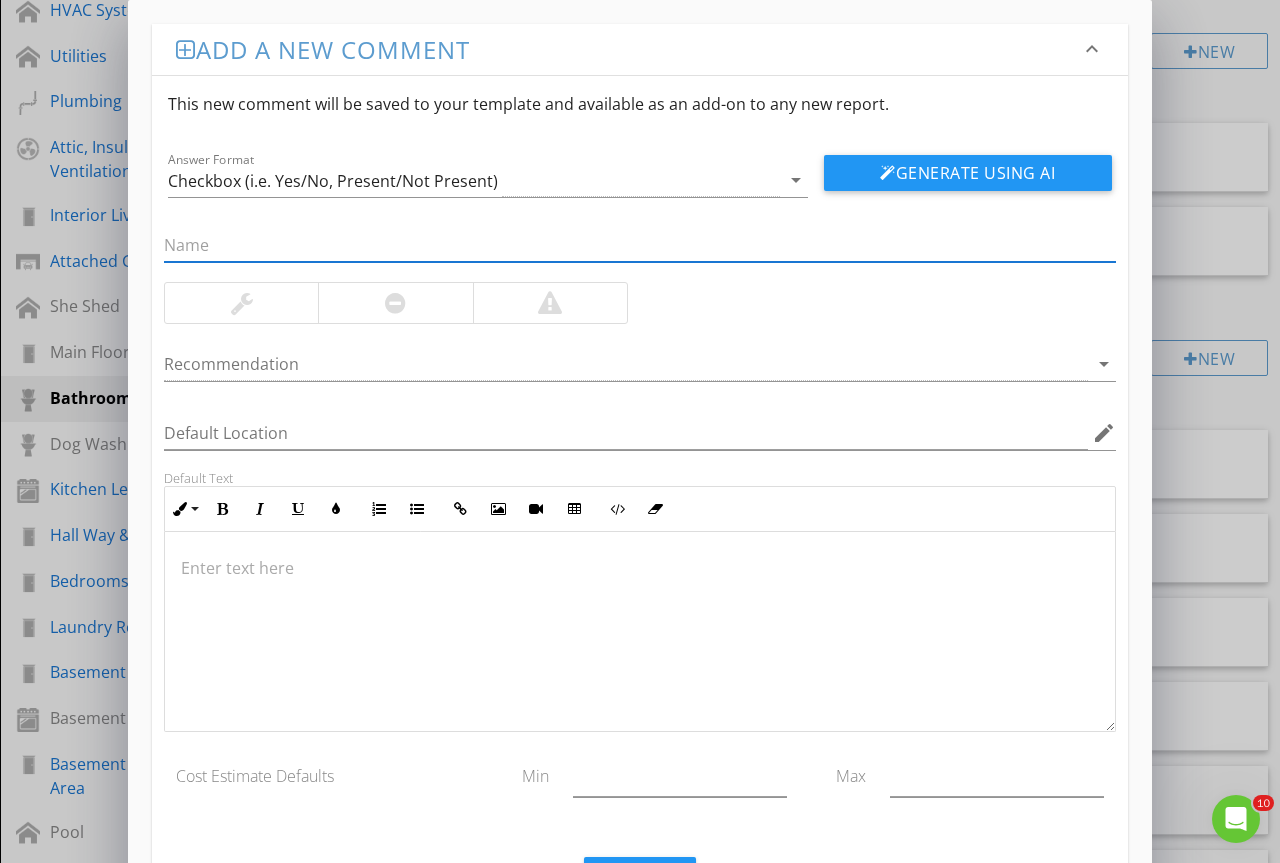 click at bounding box center [640, 245] 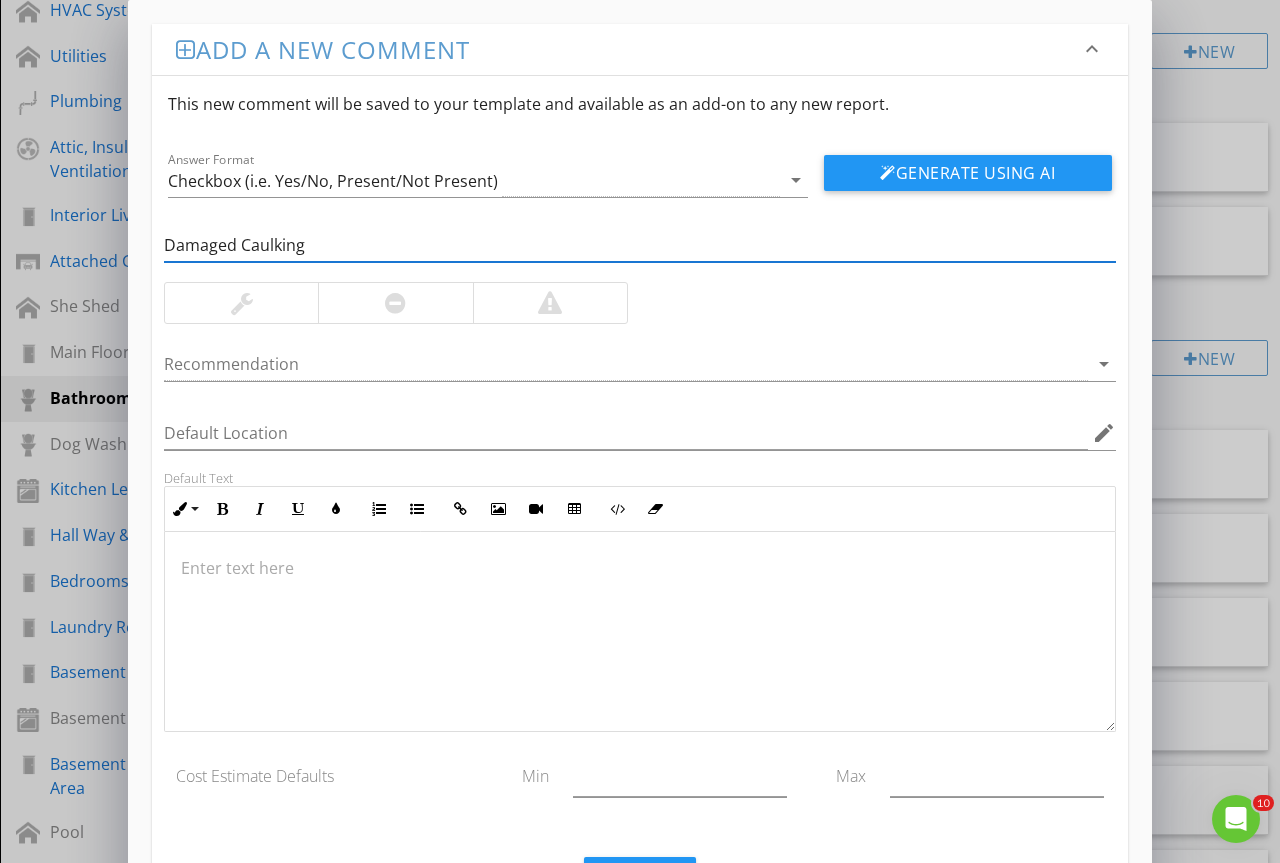 type on "Damaged Caulking" 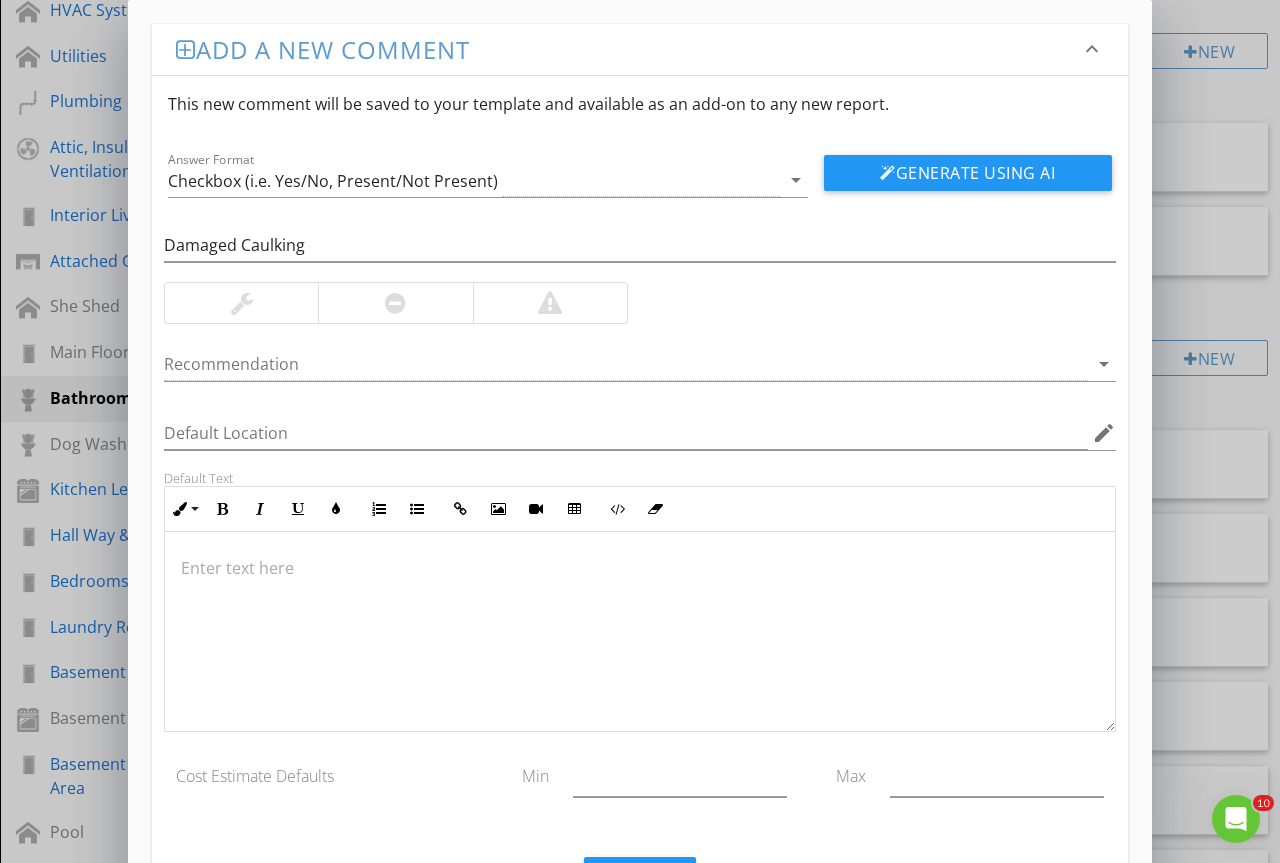 drag, startPoint x: 220, startPoint y: 305, endPoint x: 230, endPoint y: 311, distance: 11.661903 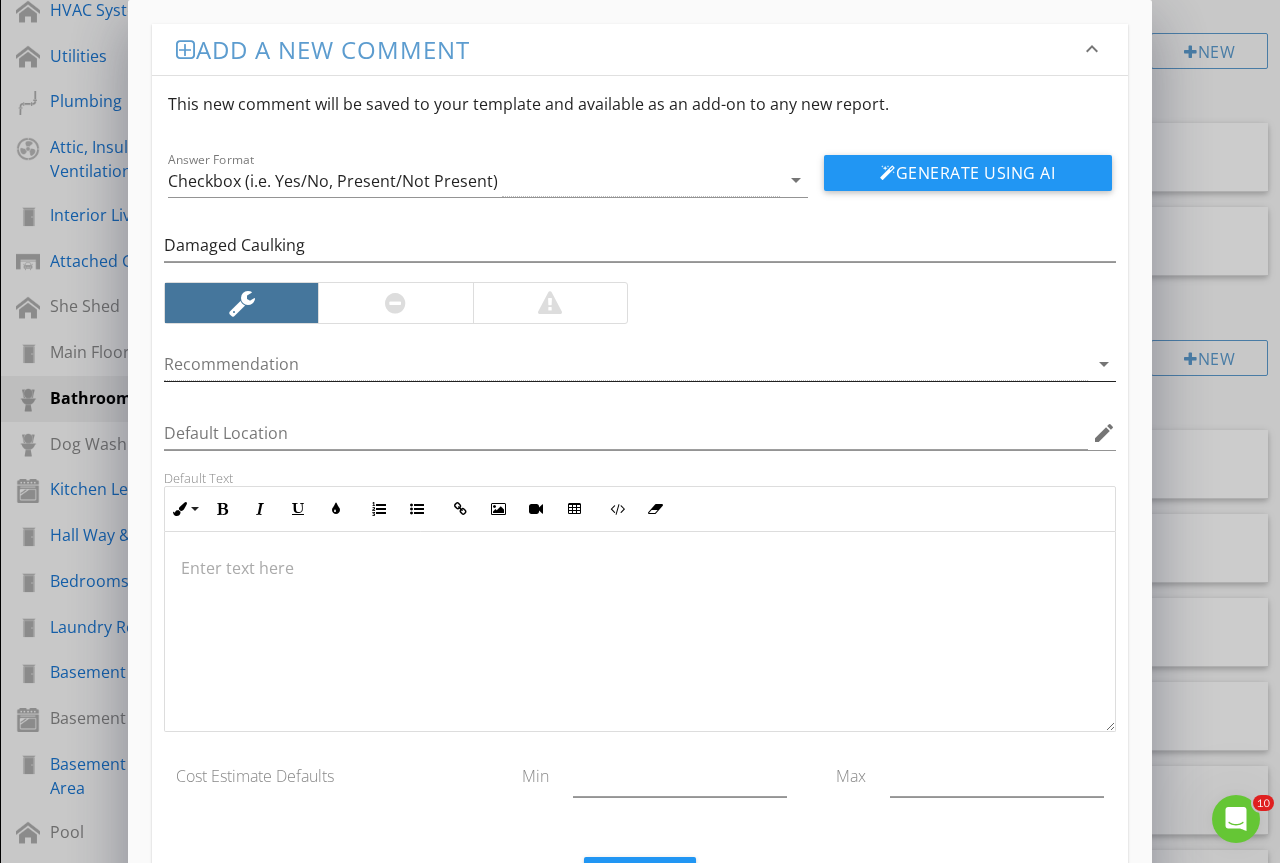 click at bounding box center [626, 364] 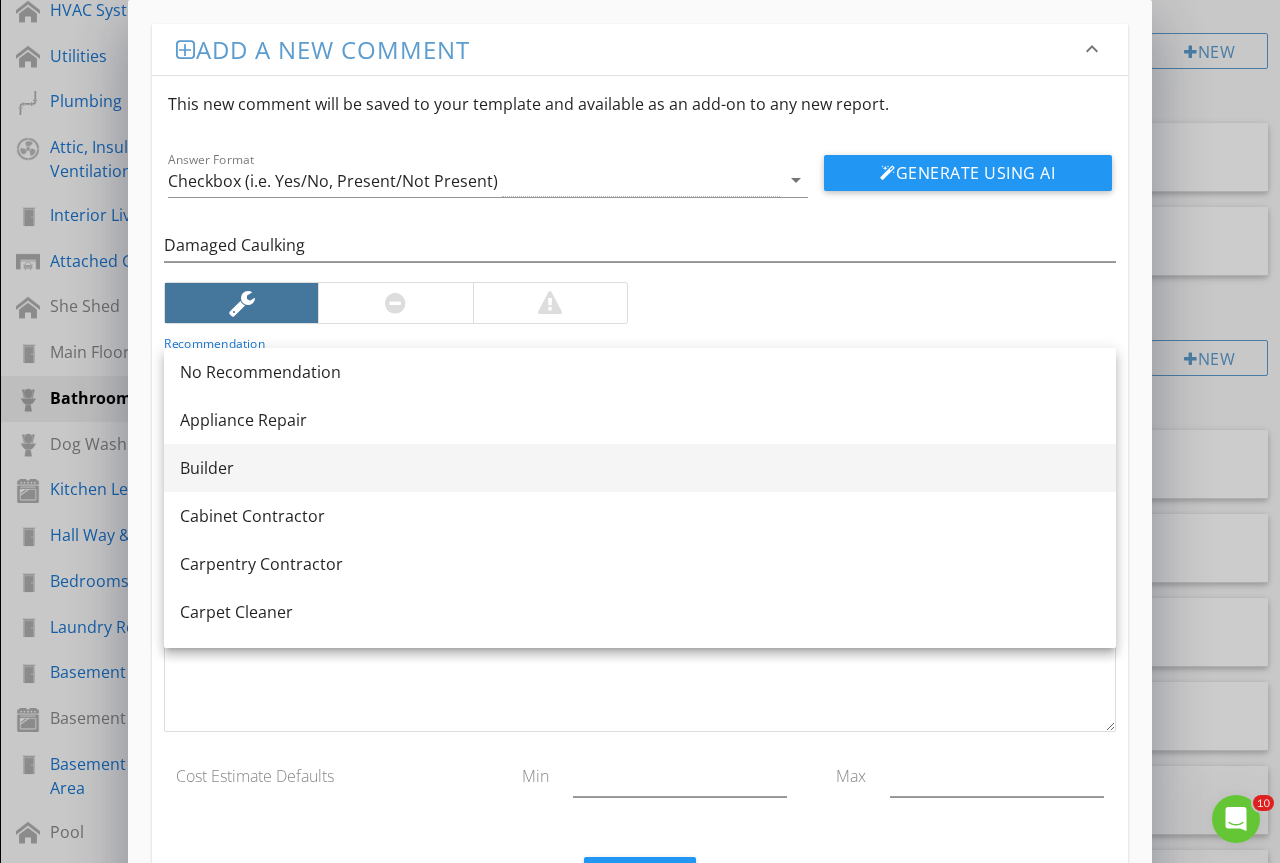 click on "Builder" at bounding box center (640, 468) 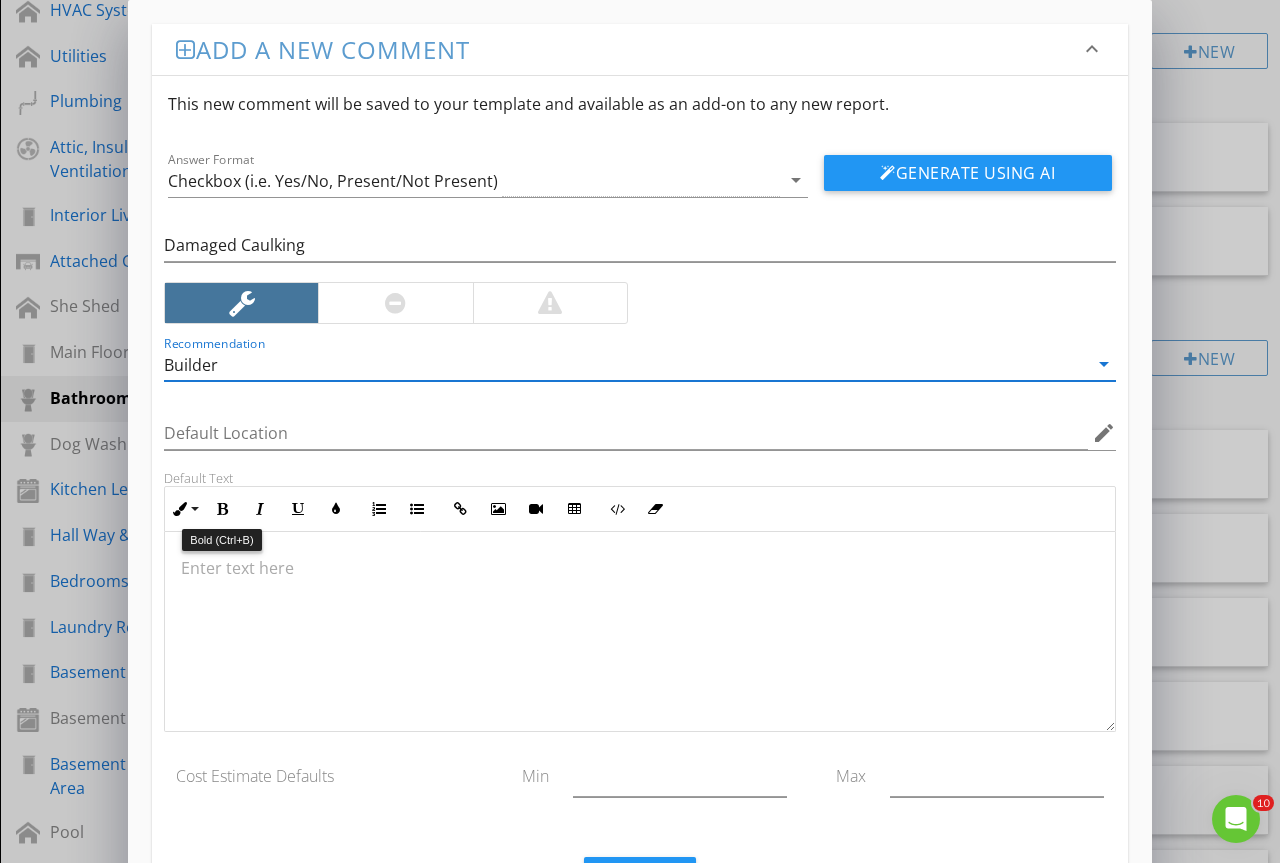 drag, startPoint x: 231, startPoint y: 667, endPoint x: 234, endPoint y: 657, distance: 10.440307 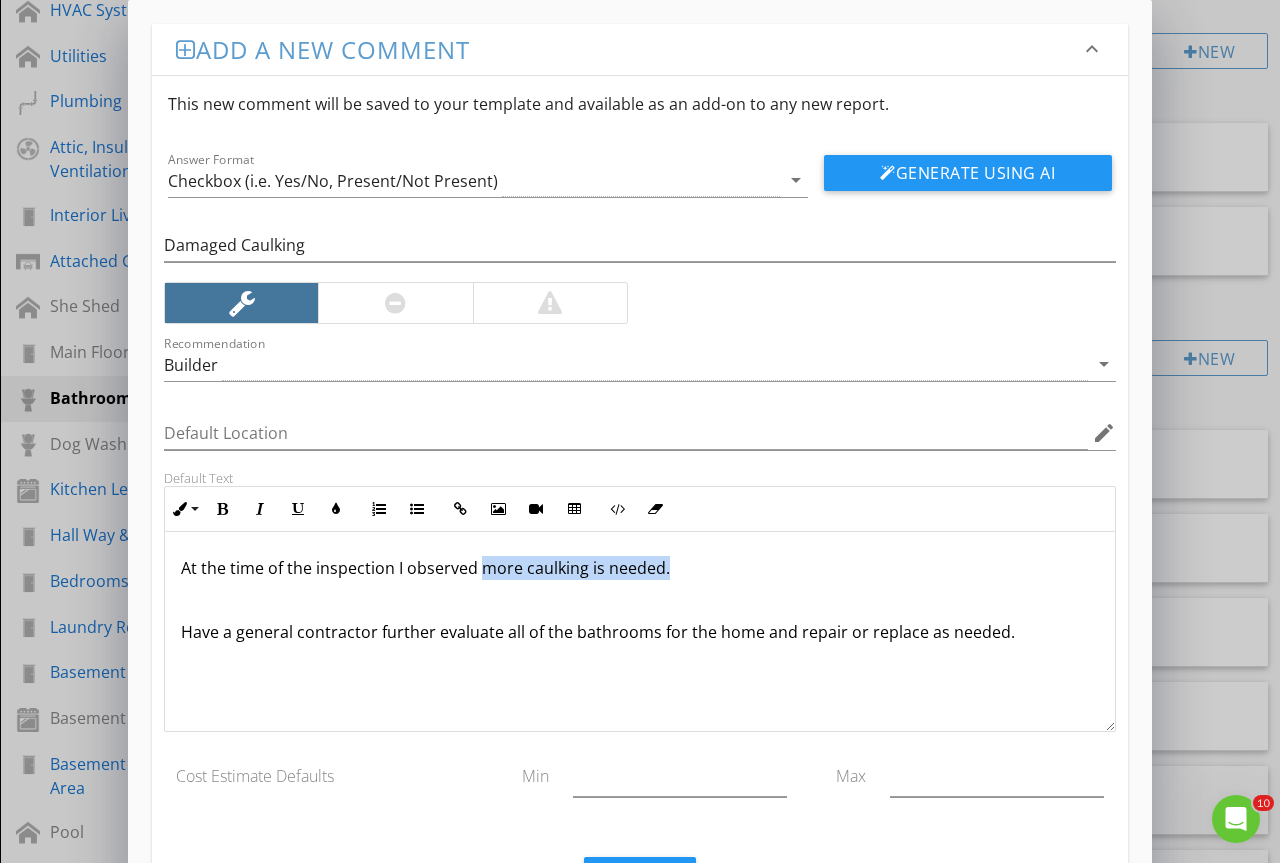 drag, startPoint x: 665, startPoint y: 578, endPoint x: 483, endPoint y: 575, distance: 182.02472 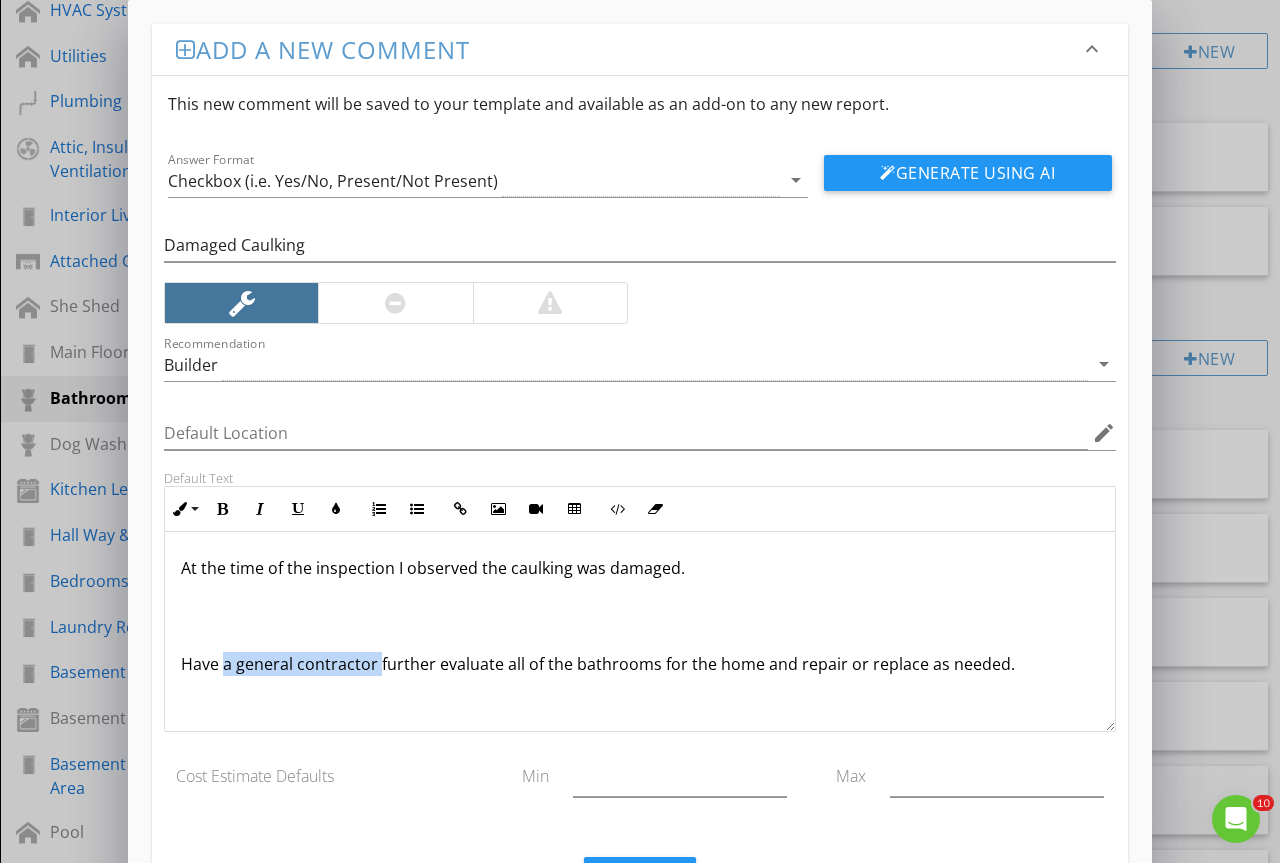 drag, startPoint x: 376, startPoint y: 662, endPoint x: 223, endPoint y: 670, distance: 153.20901 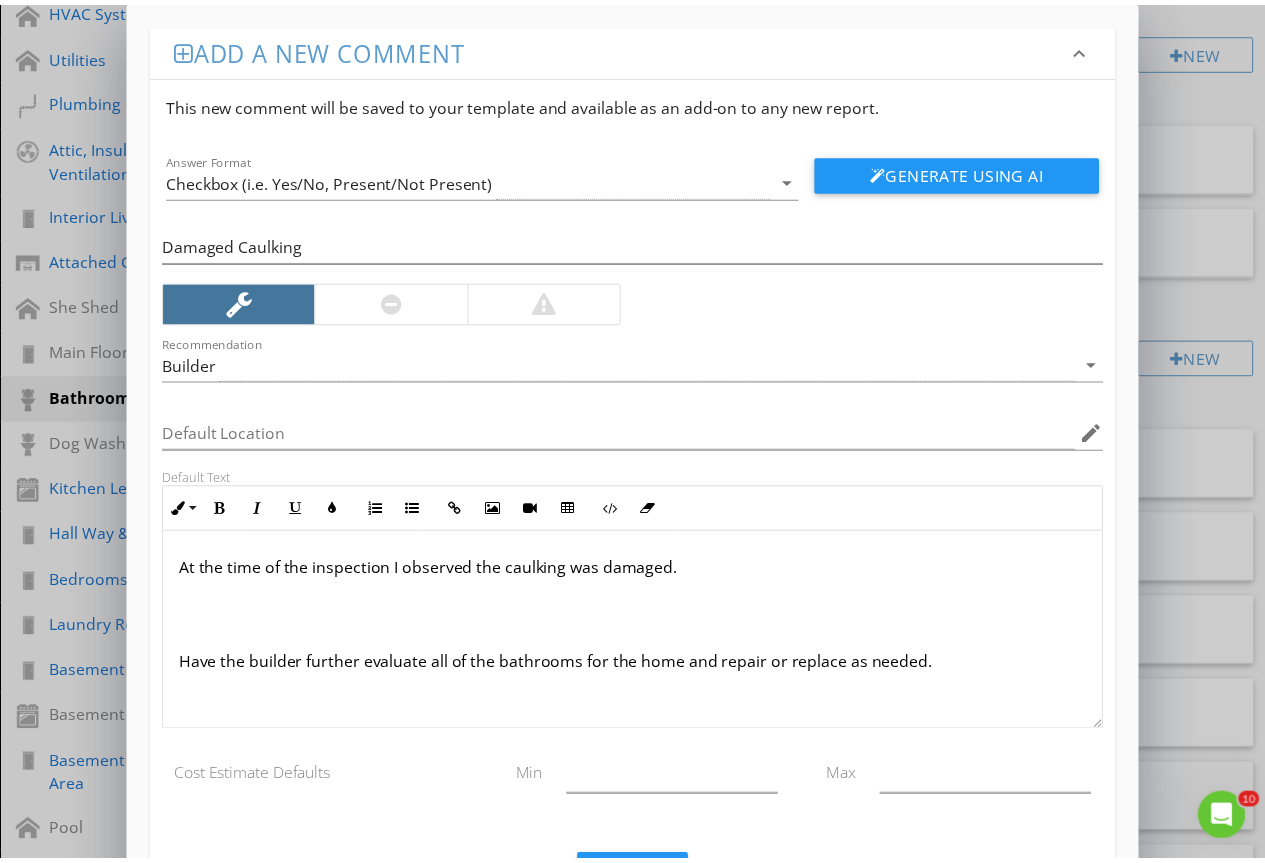scroll, scrollTop: 94, scrollLeft: 0, axis: vertical 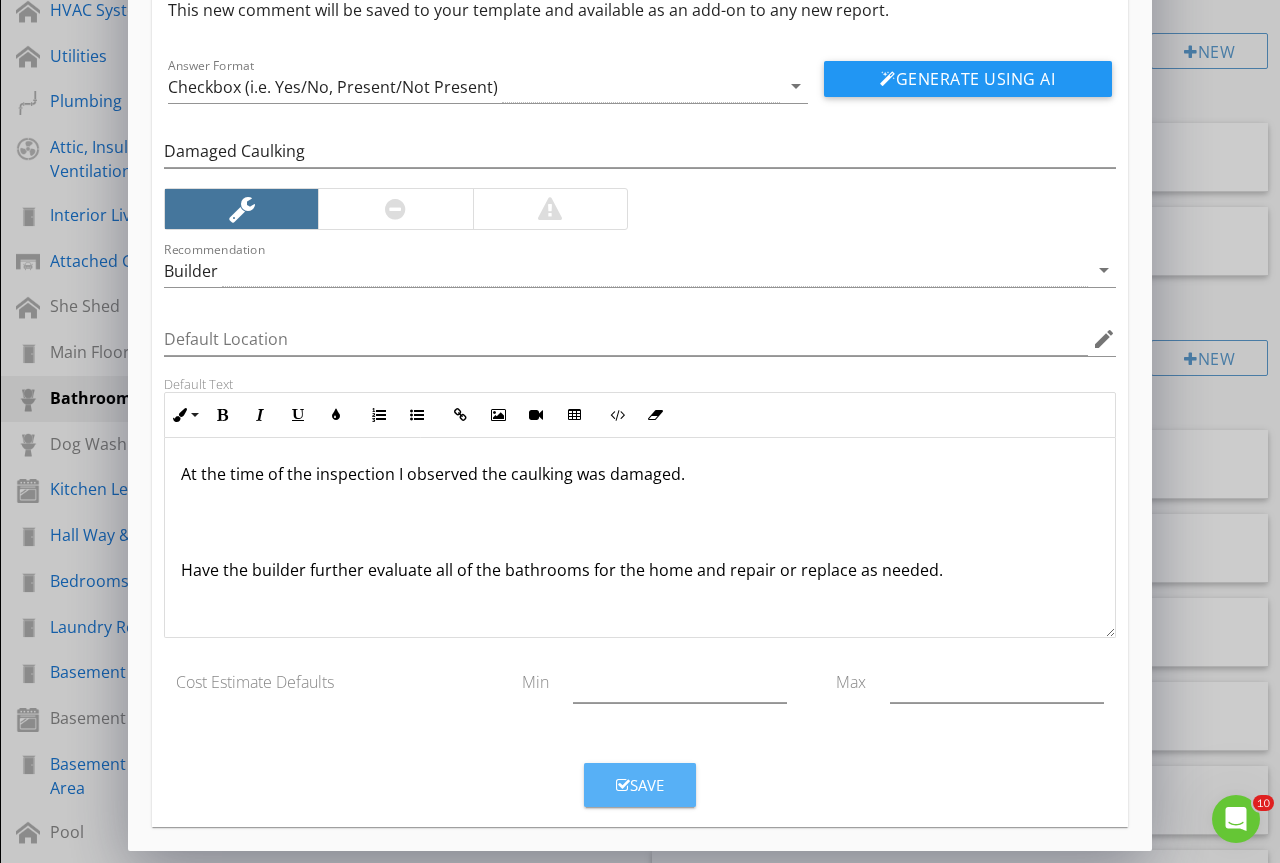 click on "Save" at bounding box center (640, 785) 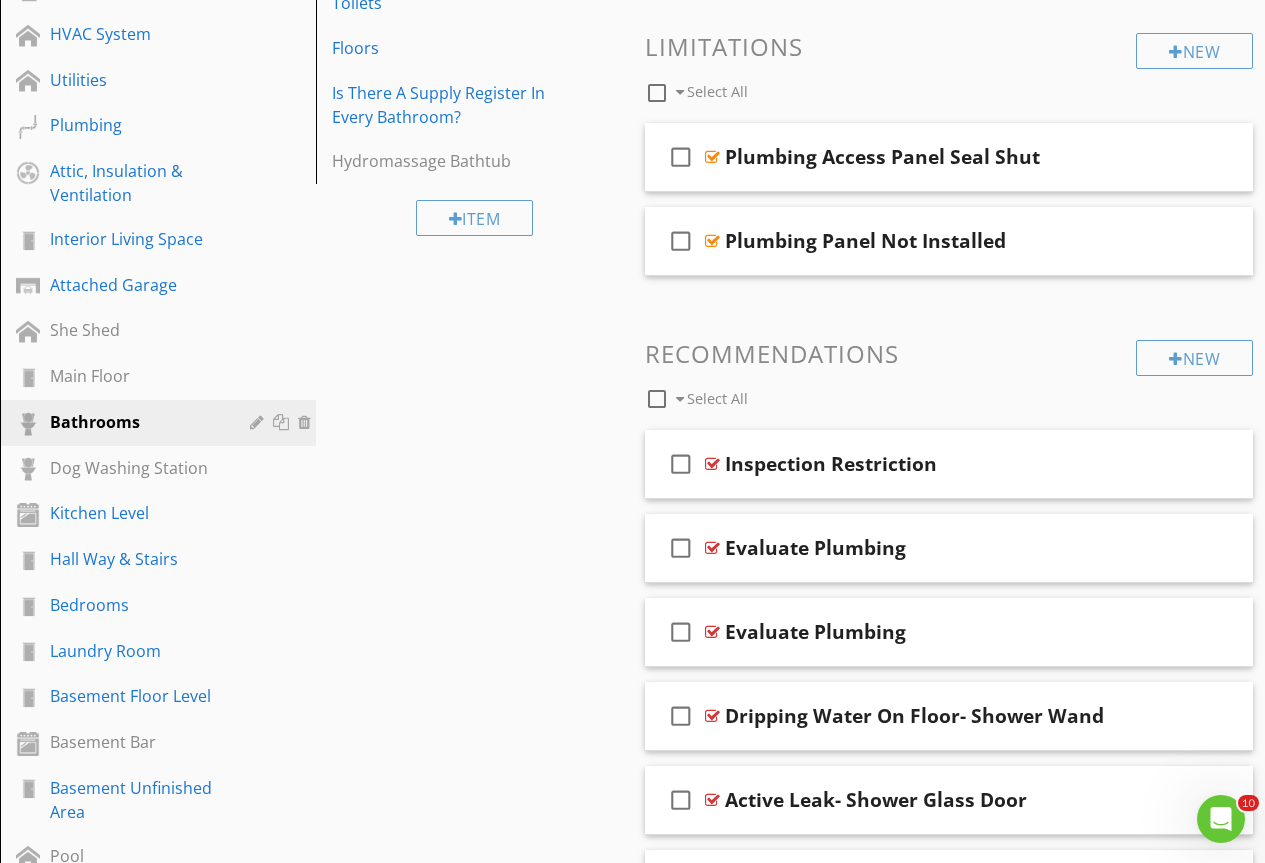 scroll, scrollTop: 0, scrollLeft: 0, axis: both 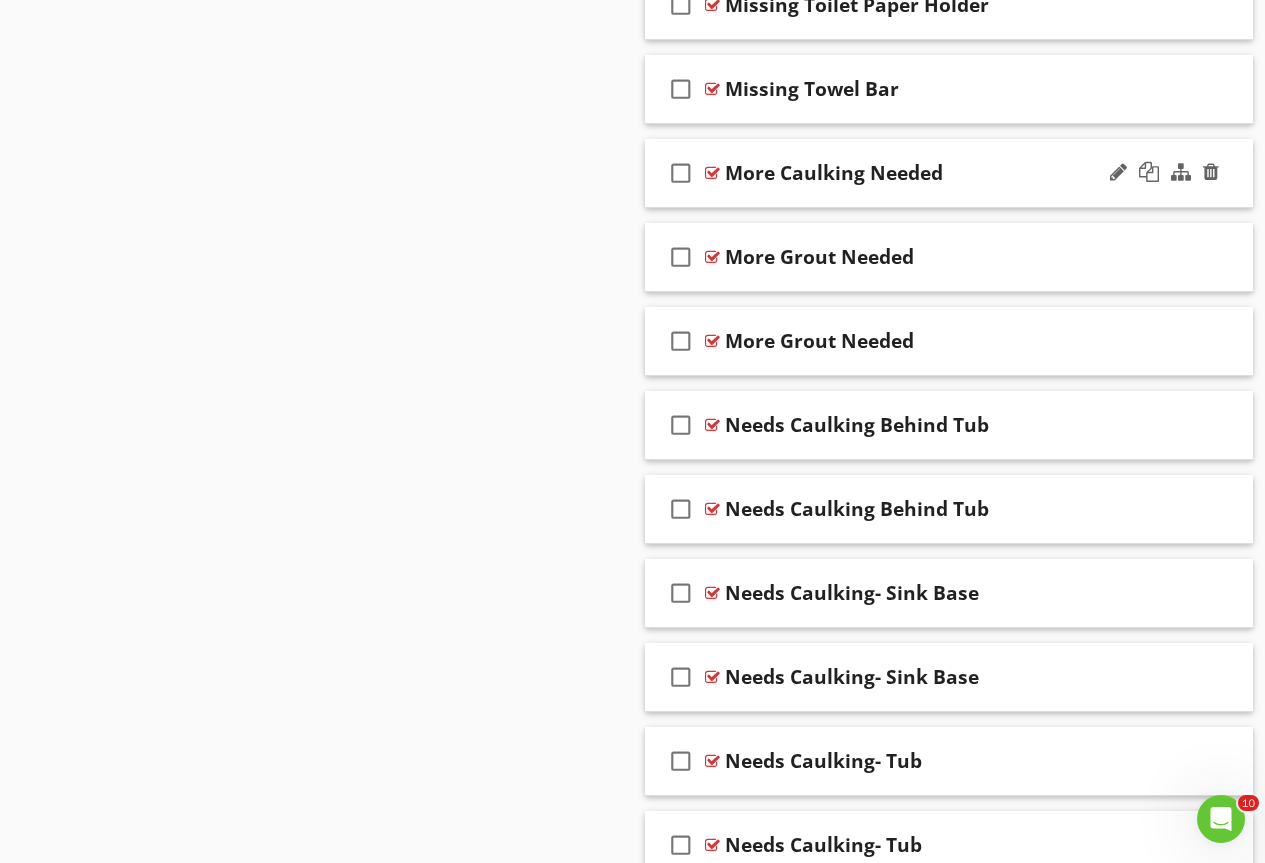 click at bounding box center [712, 173] 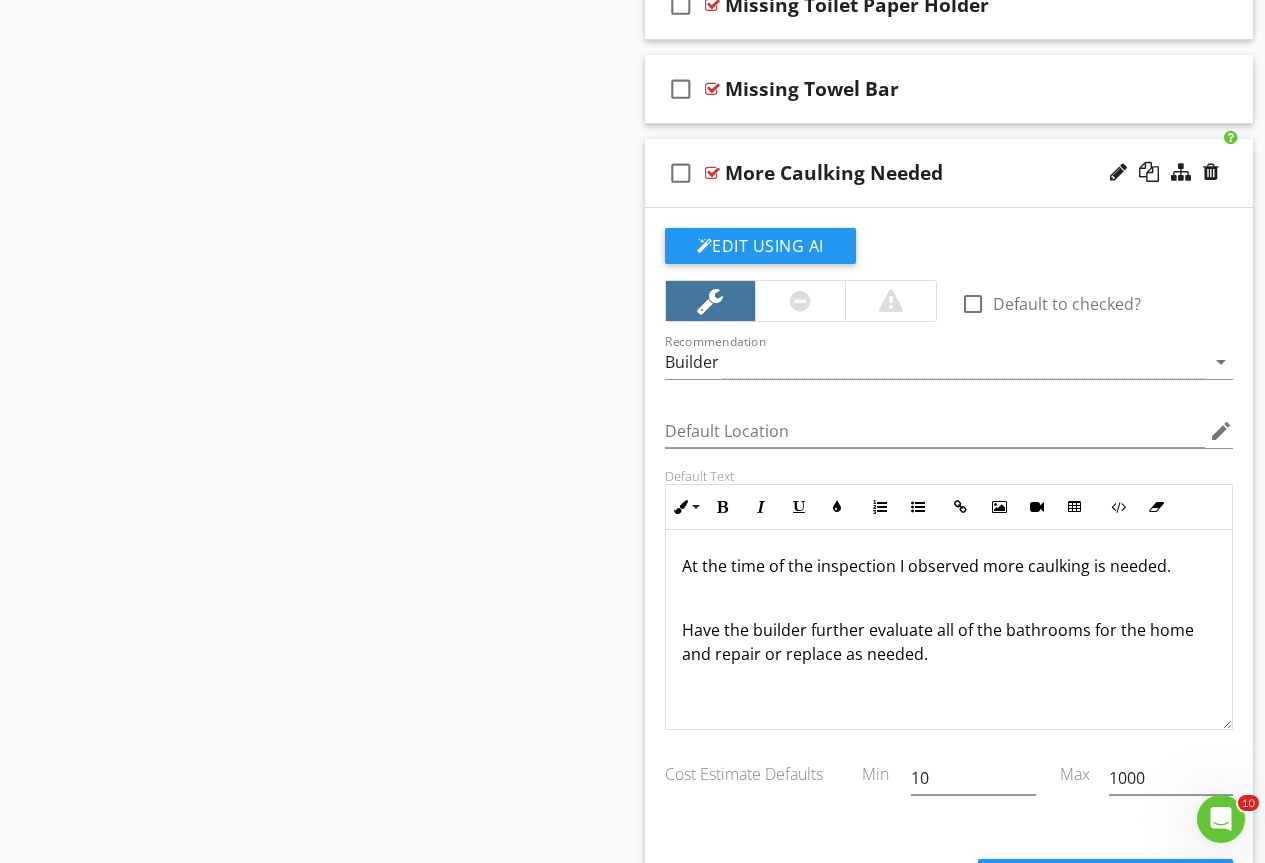 click at bounding box center (712, 173) 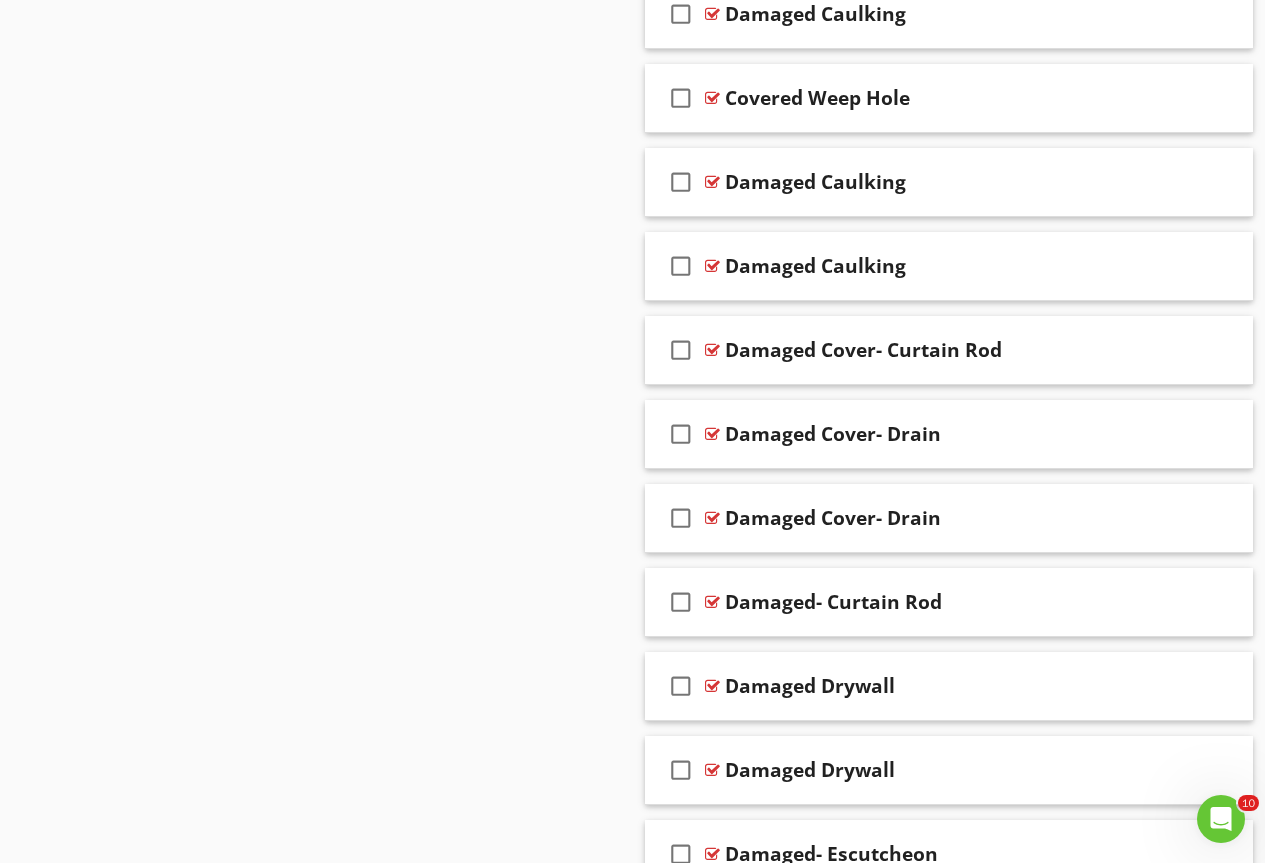 scroll, scrollTop: 4818, scrollLeft: 0, axis: vertical 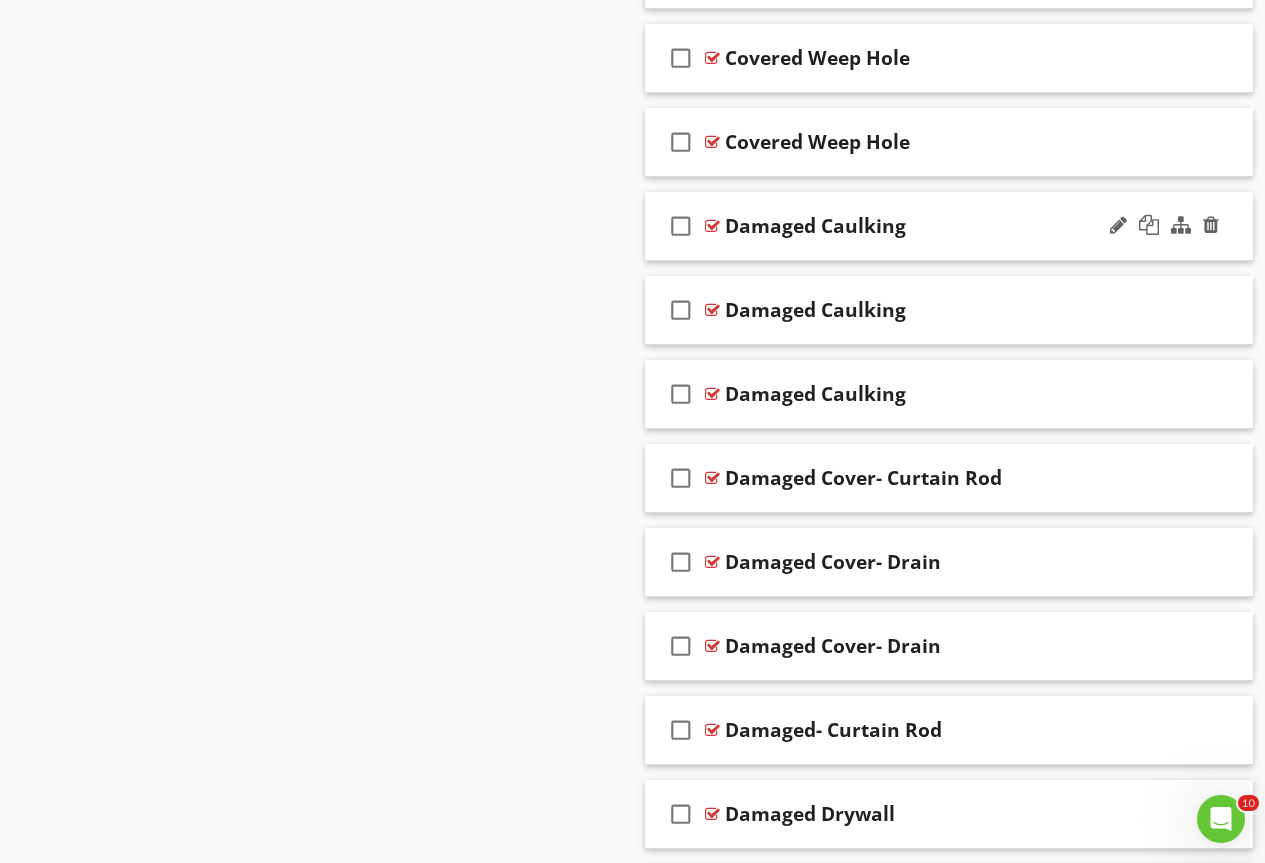 click at bounding box center [1164, 226] 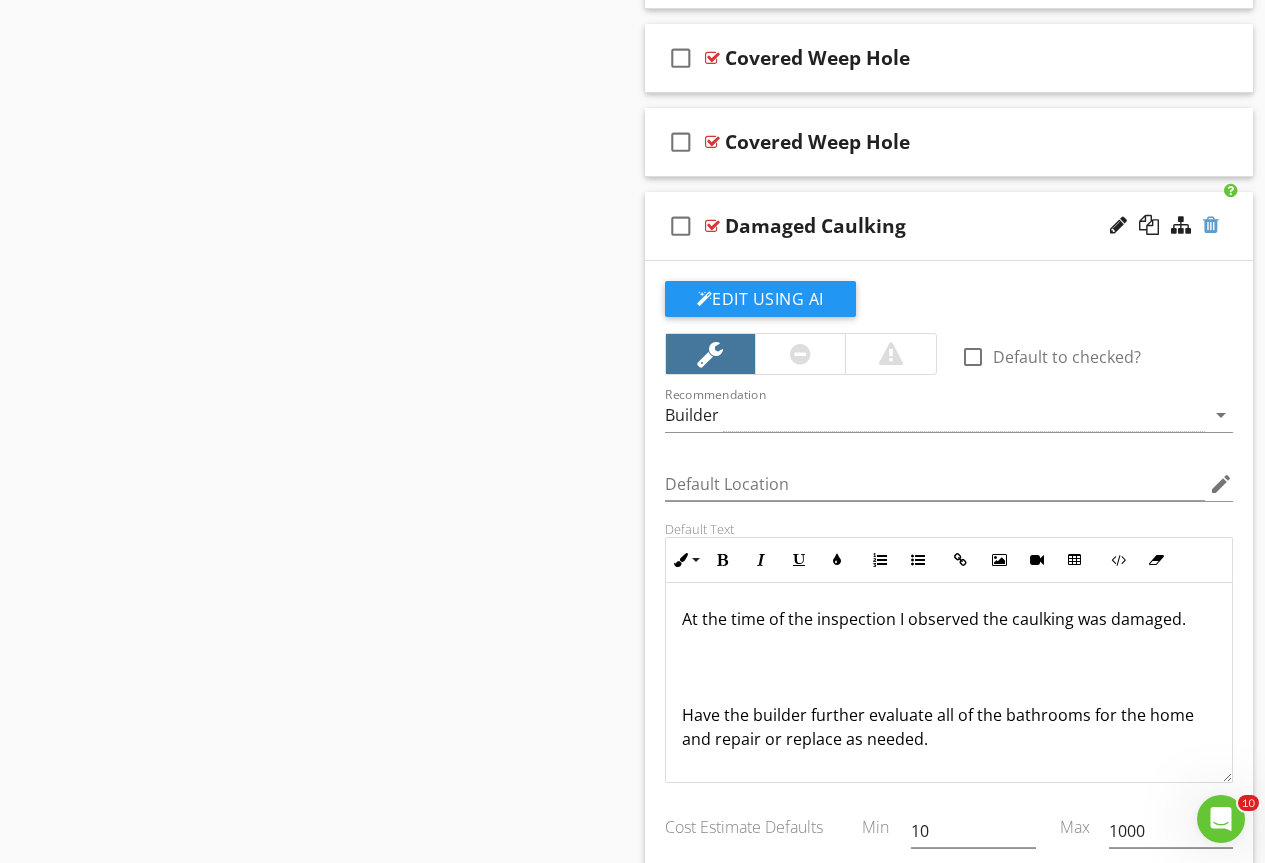 click at bounding box center [1211, 225] 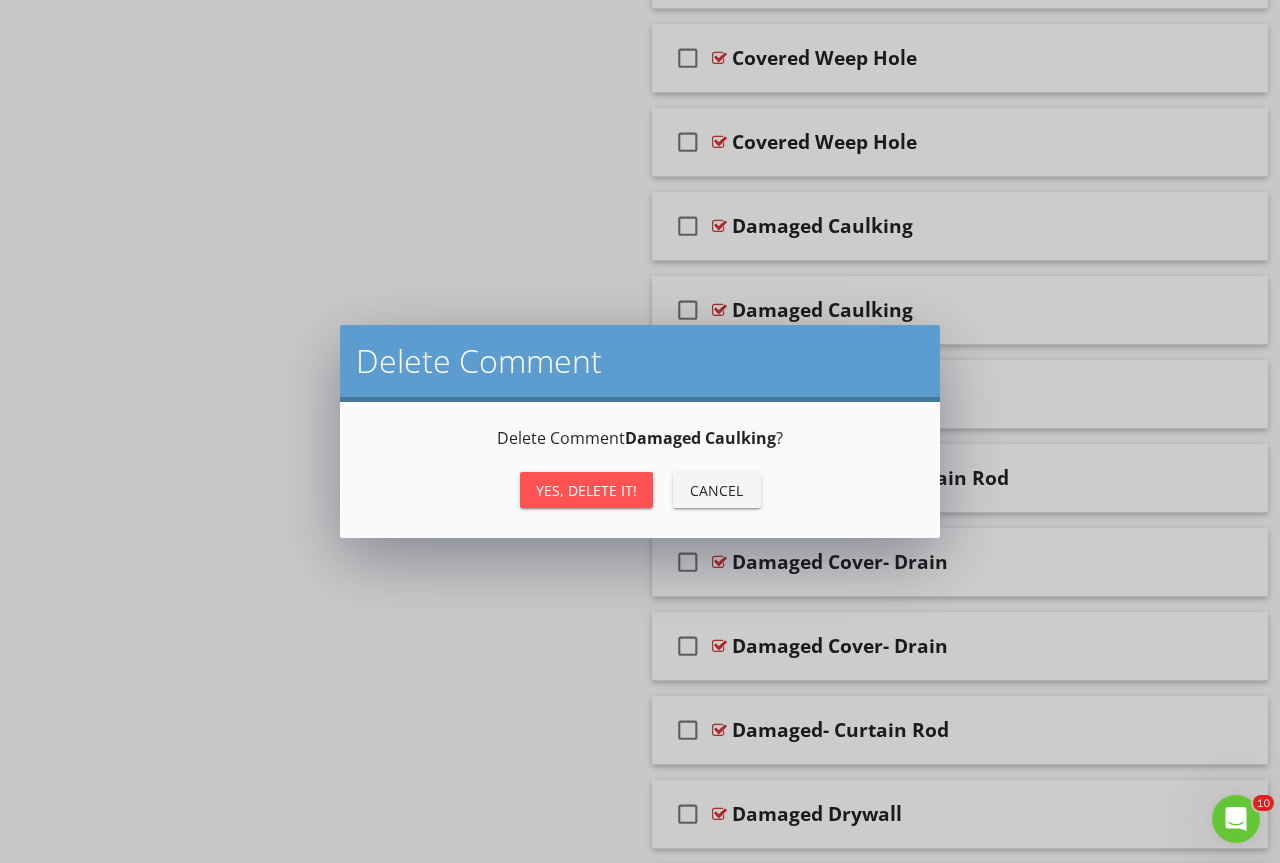 click on "Yes, Delete it!" at bounding box center (586, 490) 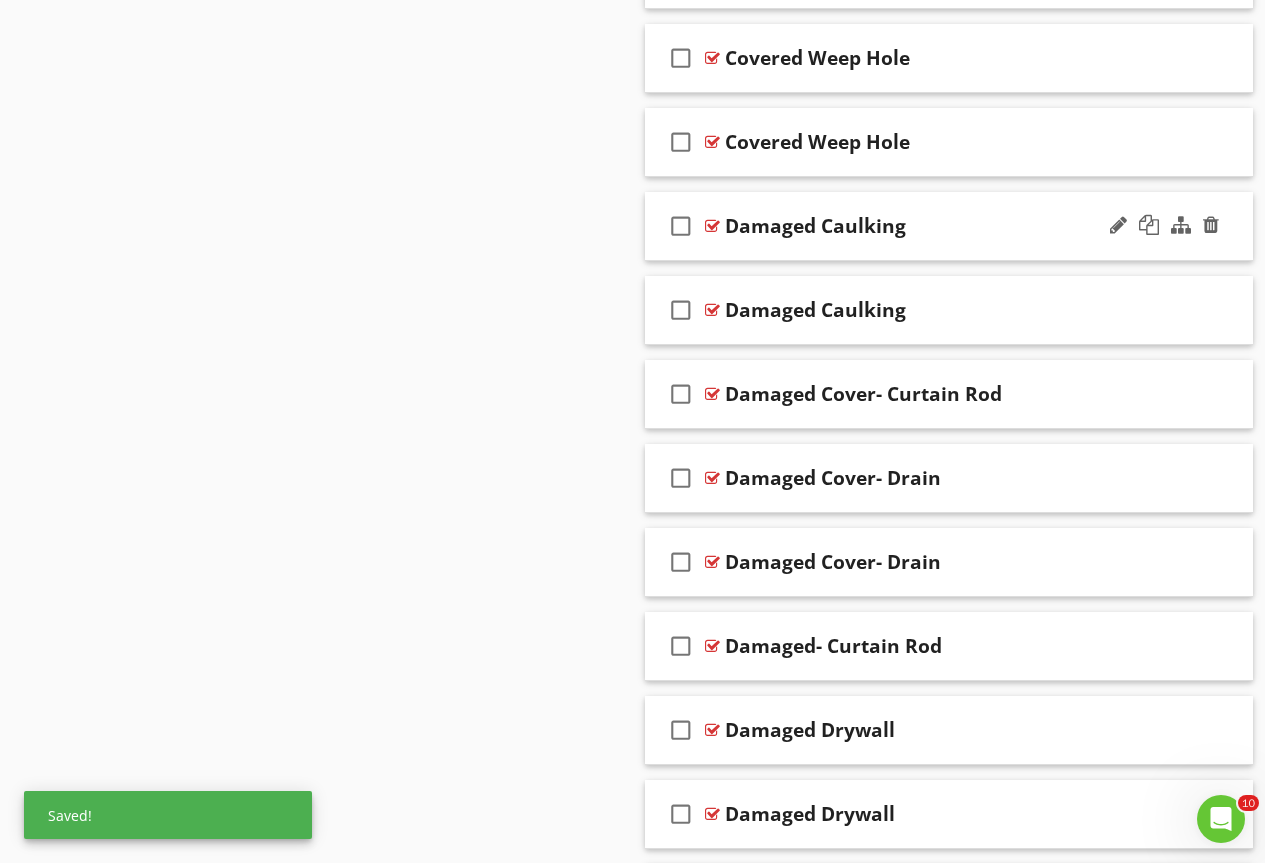 click at bounding box center (712, 226) 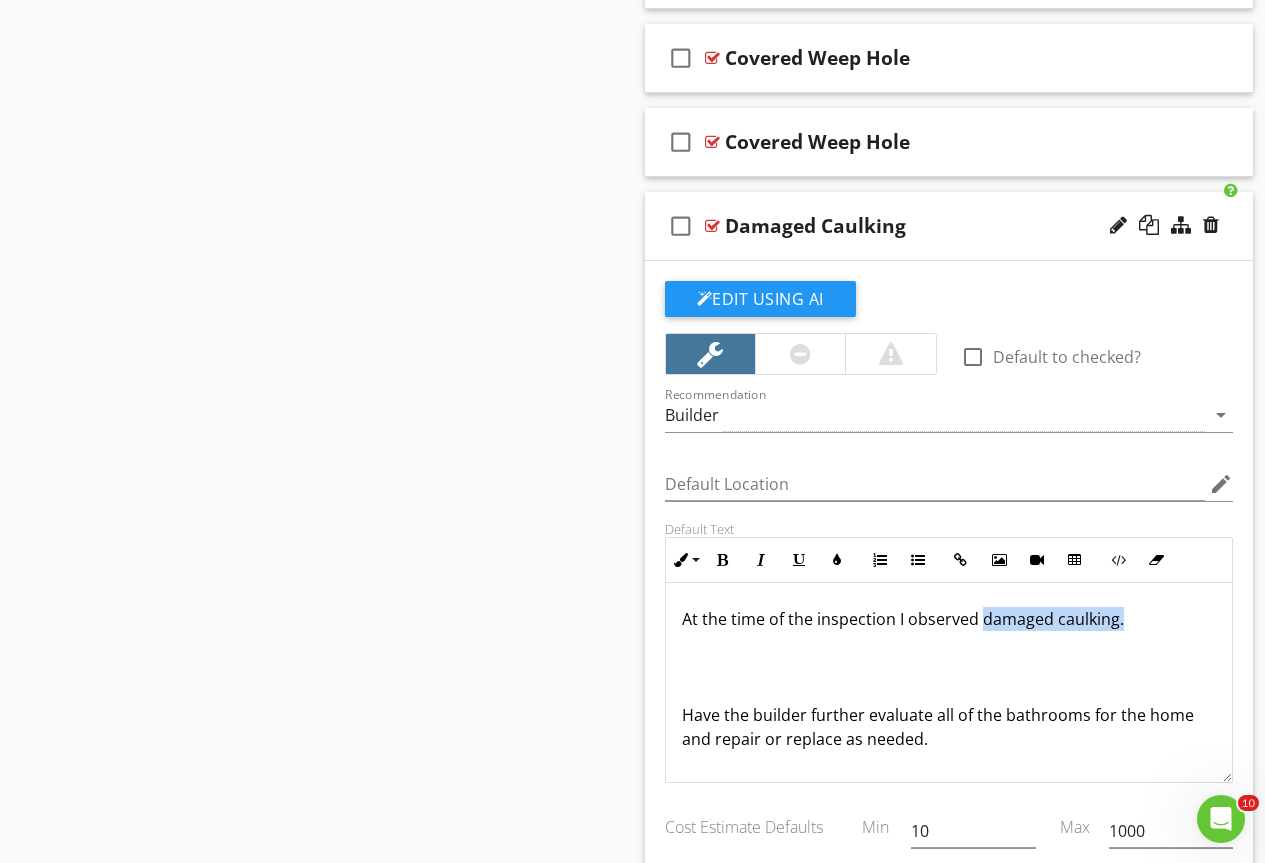 drag, startPoint x: 982, startPoint y: 615, endPoint x: 1159, endPoint y: 616, distance: 177.00282 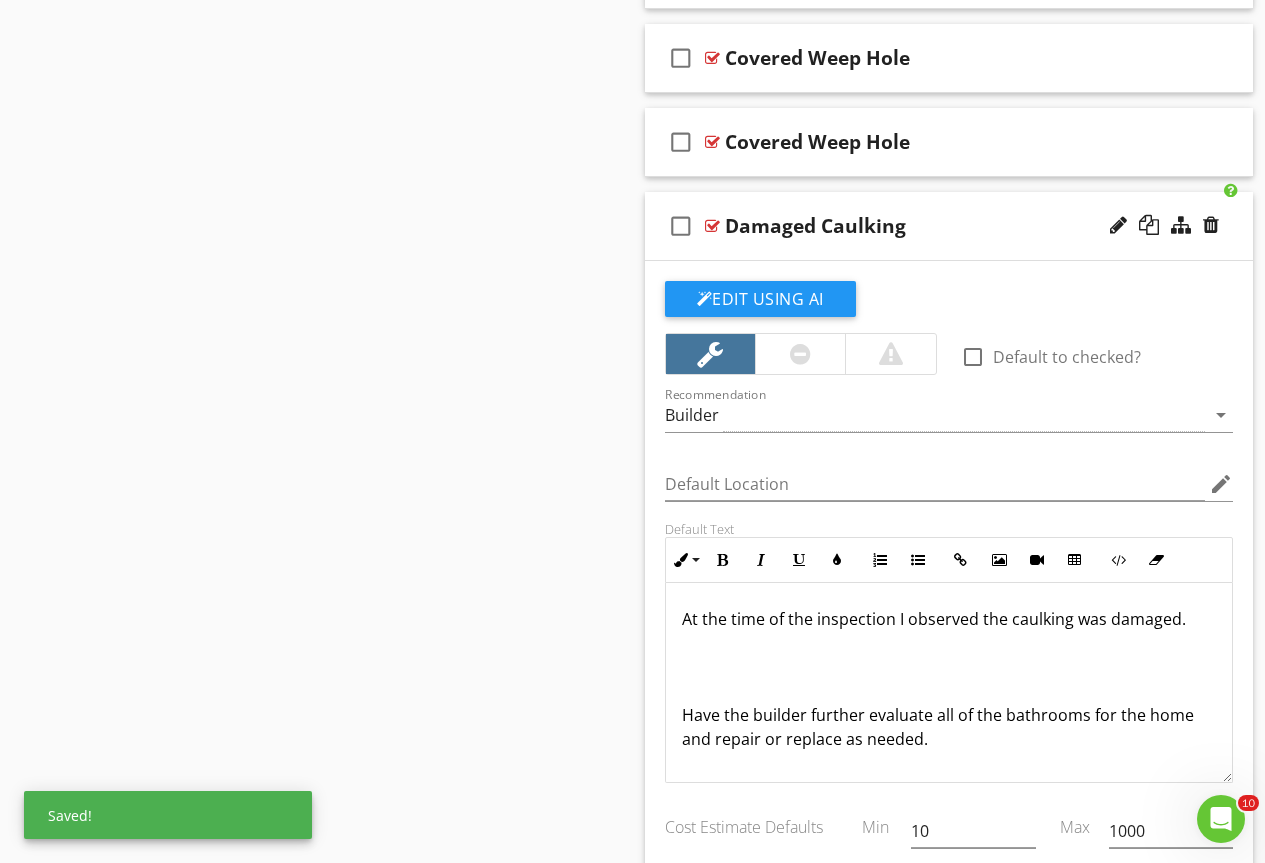 scroll, scrollTop: 0, scrollLeft: 0, axis: both 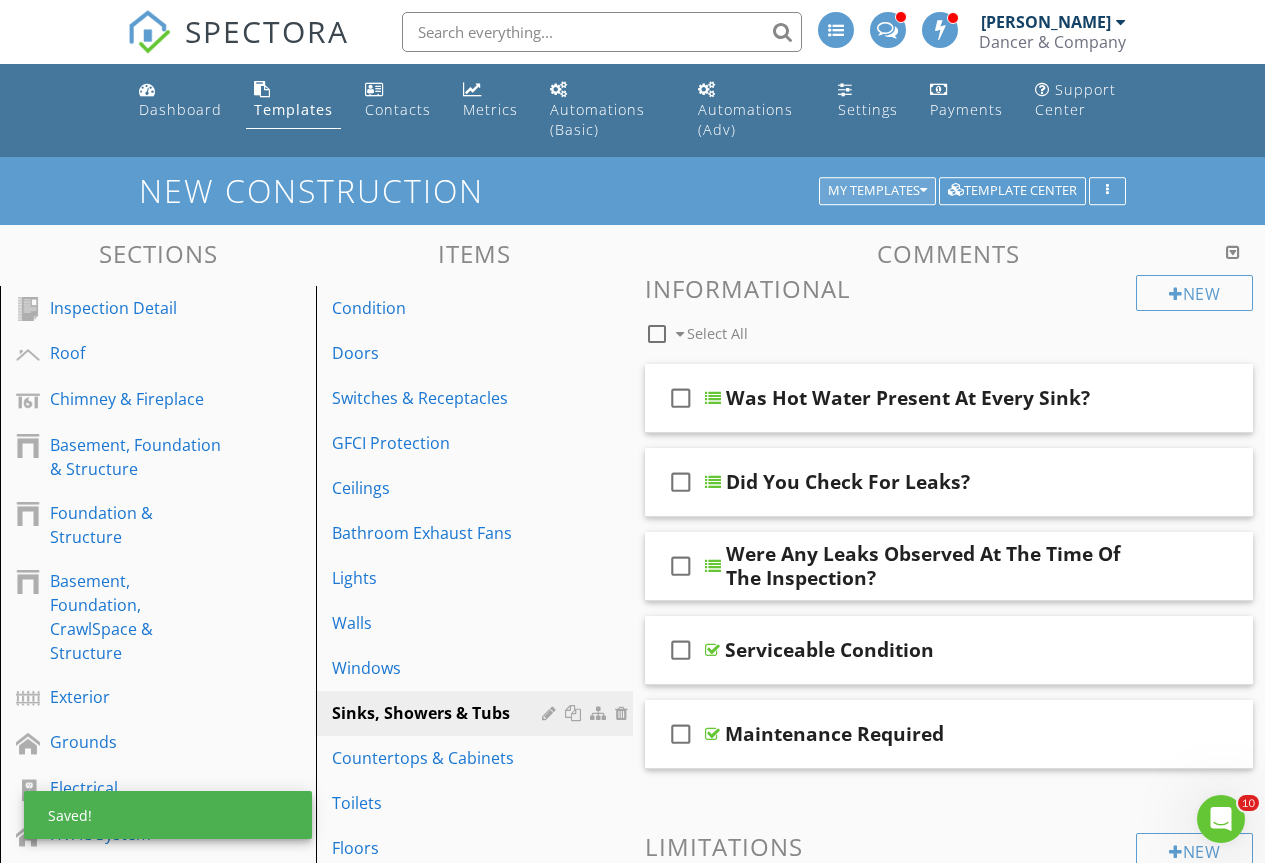 click on "My Templates" at bounding box center [877, 191] 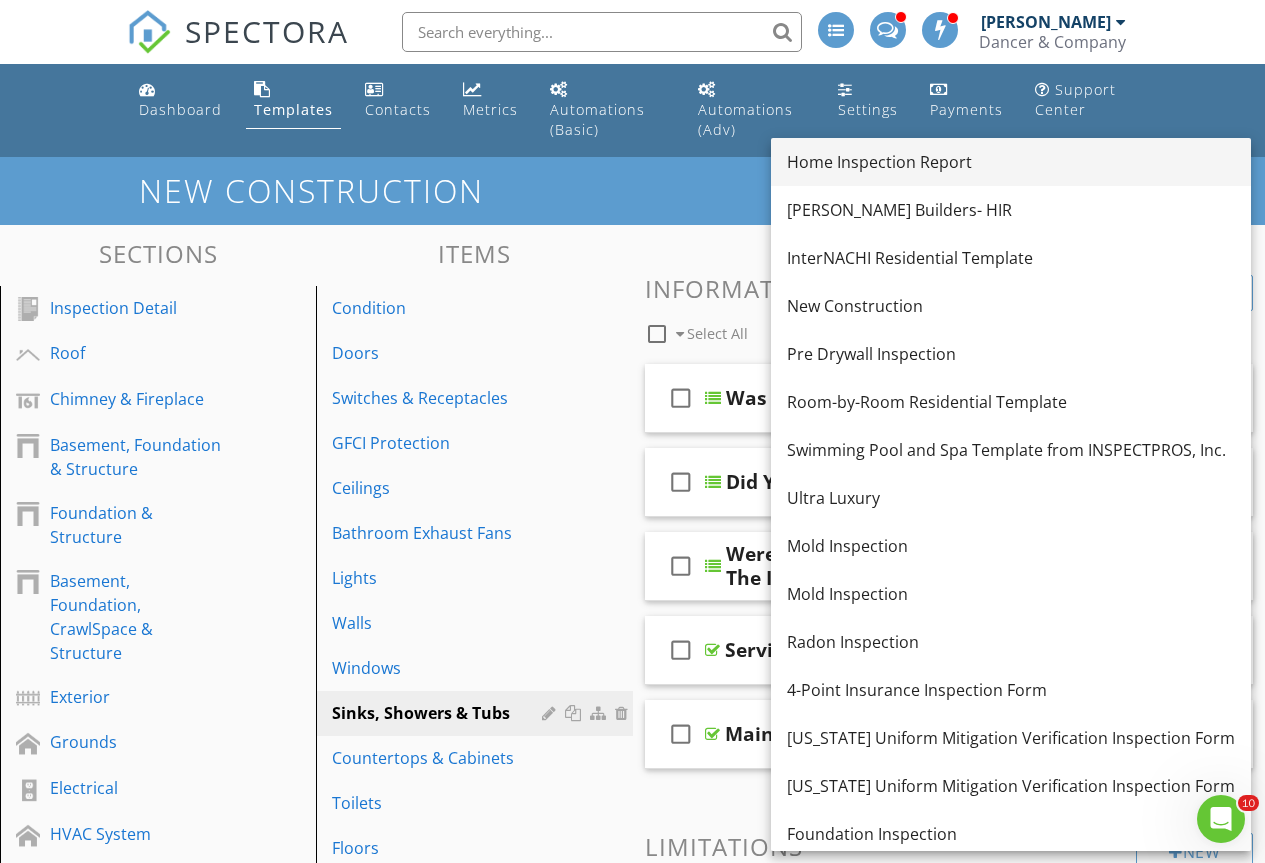 click on "Home Inspection Report" at bounding box center (1011, 162) 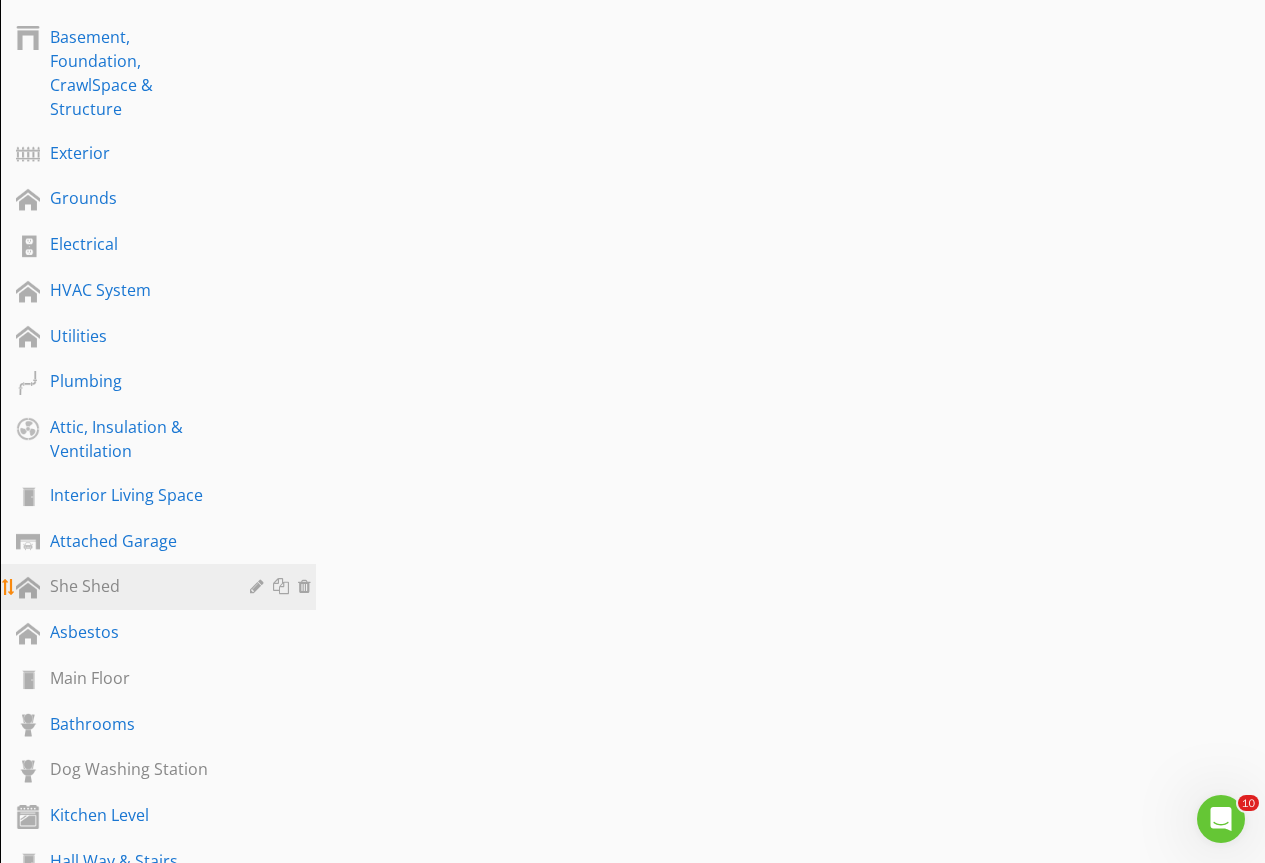 scroll, scrollTop: 800, scrollLeft: 0, axis: vertical 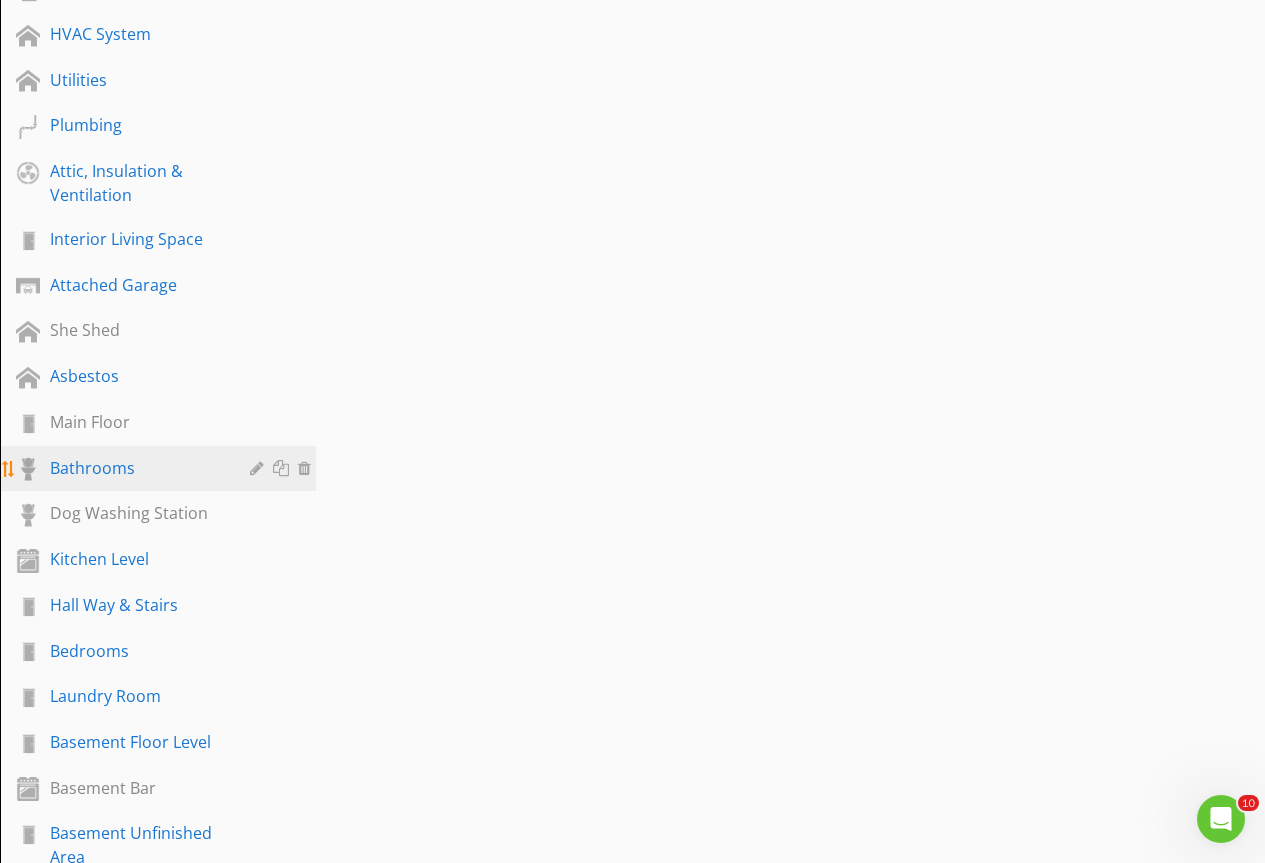 click on "Bathrooms" at bounding box center (135, 468) 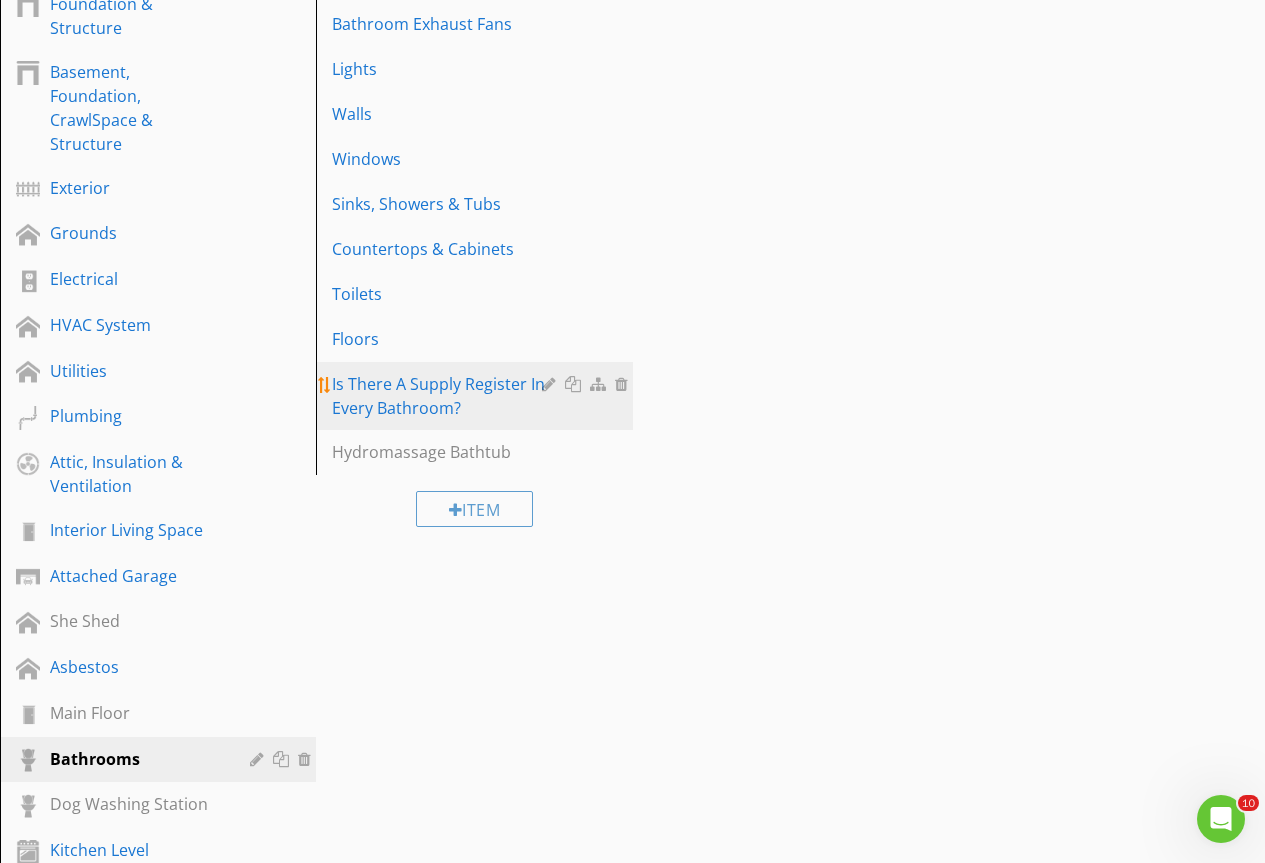 scroll, scrollTop: 500, scrollLeft: 0, axis: vertical 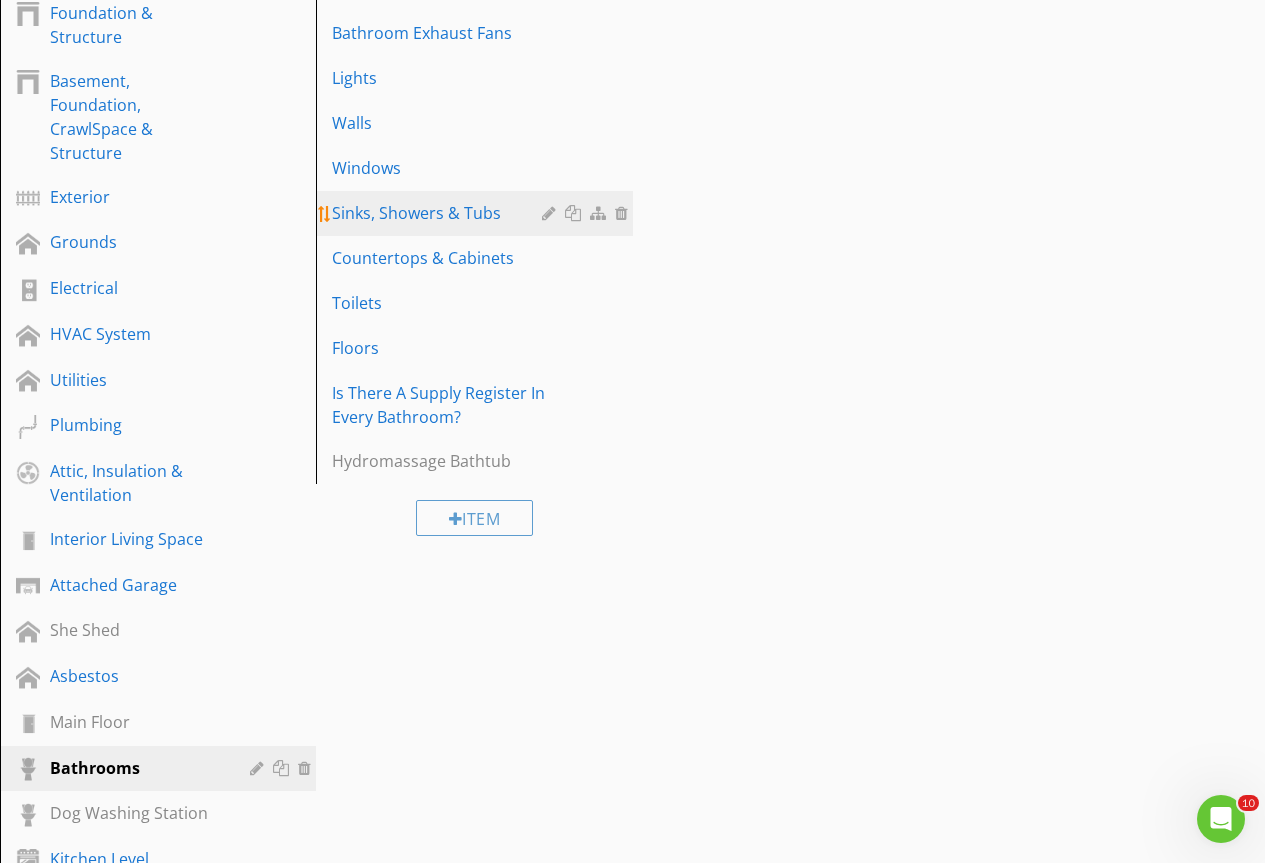 click on "Sinks, Showers & Tubs" at bounding box center (439, 213) 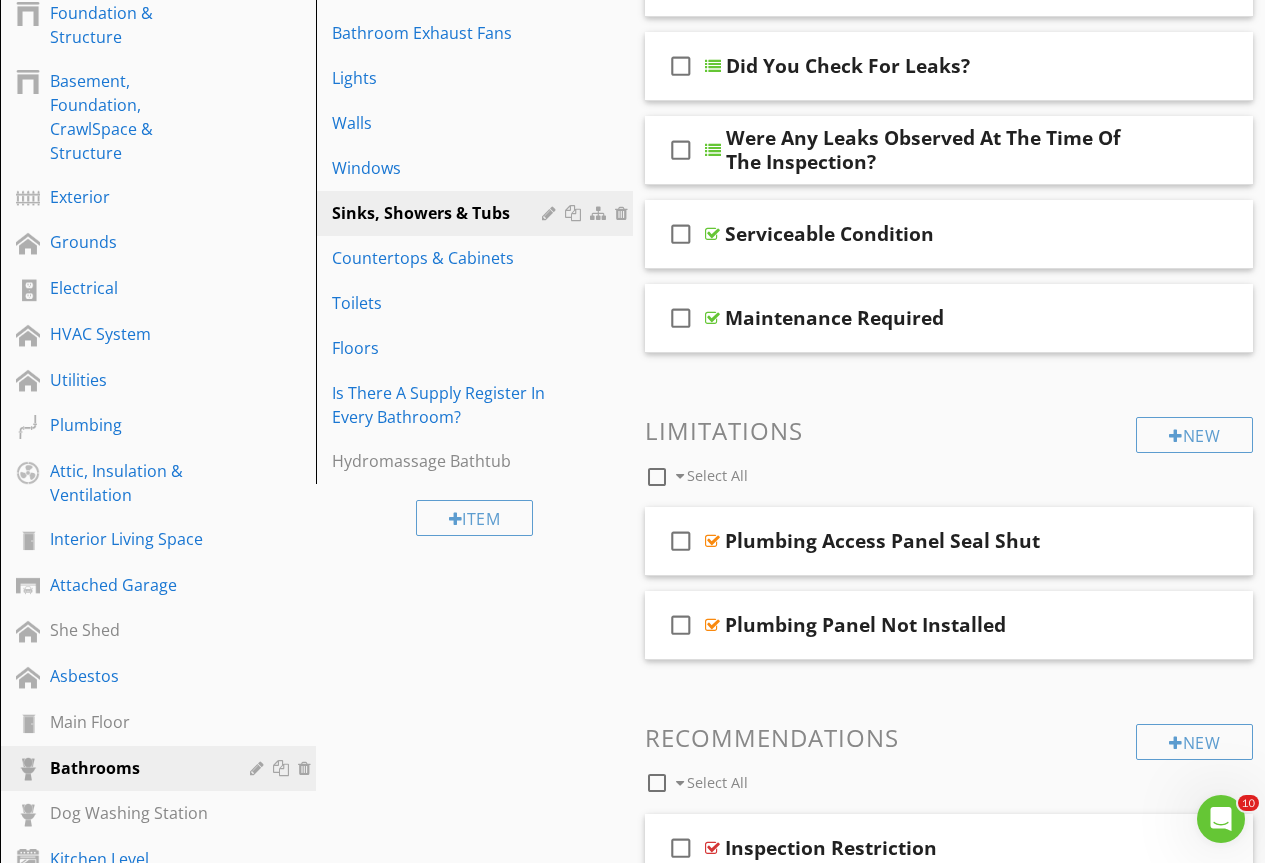 scroll, scrollTop: 0, scrollLeft: 0, axis: both 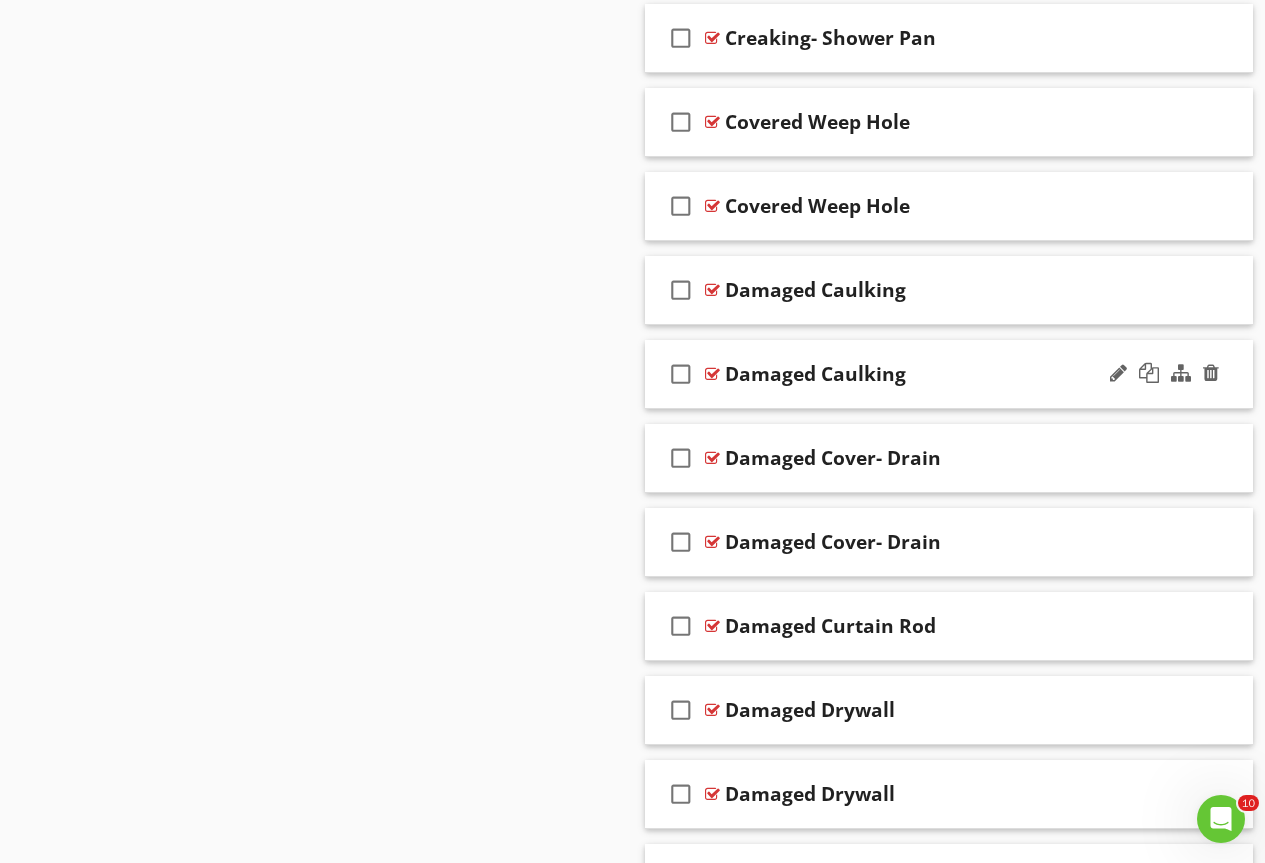 click at bounding box center (712, 374) 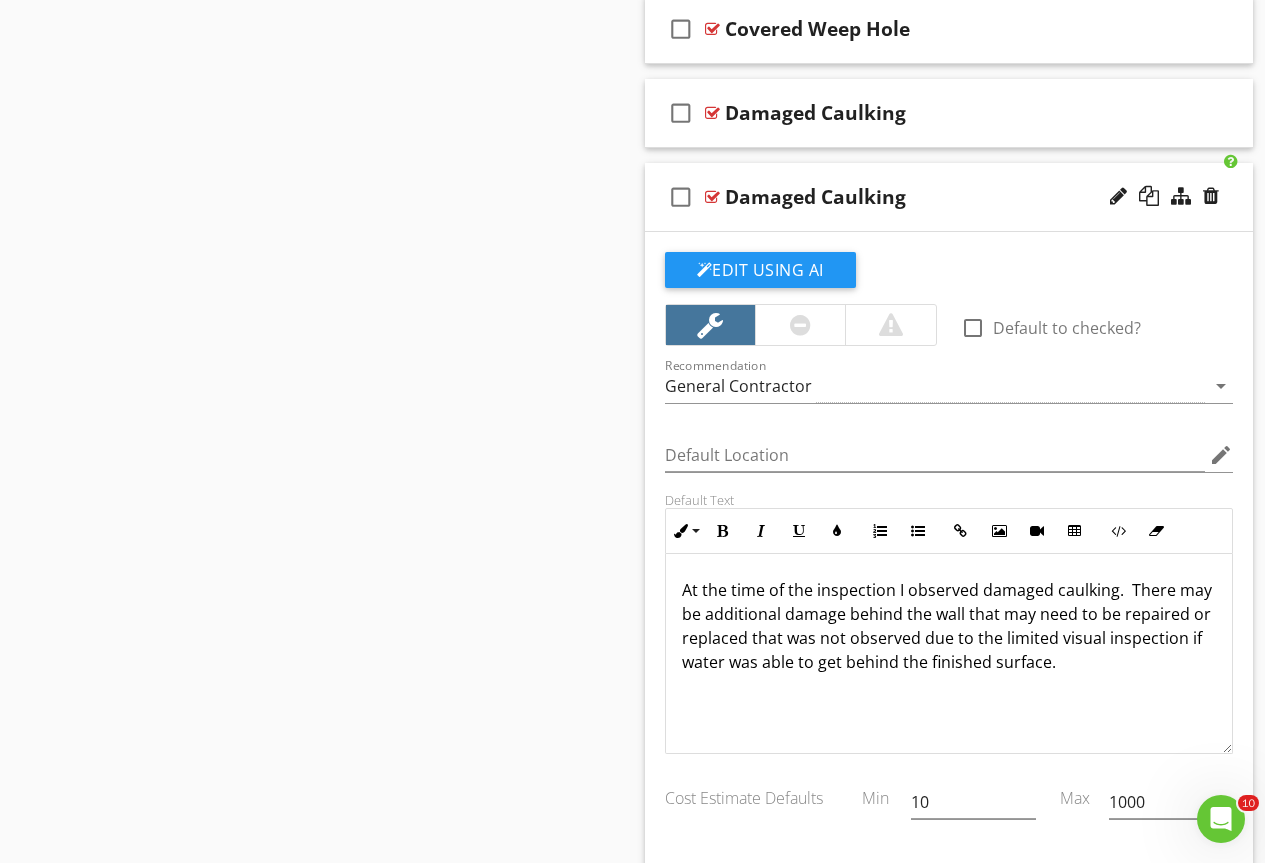scroll, scrollTop: 5038, scrollLeft: 0, axis: vertical 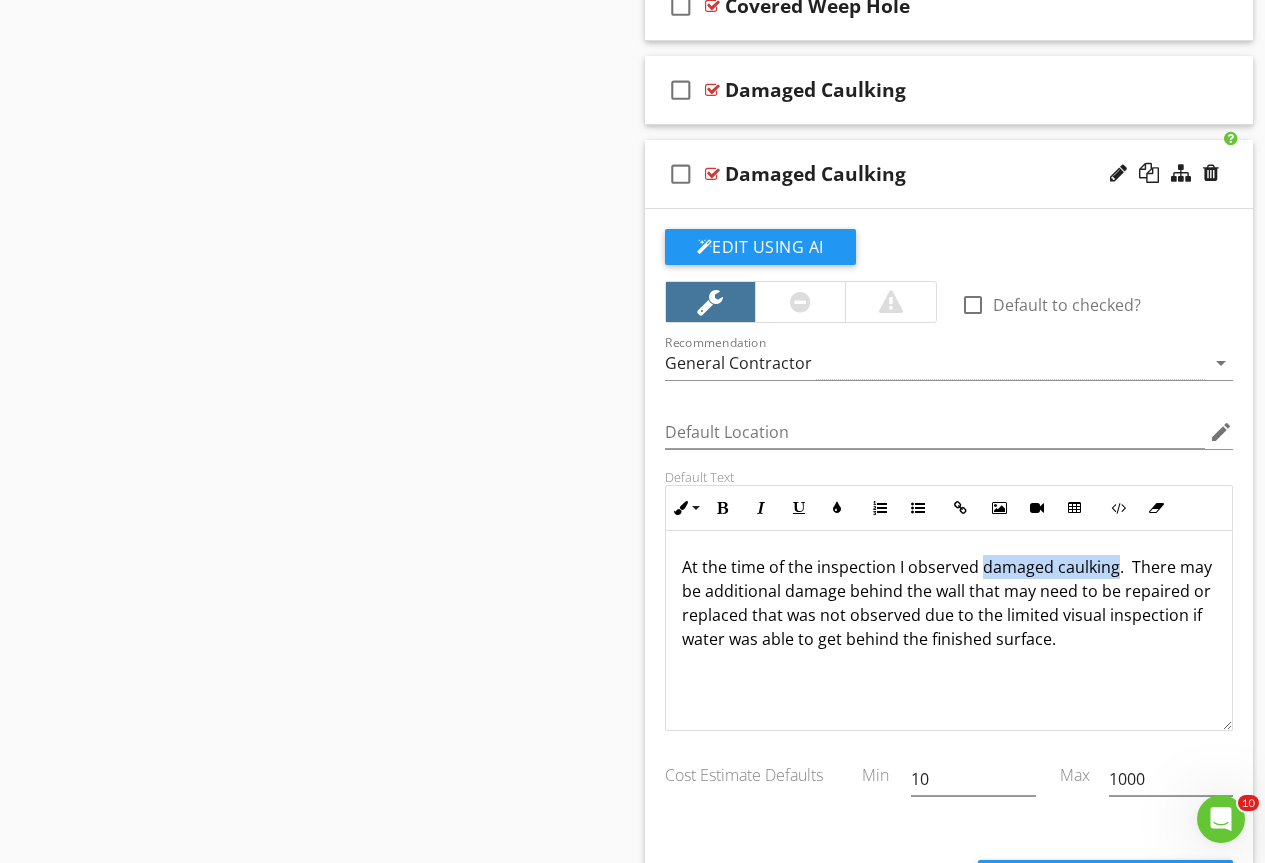 drag, startPoint x: 981, startPoint y: 560, endPoint x: 1115, endPoint y: 574, distance: 134.72935 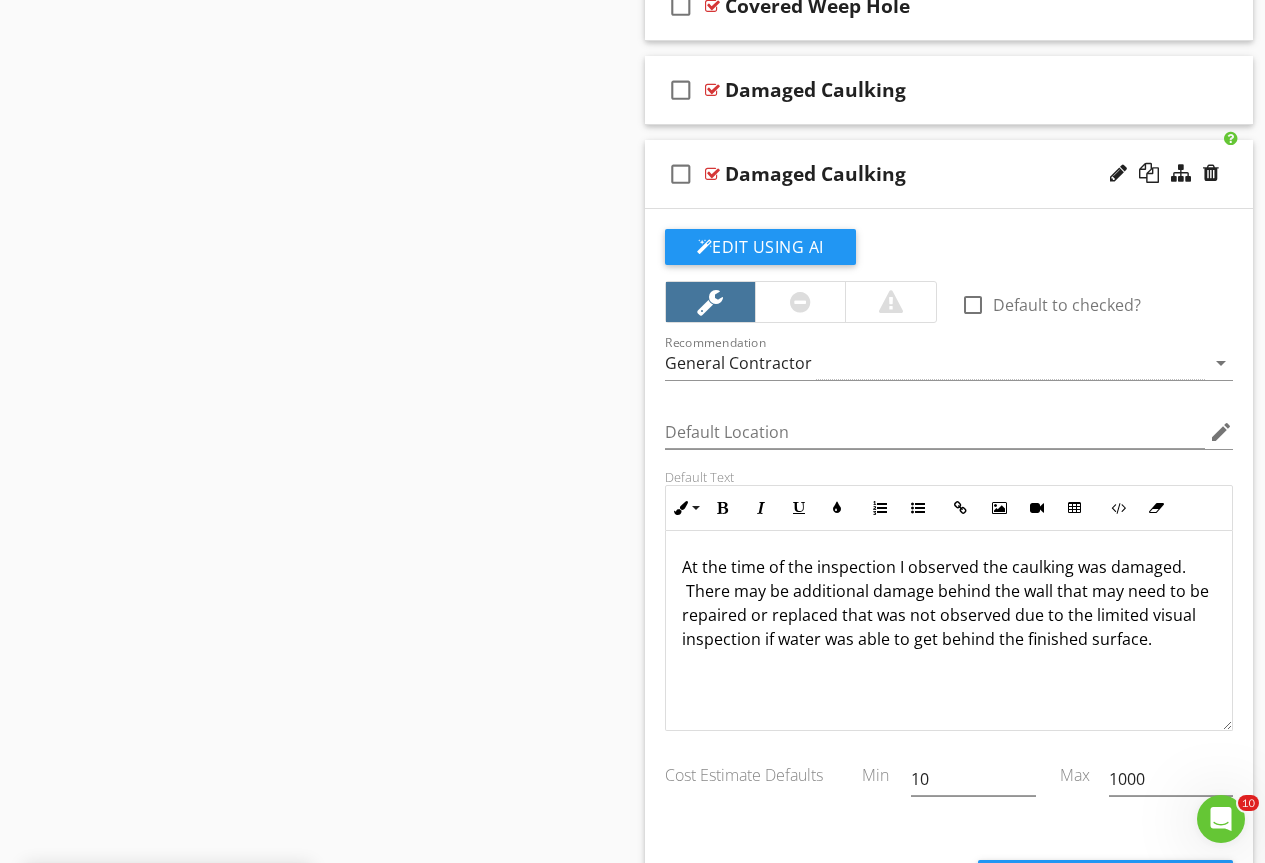 click on "At the time of the inspection I observed the caulking was damaged.  There may be additional damage behind the wall that may need to be repaired or replaced that was not observed due to the limited visual inspection if water was able to get behind the finished surface." at bounding box center (949, 603) 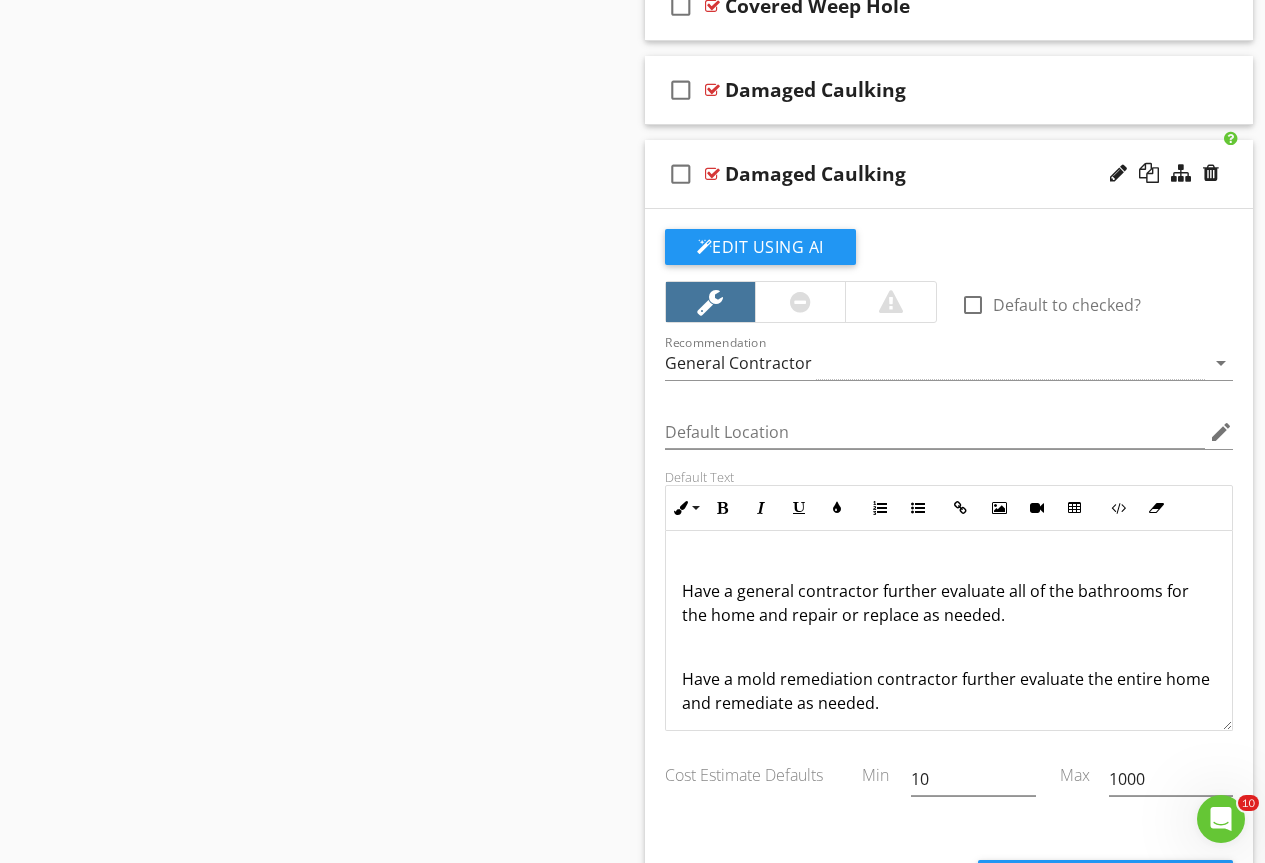 scroll, scrollTop: 209, scrollLeft: 0, axis: vertical 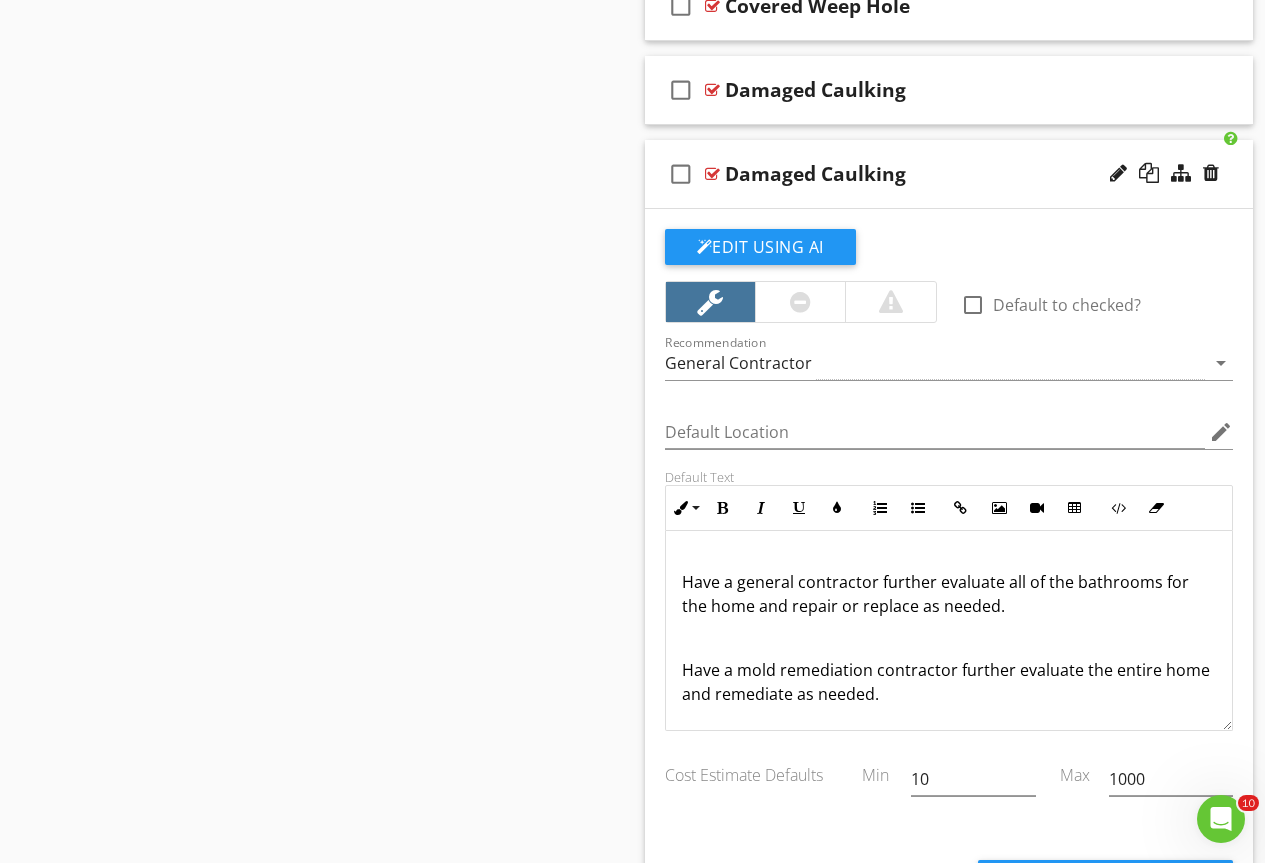 click at bounding box center (712, 174) 